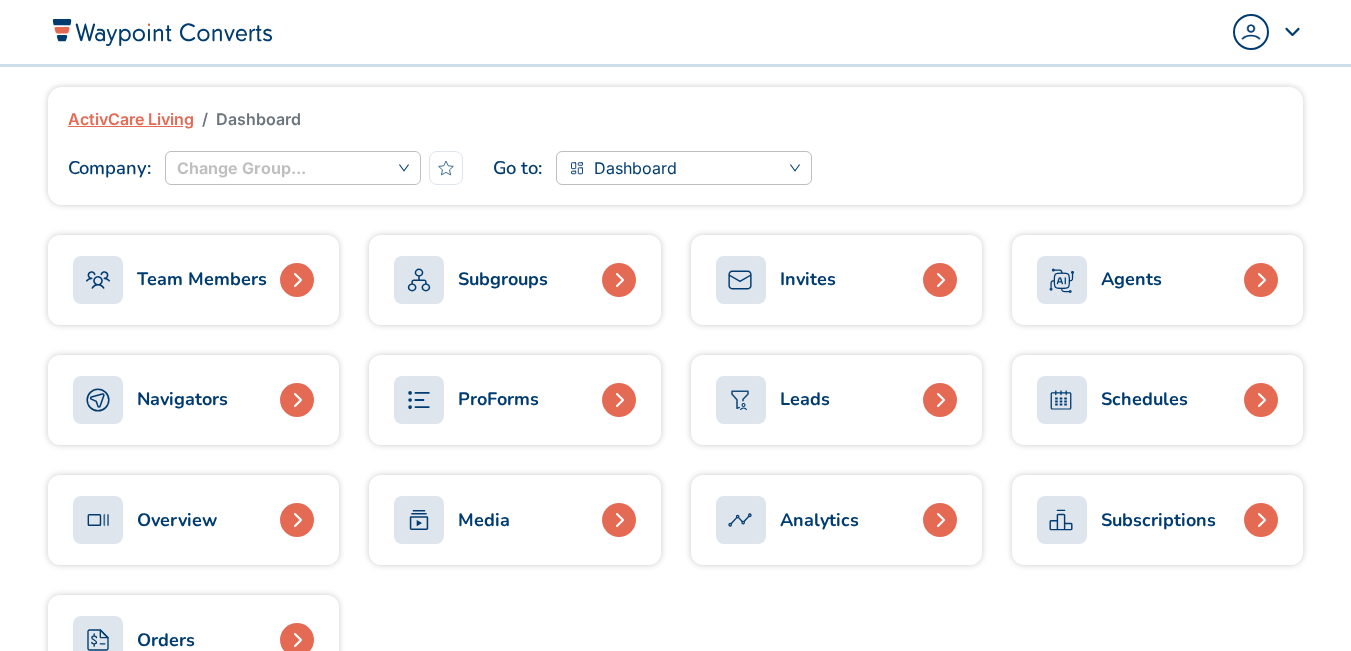 scroll, scrollTop: 0, scrollLeft: 0, axis: both 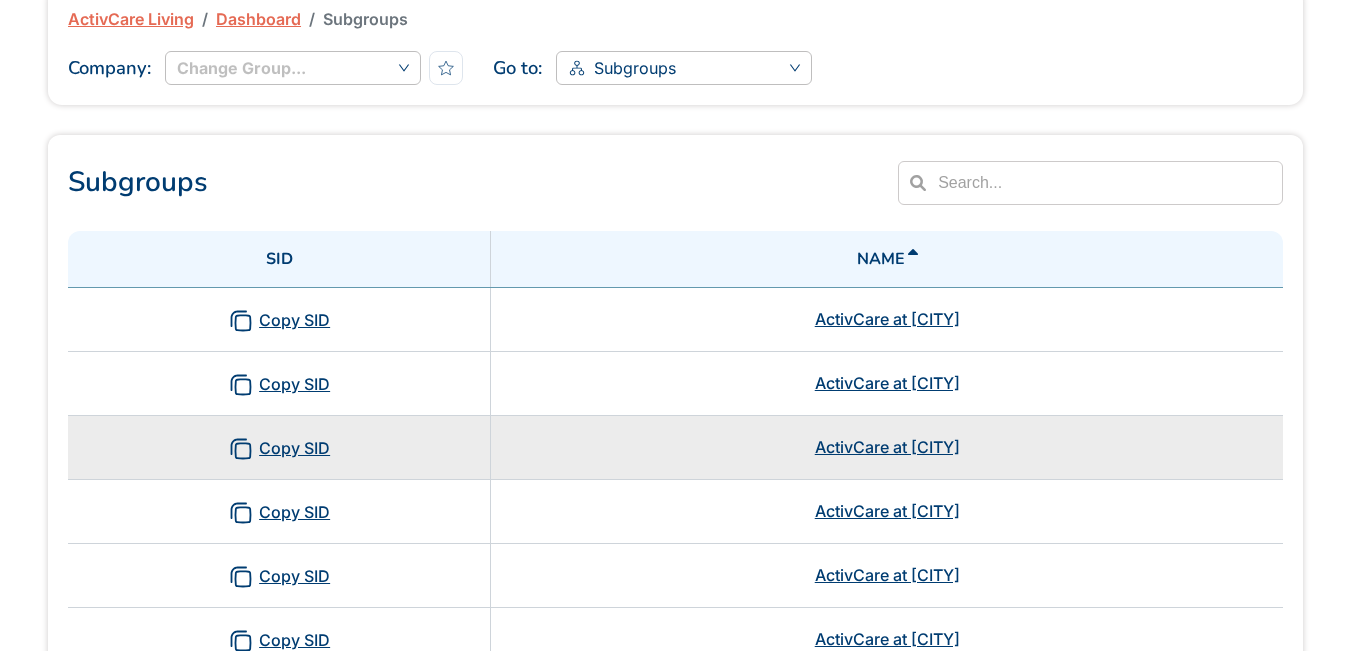 click on "ActivCare at Laguna Hills" at bounding box center [887, 447] 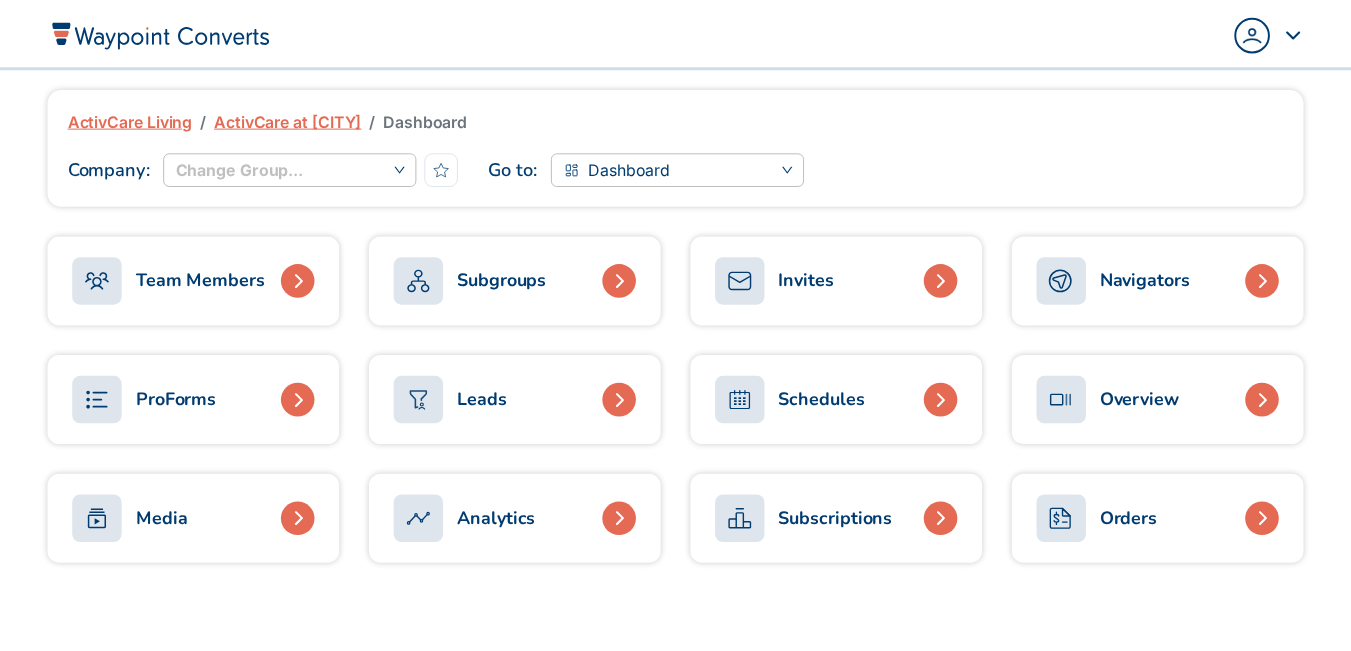scroll, scrollTop: 0, scrollLeft: 0, axis: both 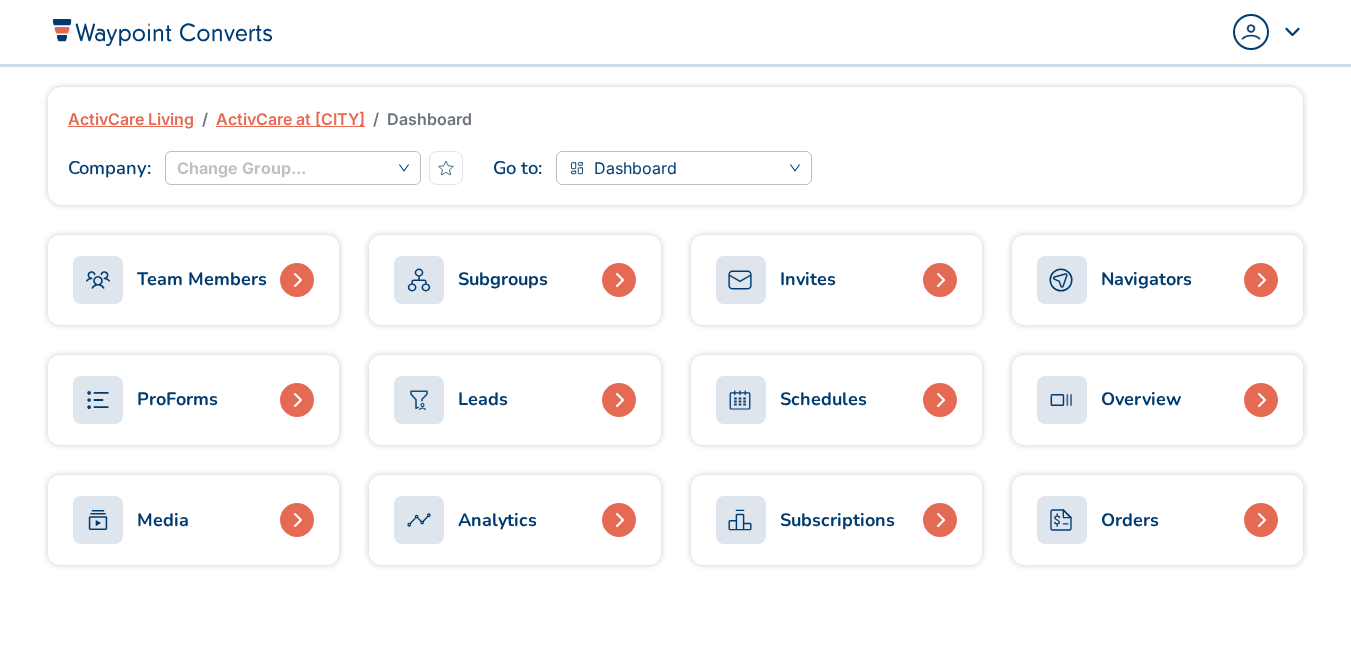 click on "ProForms" at bounding box center [193, 400] 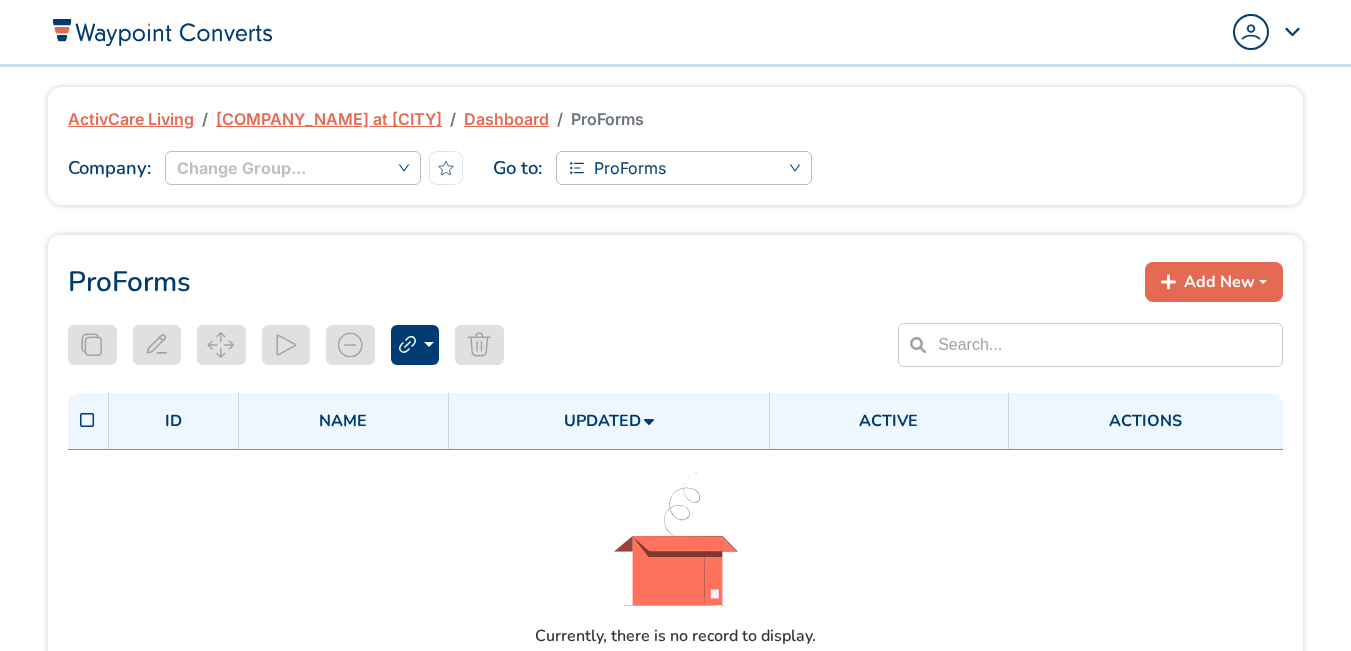 scroll, scrollTop: 0, scrollLeft: 0, axis: both 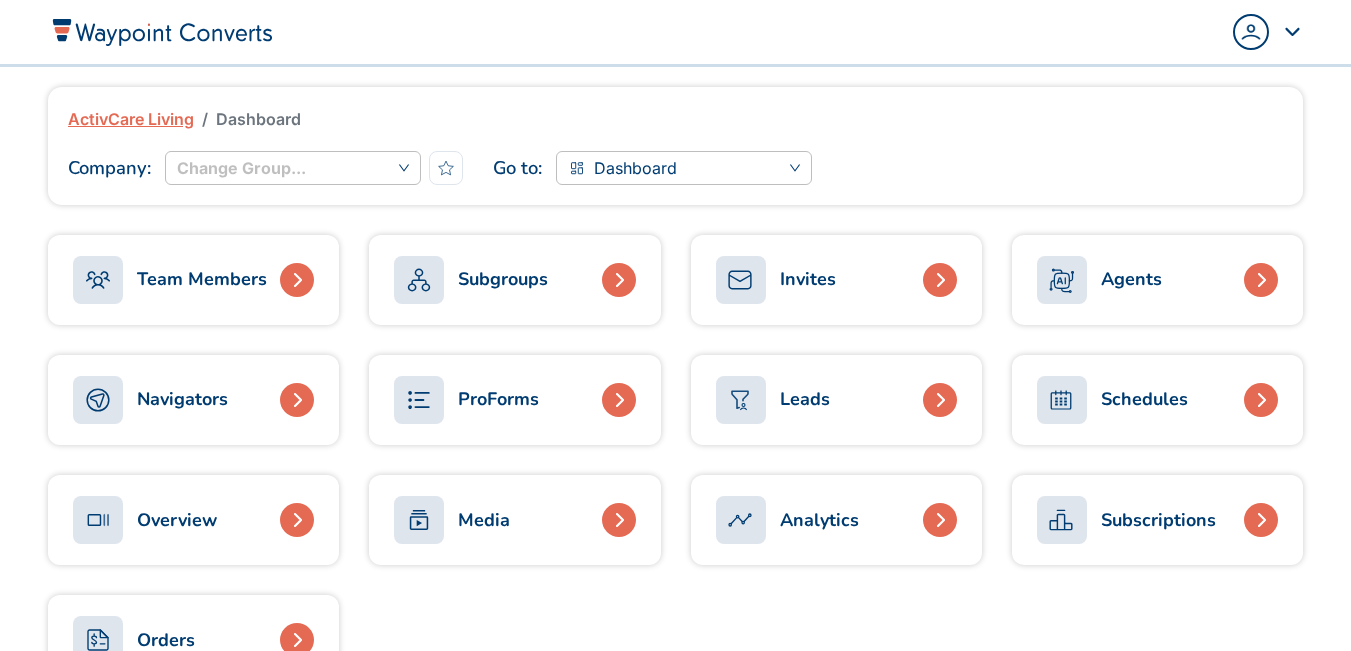 click on "Subgroups" at bounding box center [503, 279] 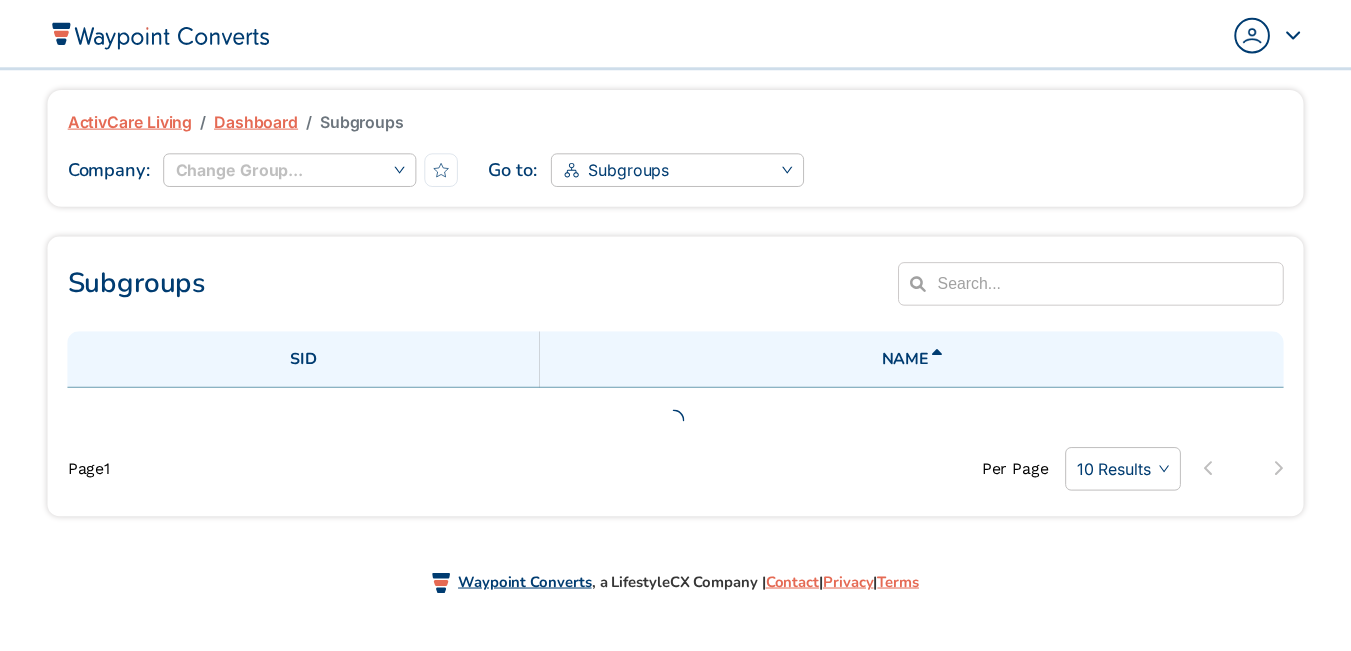scroll, scrollTop: 0, scrollLeft: 0, axis: both 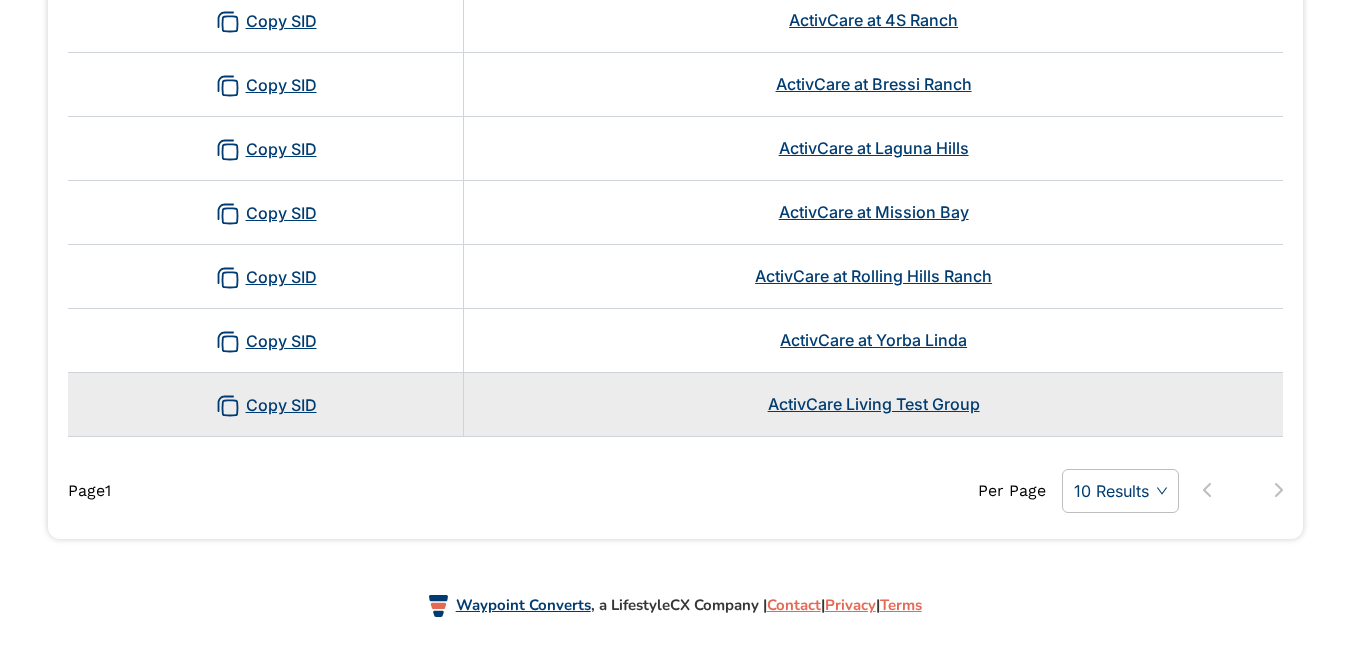 click on "ActivCare Living Test Group" at bounding box center [874, 404] 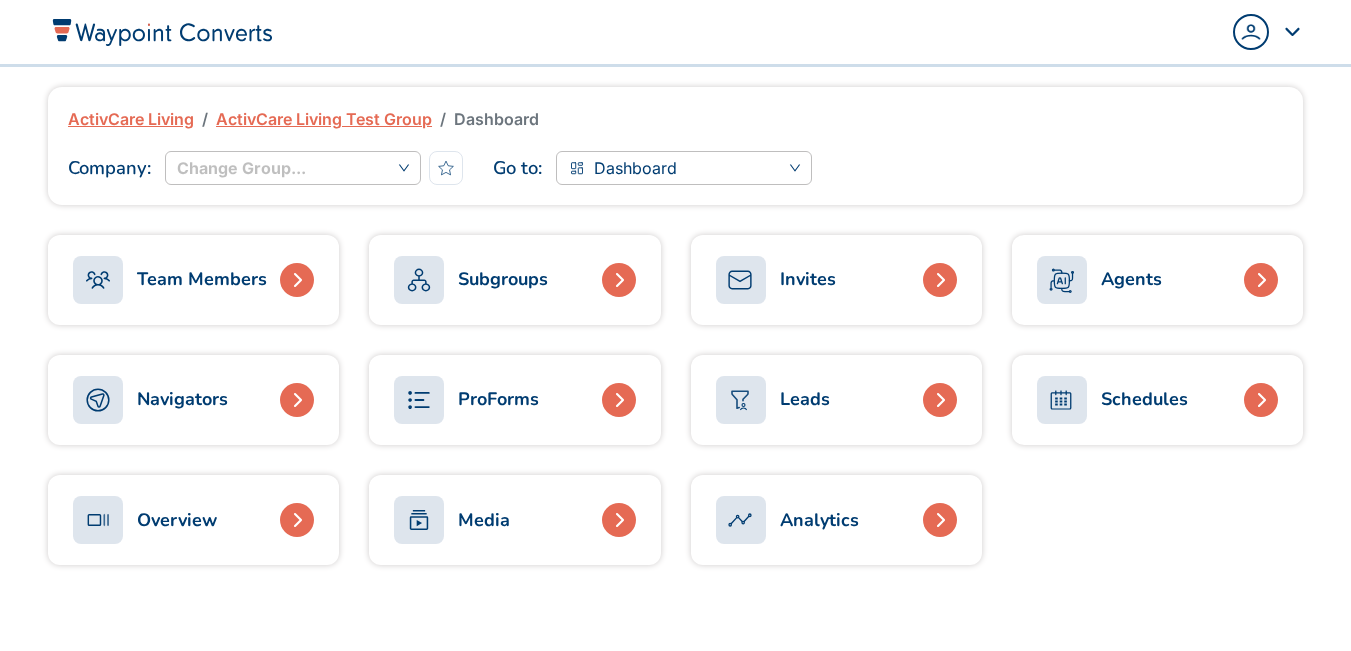 scroll, scrollTop: 0, scrollLeft: 0, axis: both 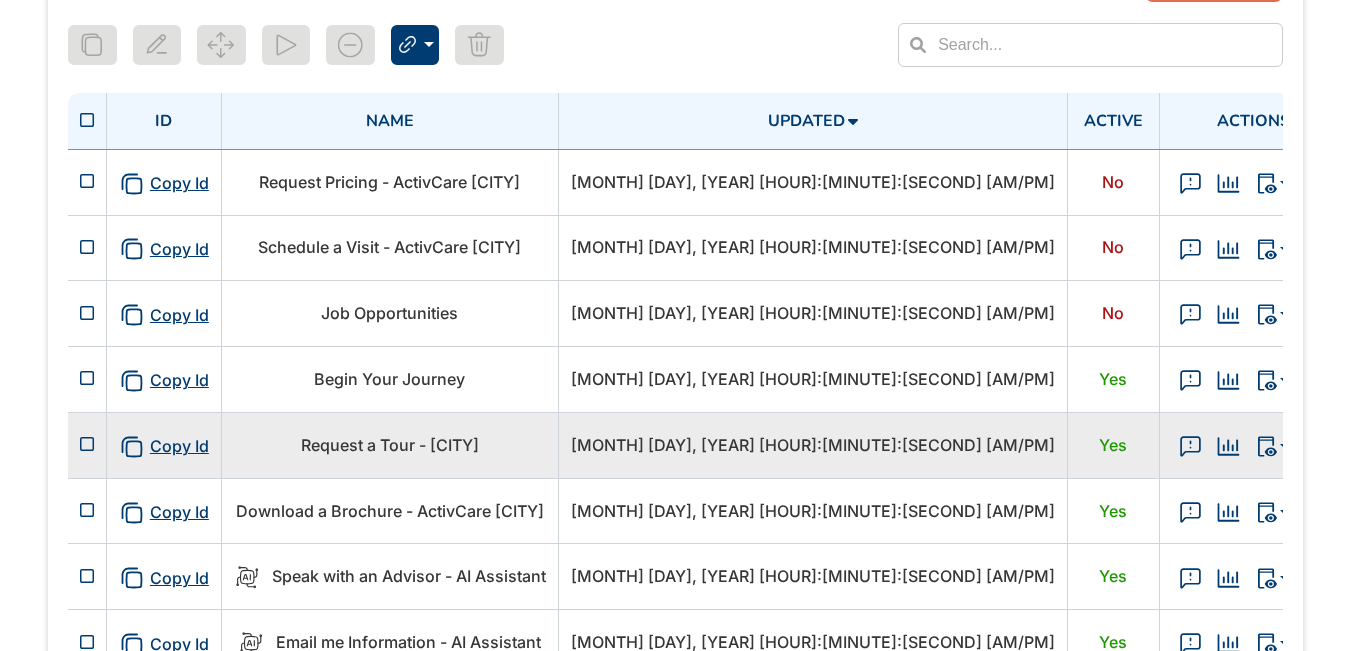click on "Request a Tour - [CITY]" at bounding box center [390, 445] 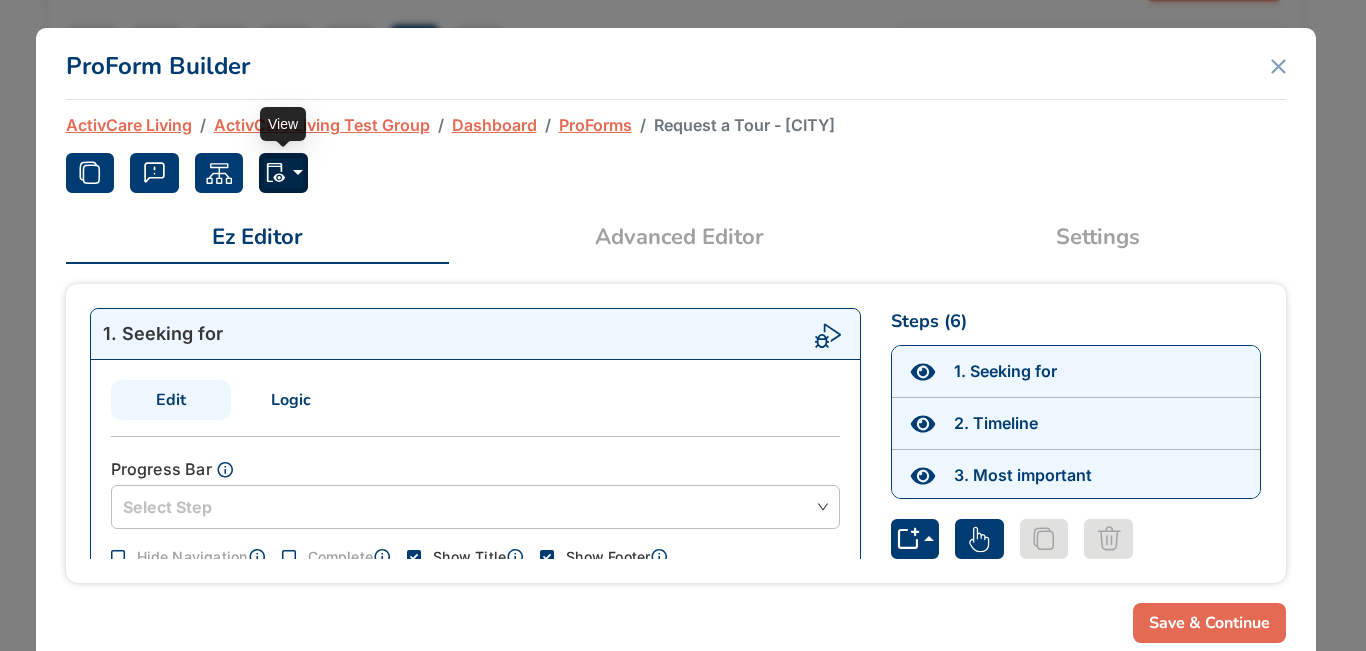 click at bounding box center (283, 173) 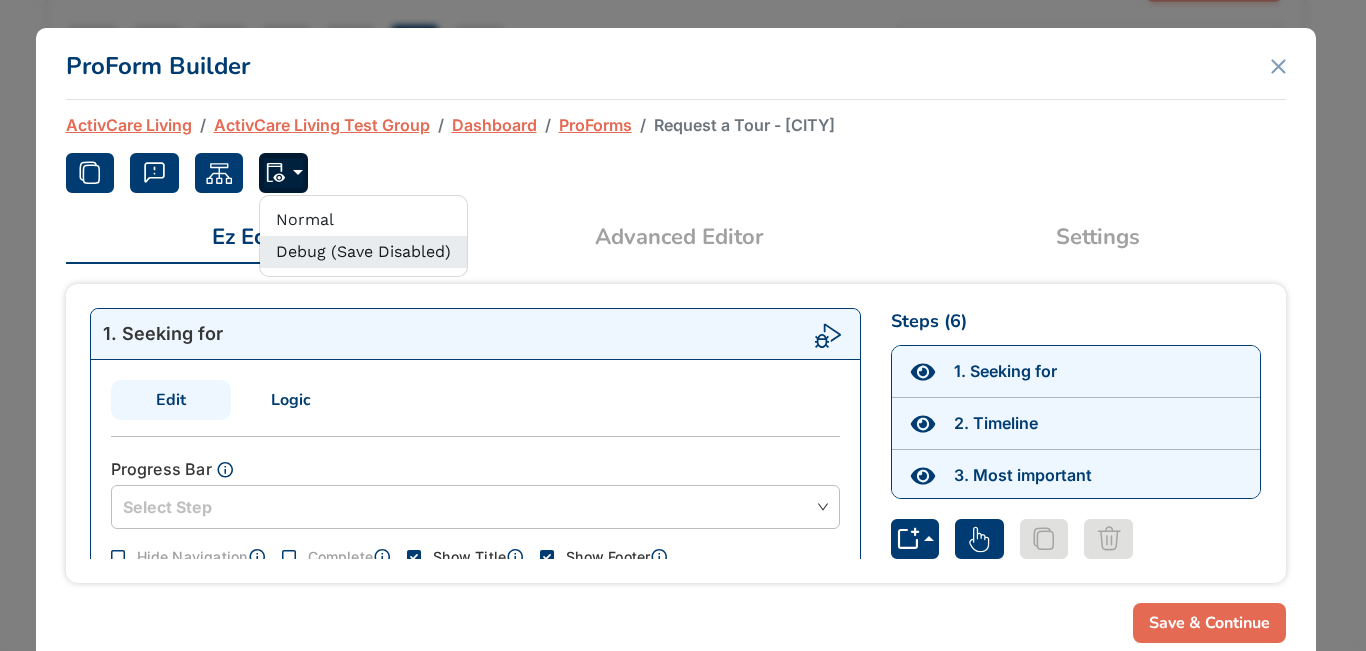 click on "Debug (Save Disabled)" at bounding box center [363, 252] 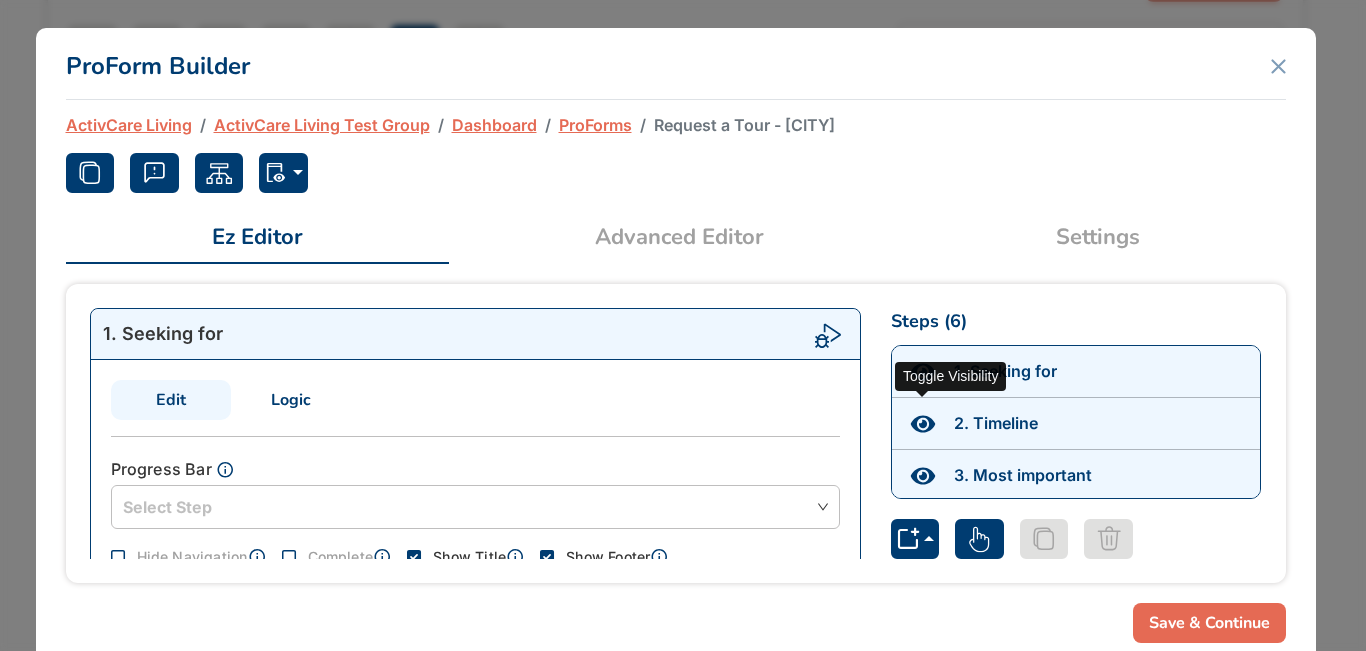 click 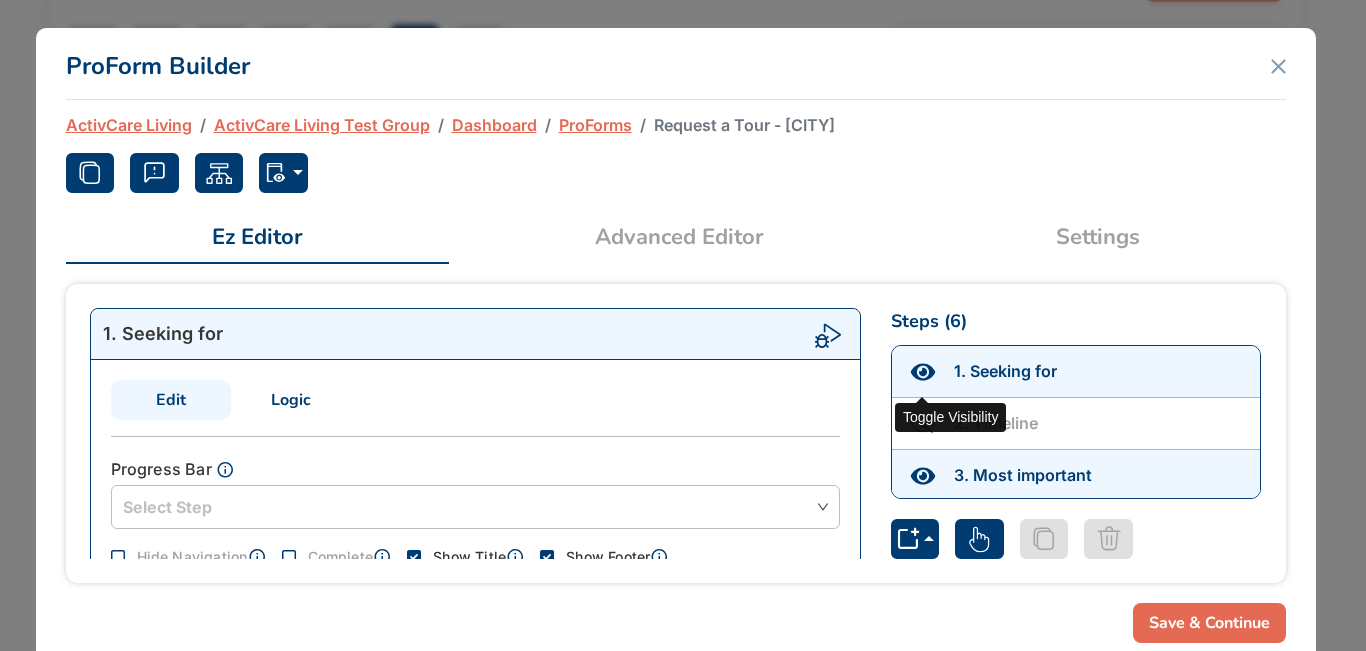 click 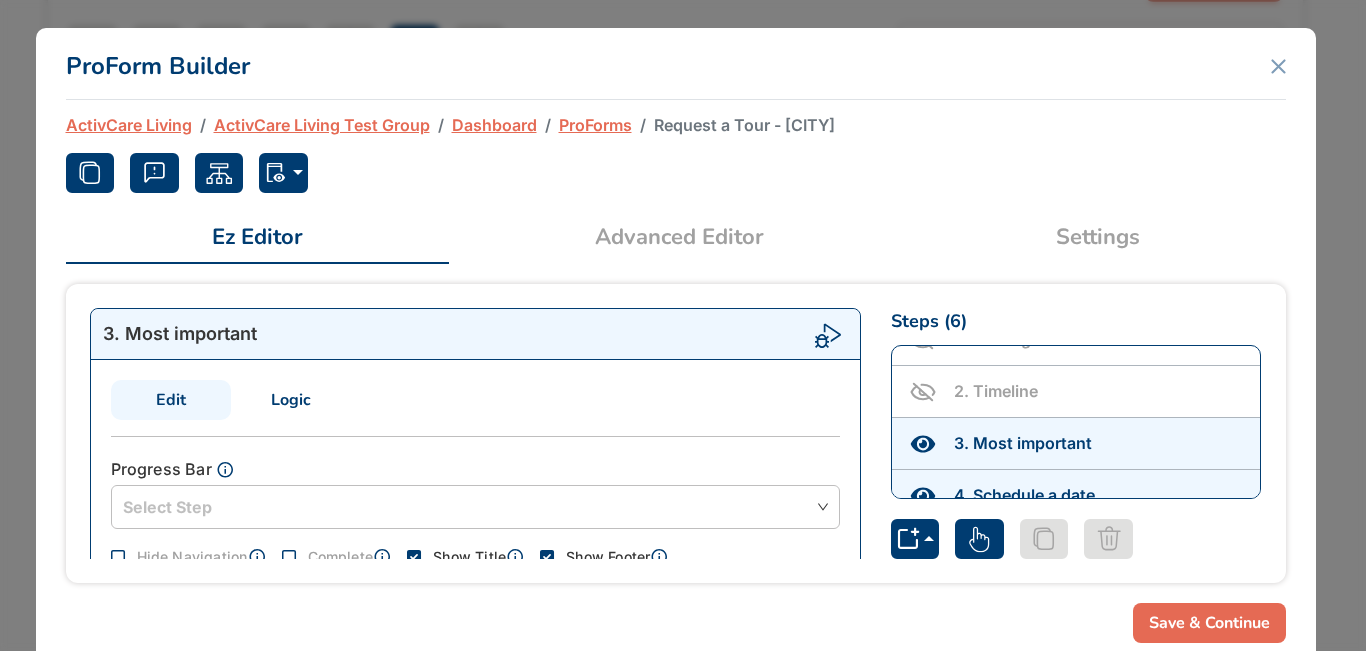 scroll, scrollTop: 0, scrollLeft: 0, axis: both 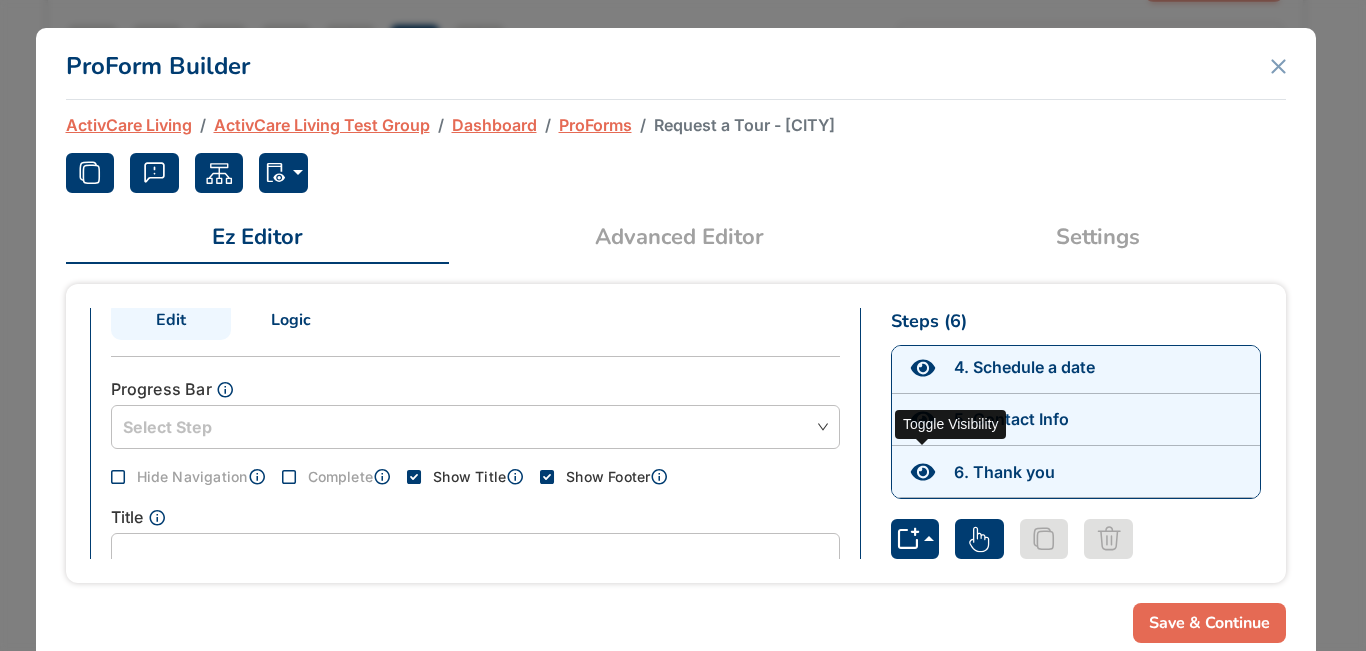 click 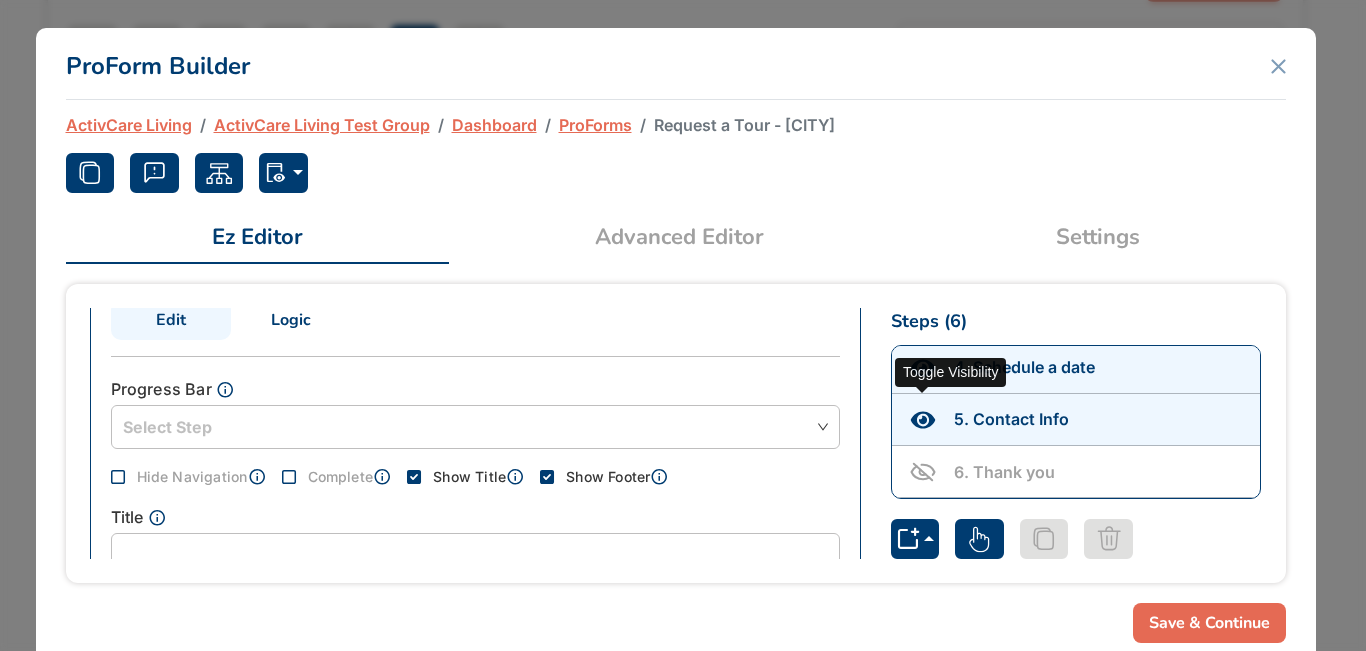 click 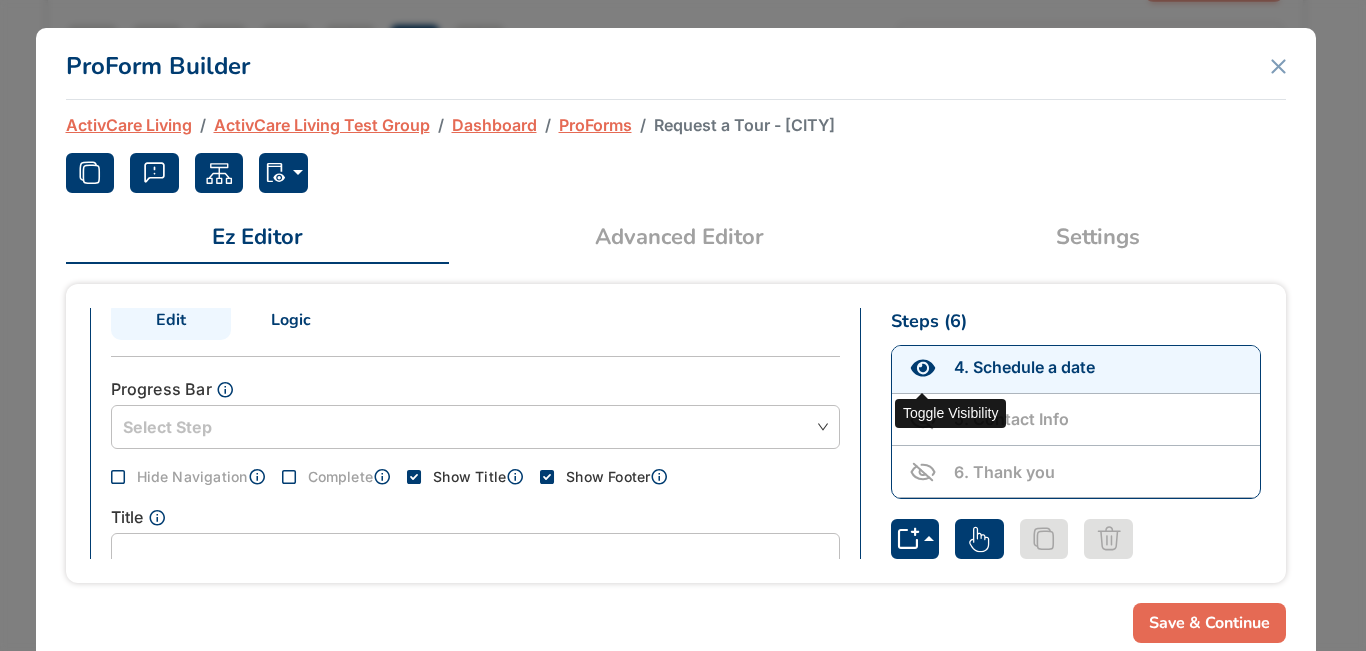 click 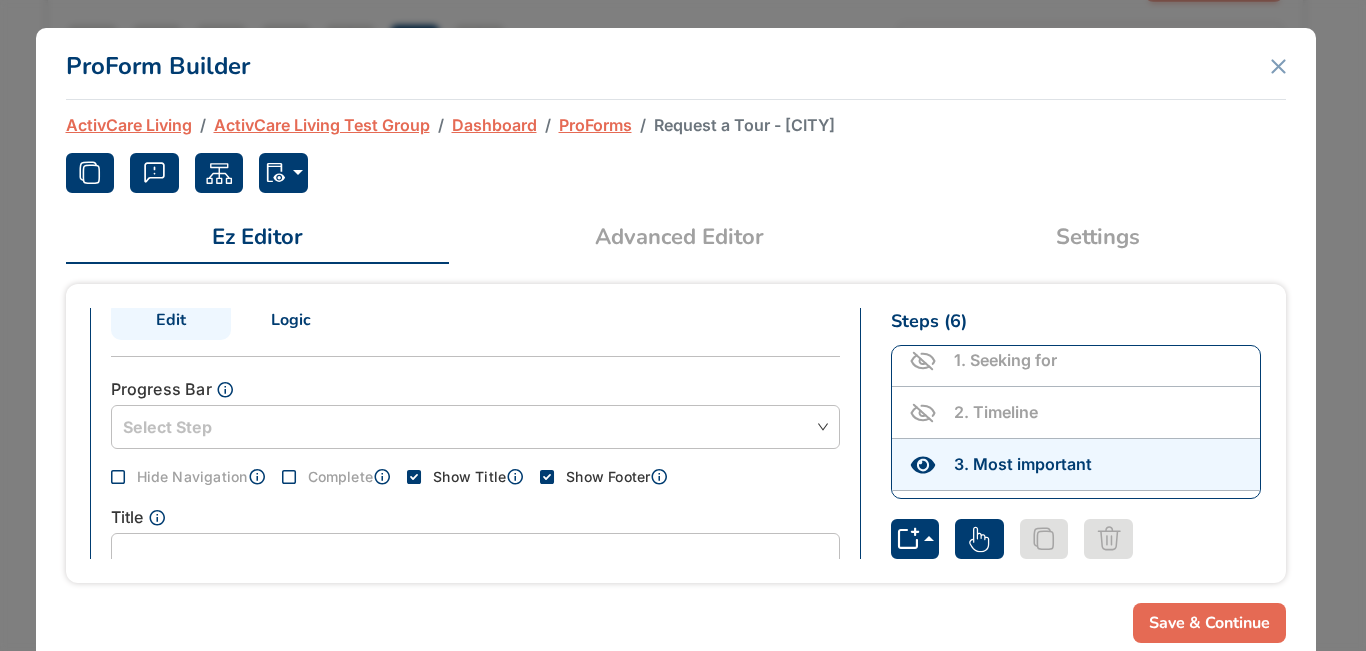 scroll, scrollTop: 0, scrollLeft: 0, axis: both 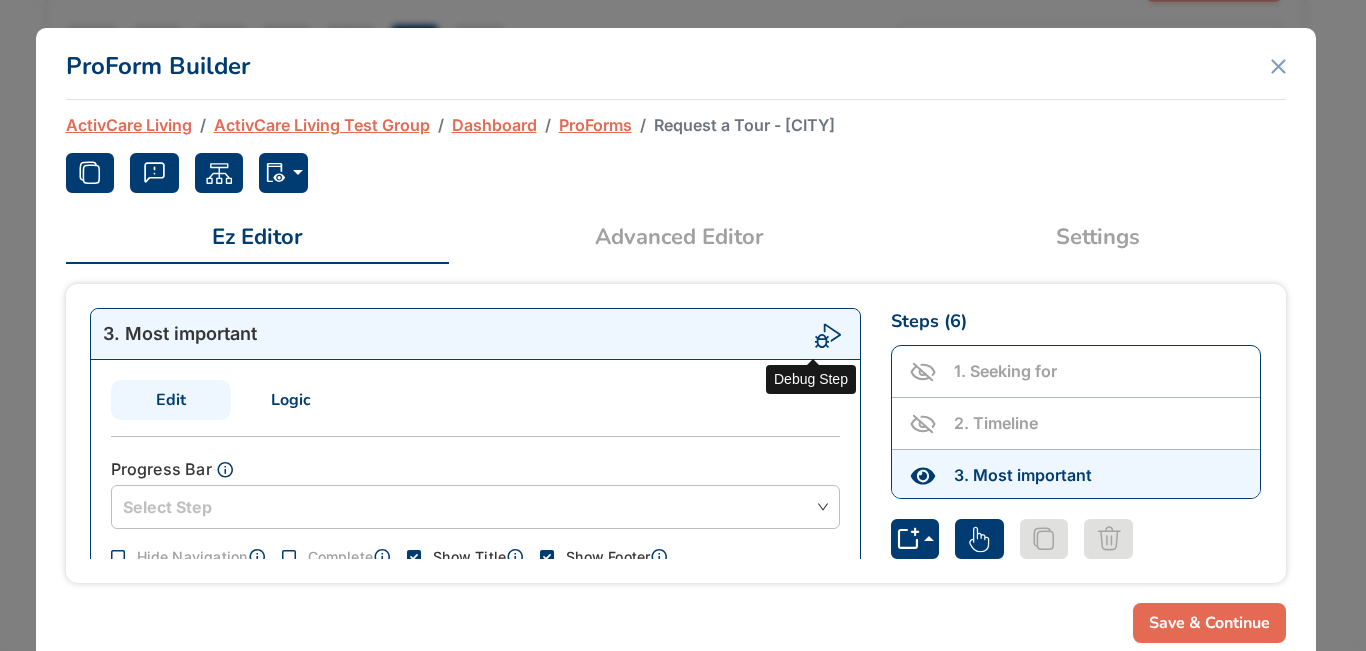 click 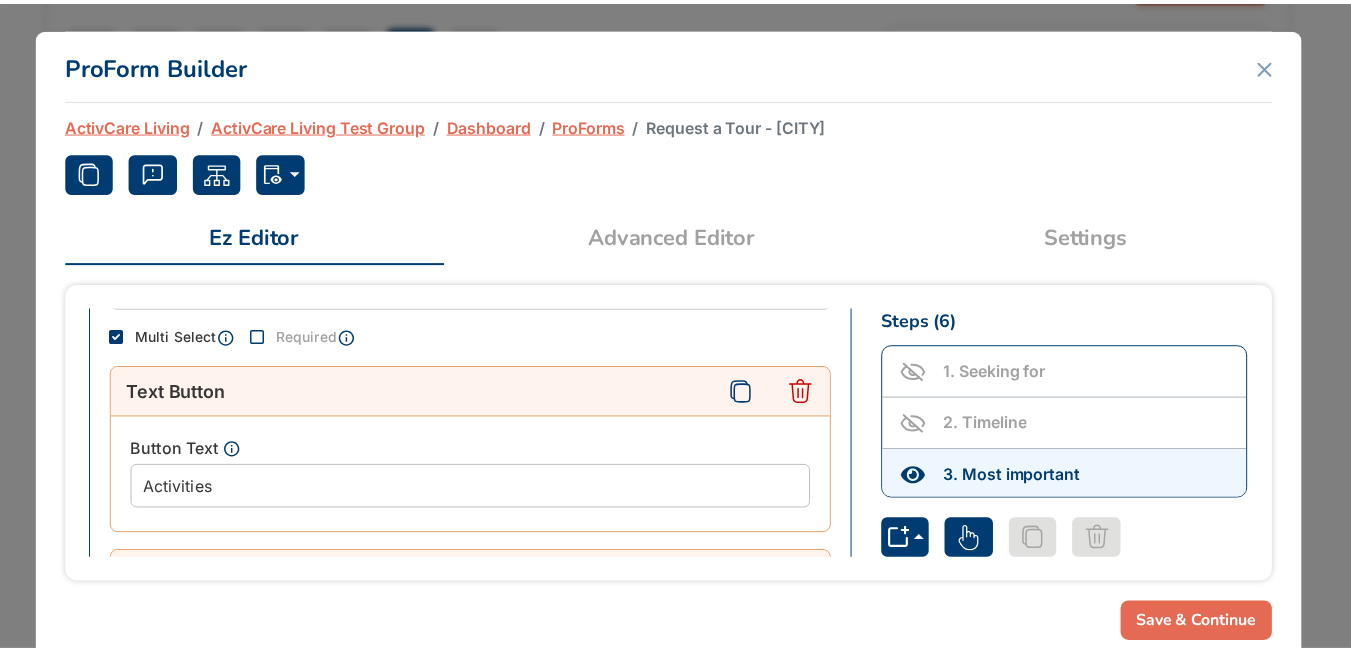 scroll, scrollTop: 460, scrollLeft: 0, axis: vertical 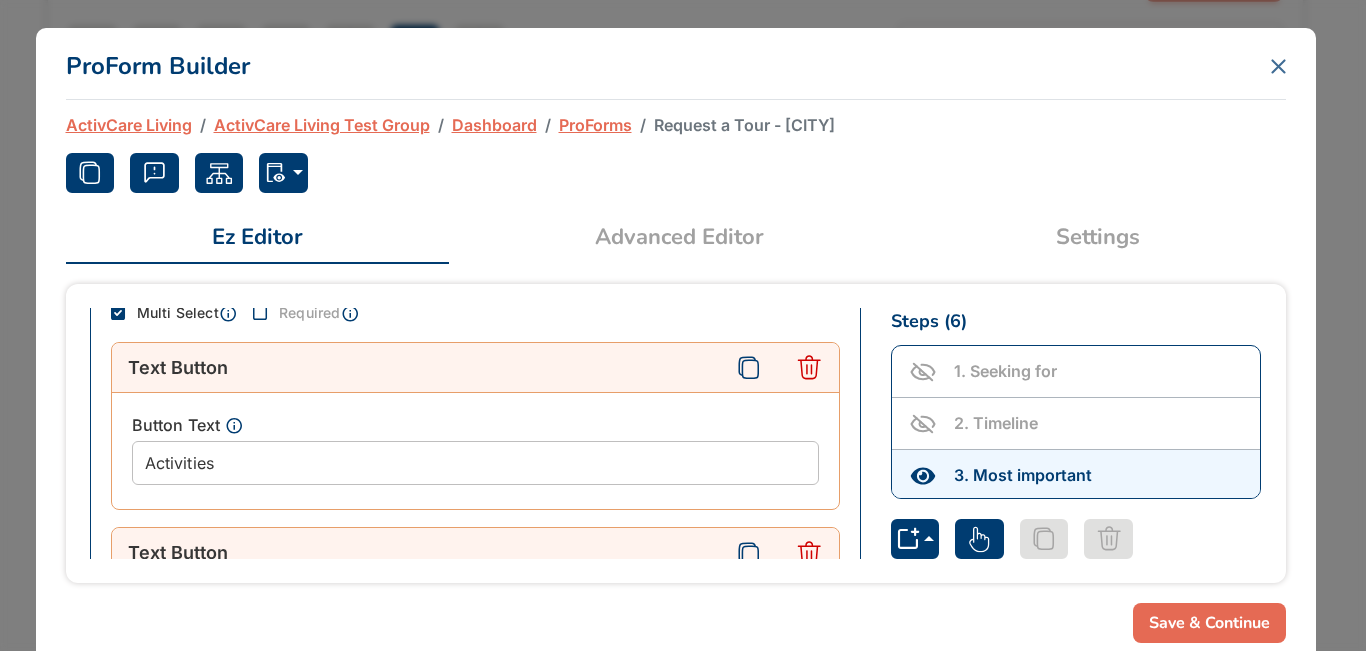 click 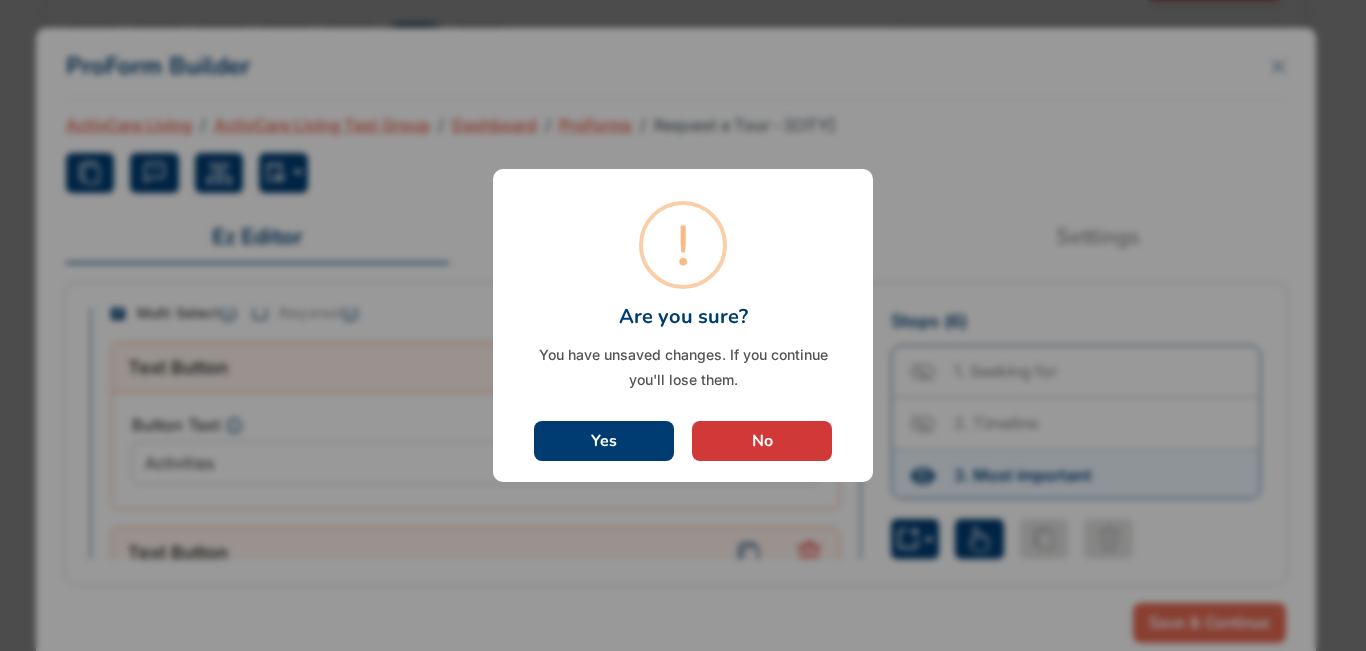 click on "Yes" at bounding box center (604, 441) 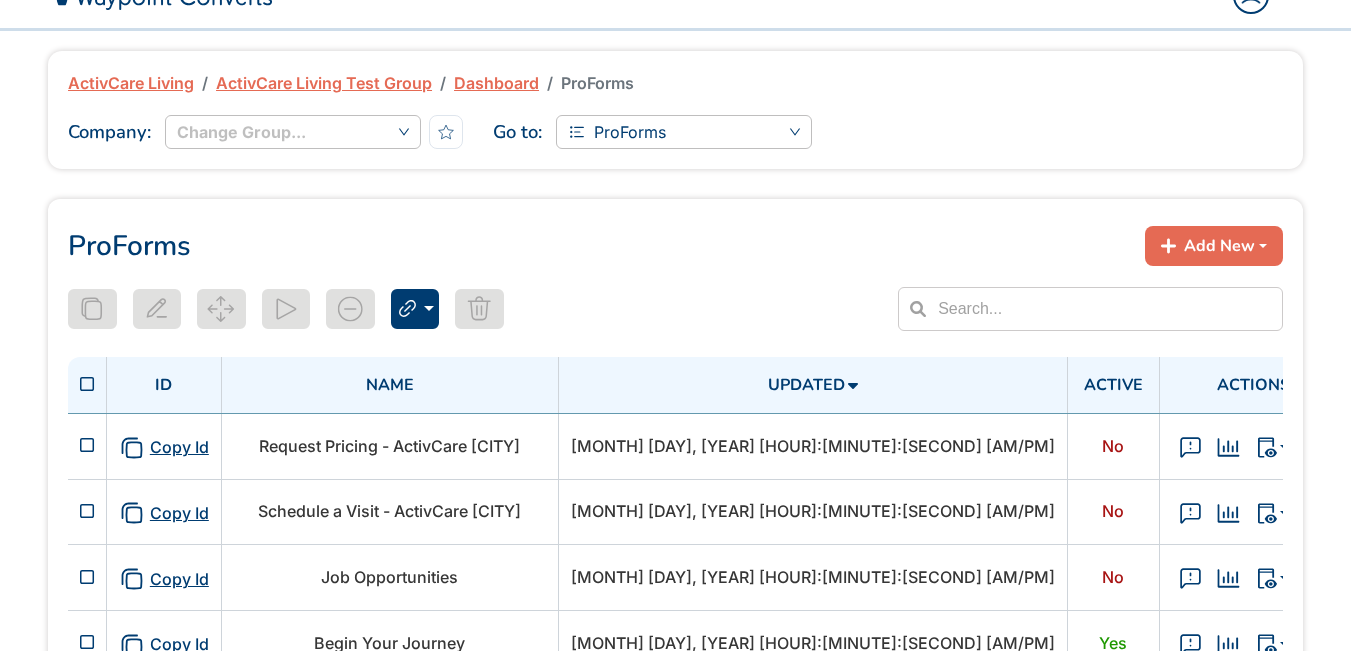 scroll, scrollTop: 0, scrollLeft: 0, axis: both 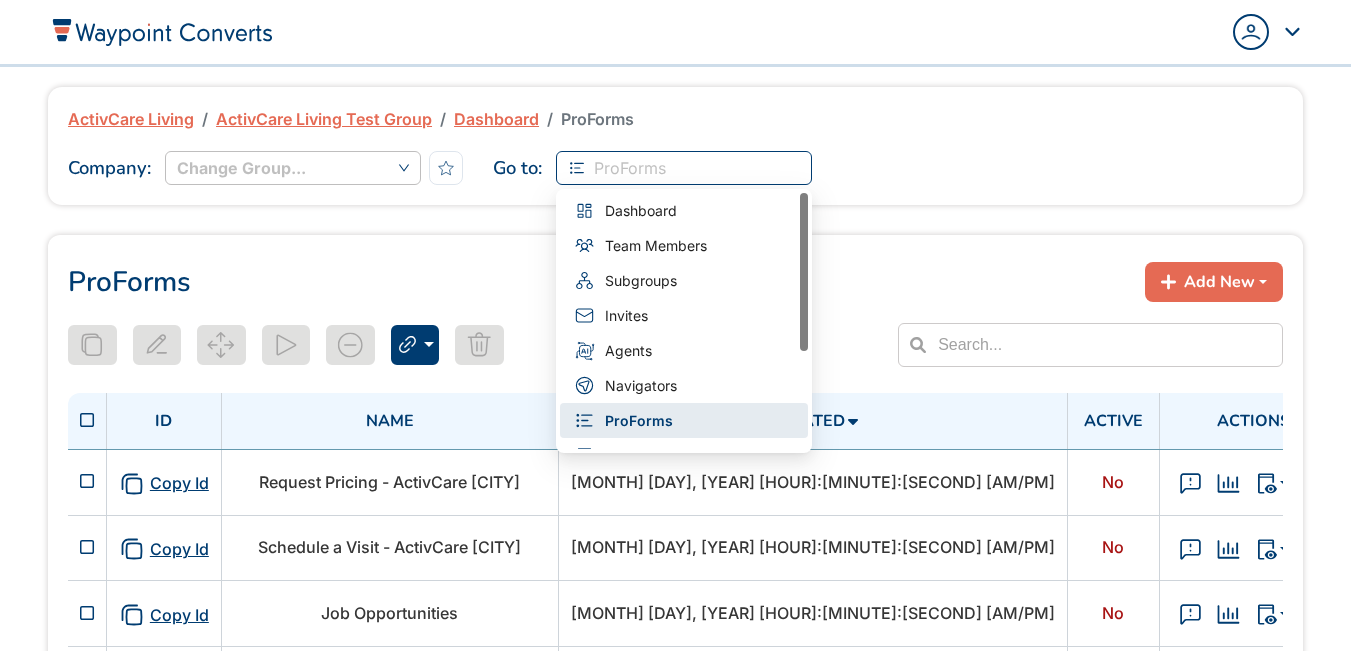 click on "ProForms" at bounding box center (684, 168) 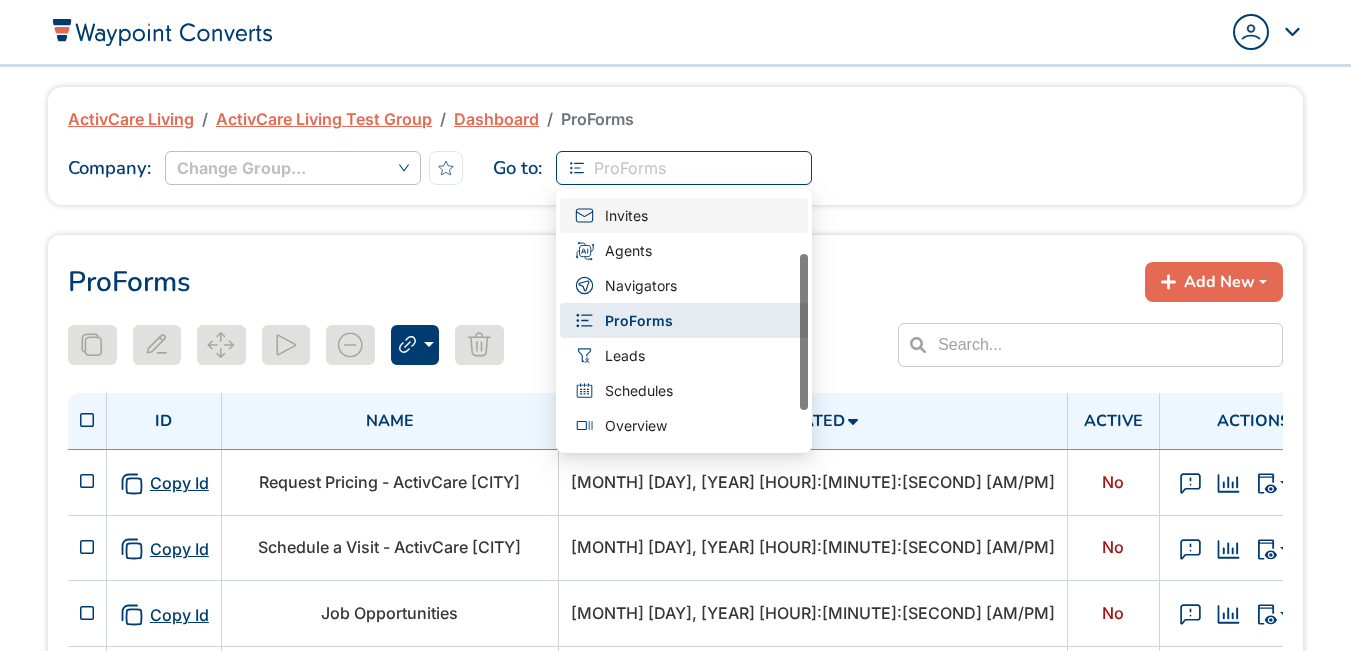 scroll, scrollTop: 164, scrollLeft: 0, axis: vertical 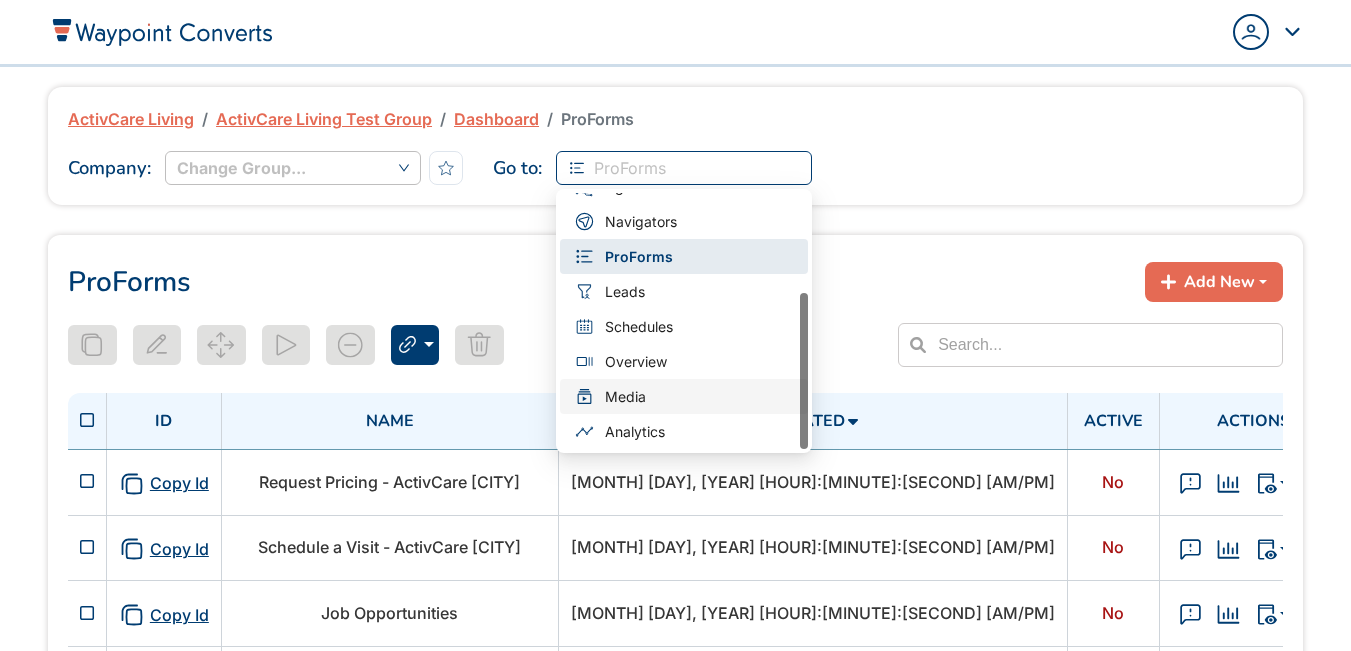 click on "Media" at bounding box center (684, 396) 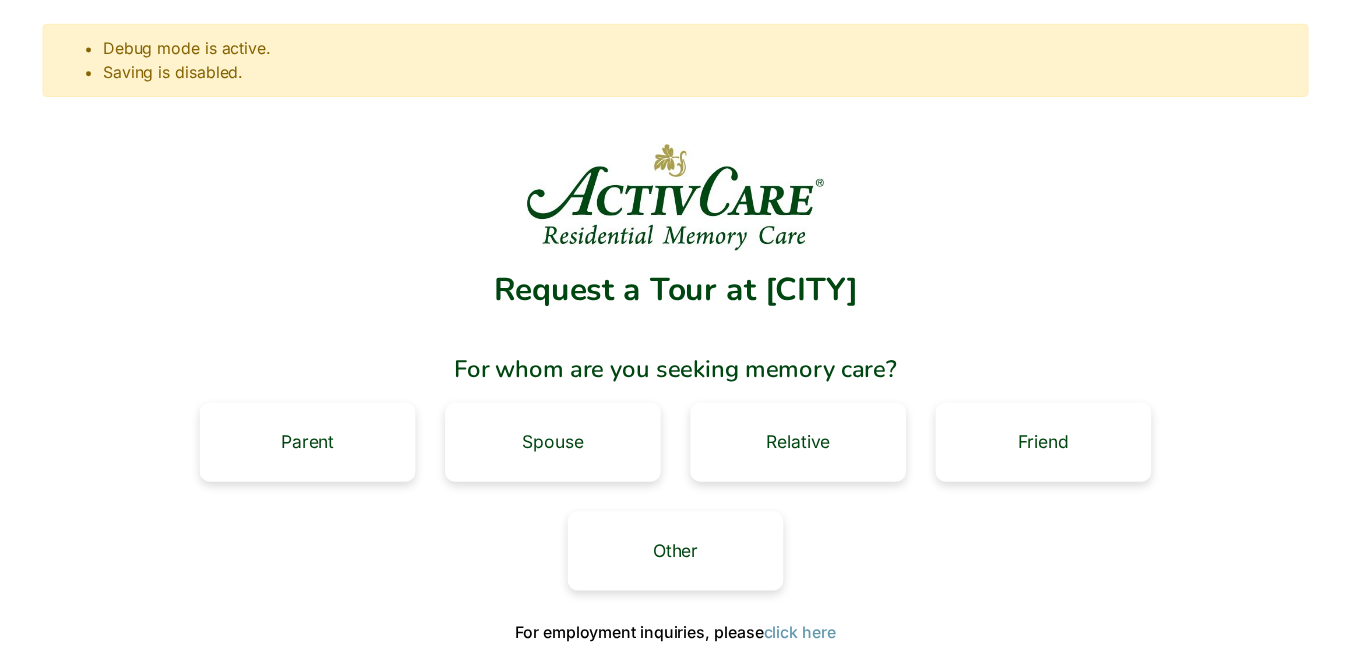 scroll, scrollTop: 0, scrollLeft: 0, axis: both 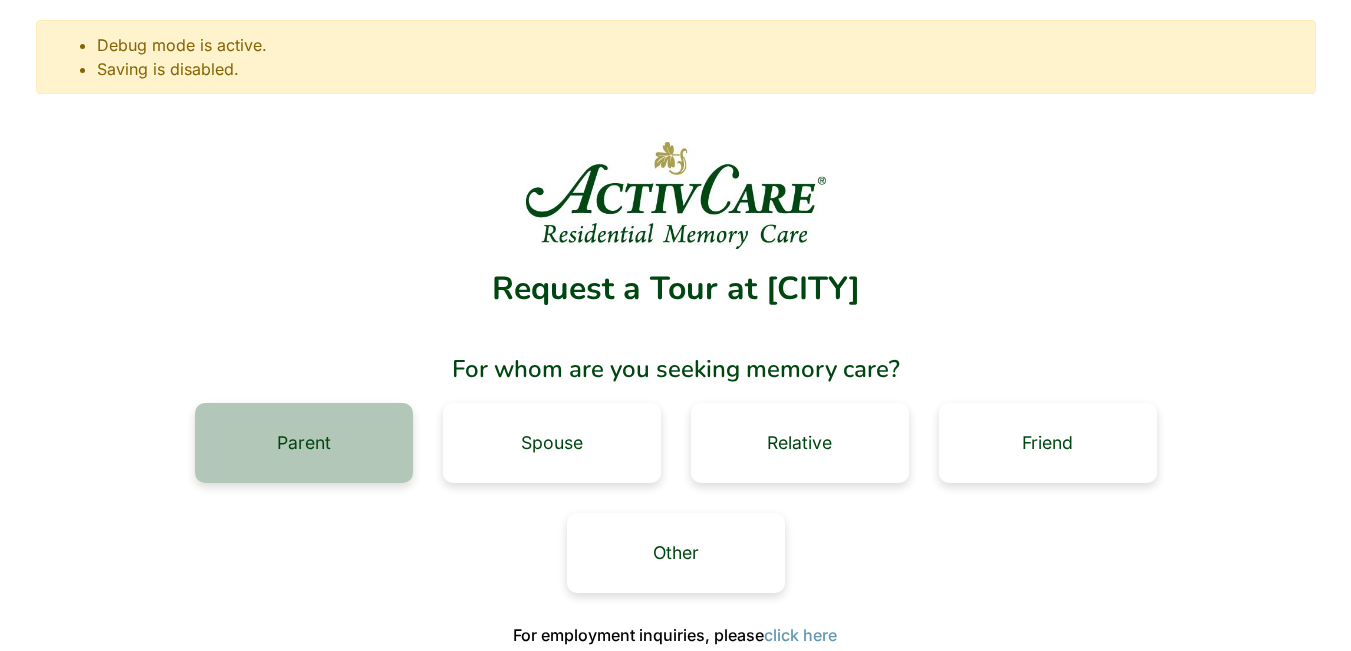 click on "Parent" at bounding box center [304, 443] 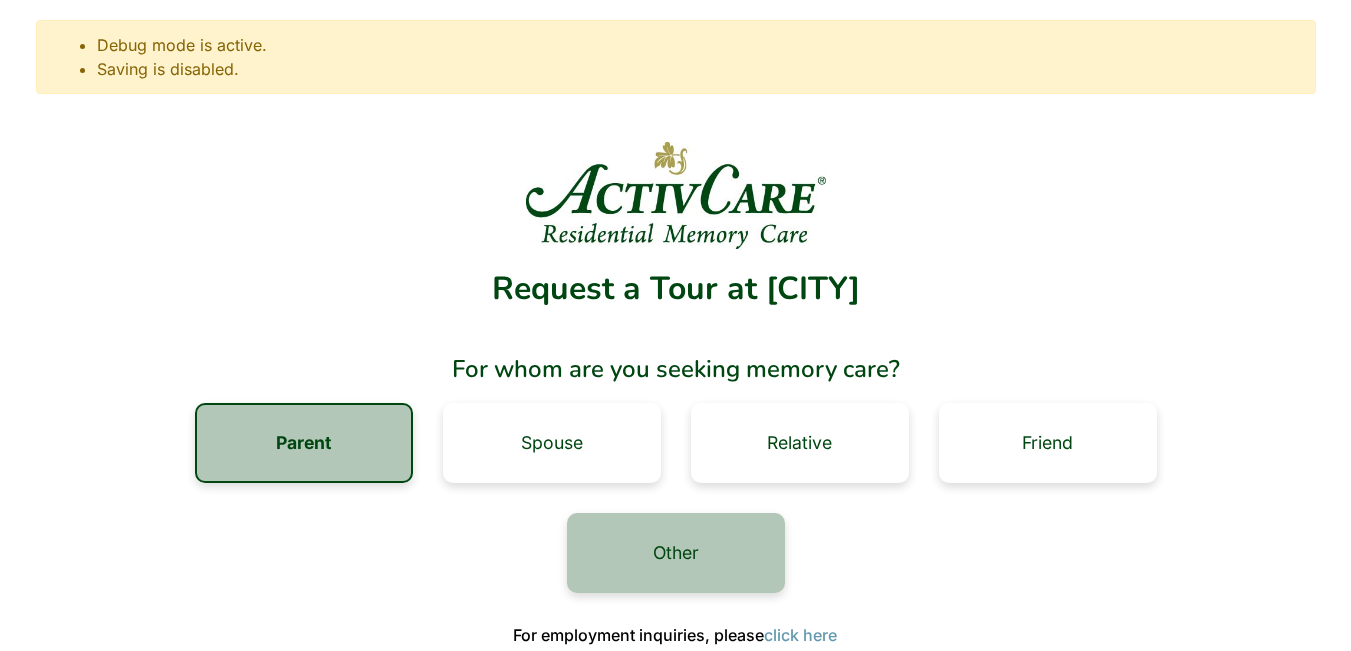 click on "Other" at bounding box center [676, 553] 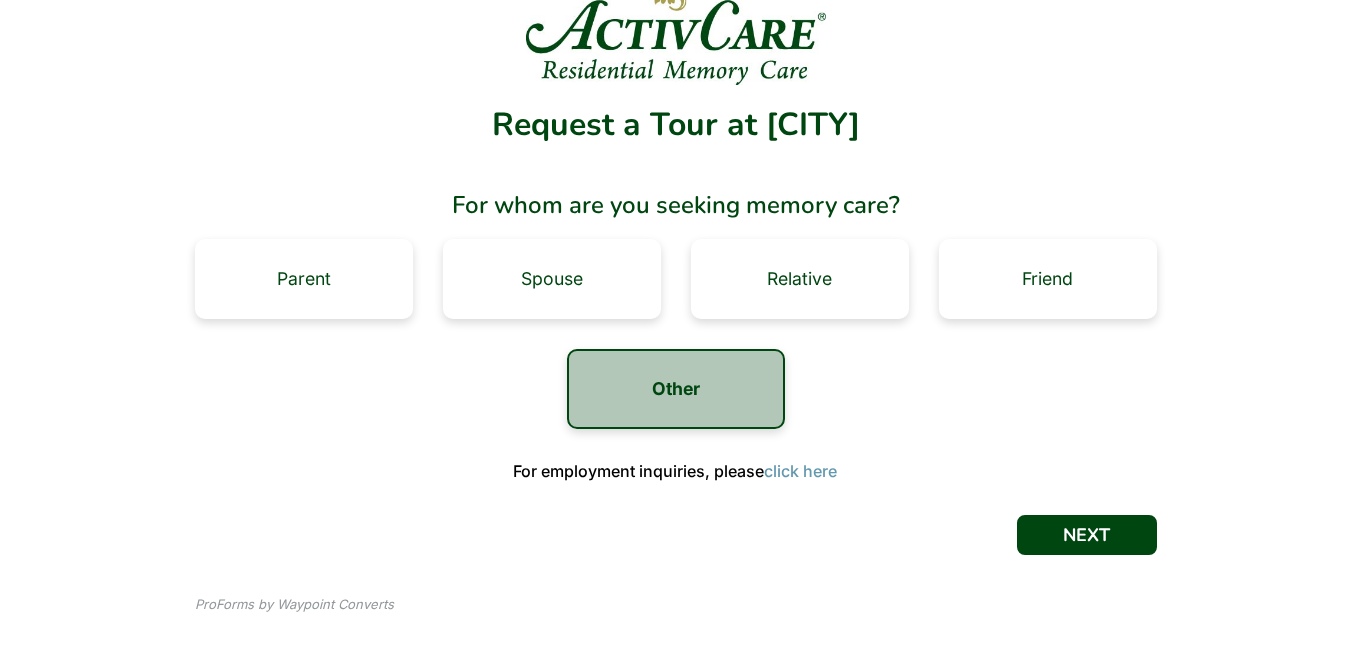 scroll, scrollTop: 194, scrollLeft: 0, axis: vertical 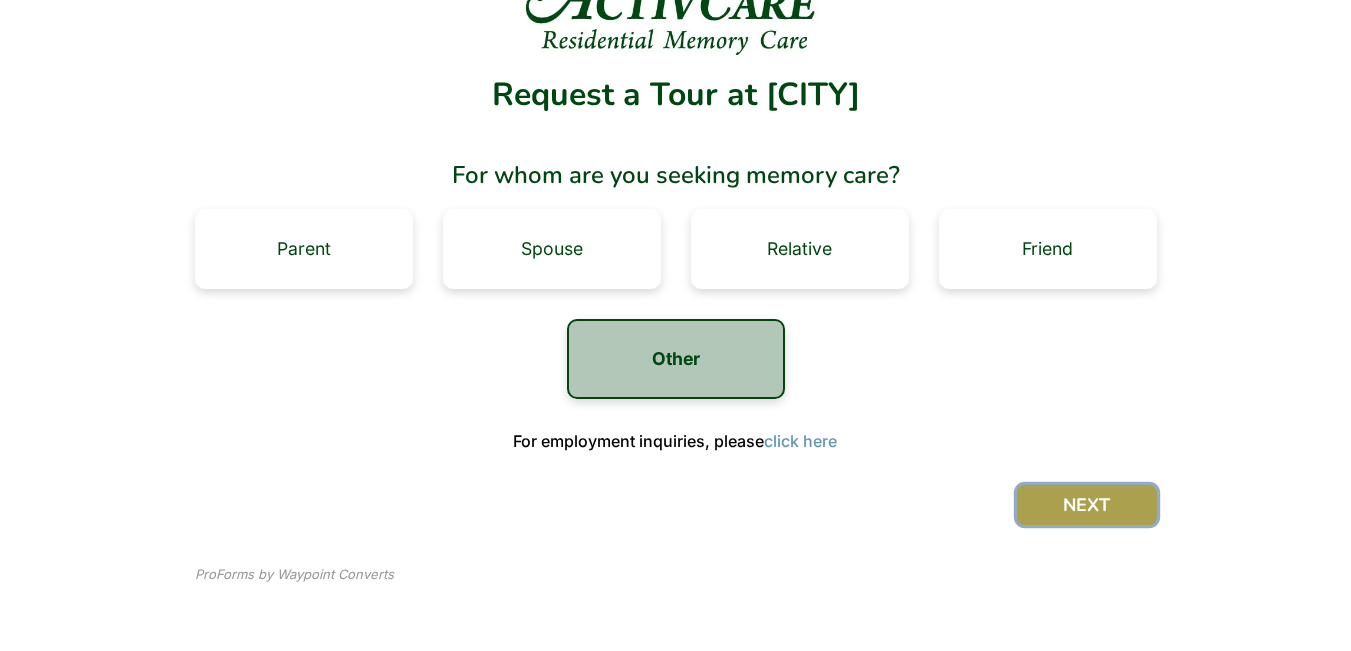 click on "NEXT" at bounding box center [1087, 505] 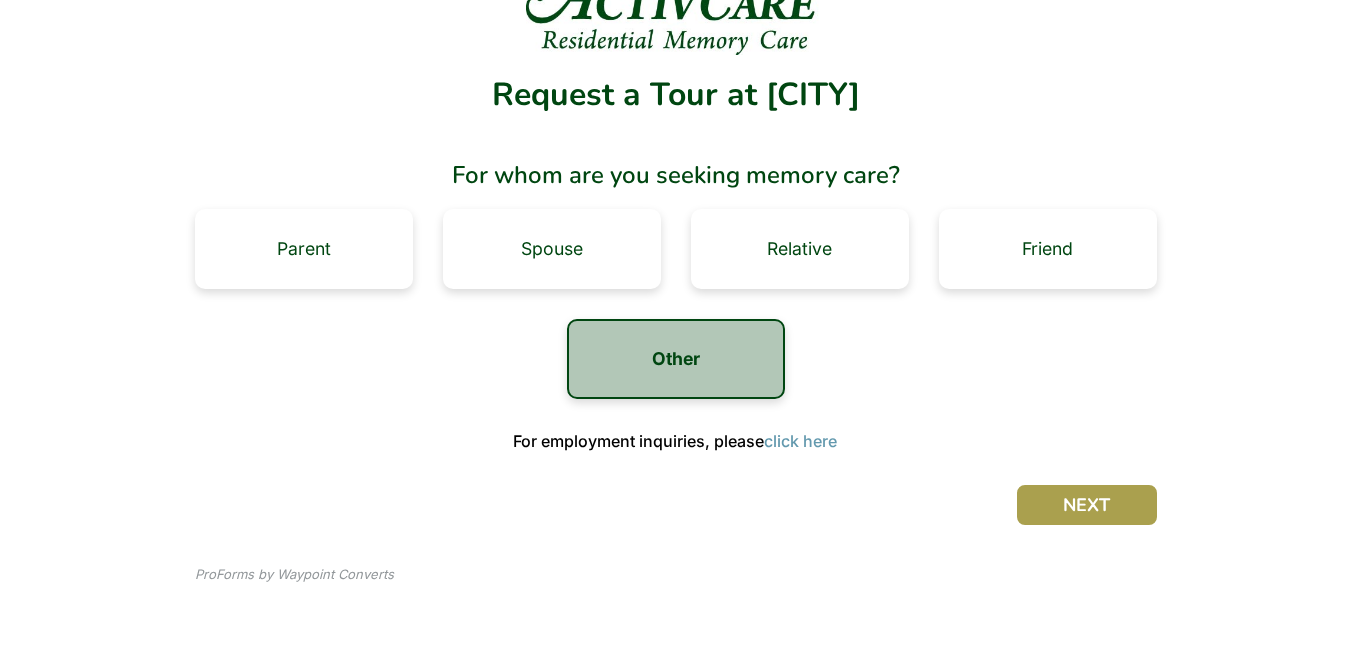 scroll, scrollTop: 0, scrollLeft: 0, axis: both 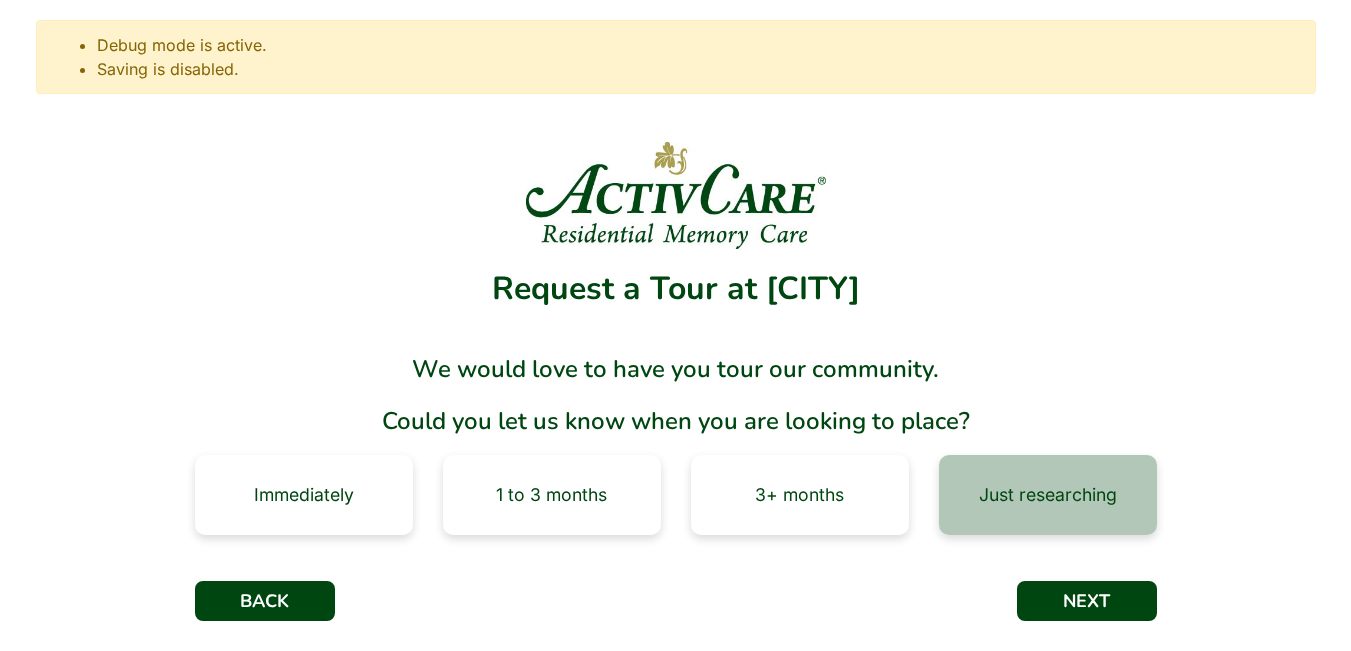 click on "Just researching" at bounding box center (1048, 495) 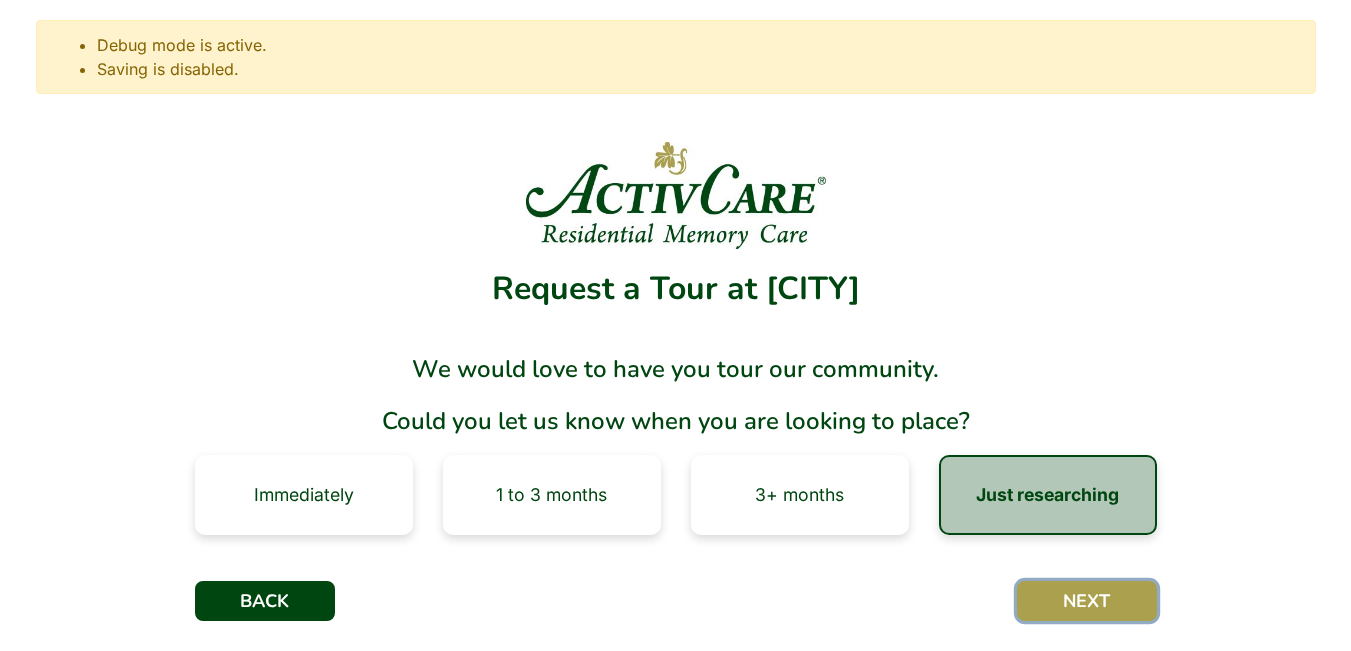 click on "NEXT" at bounding box center (1087, 601) 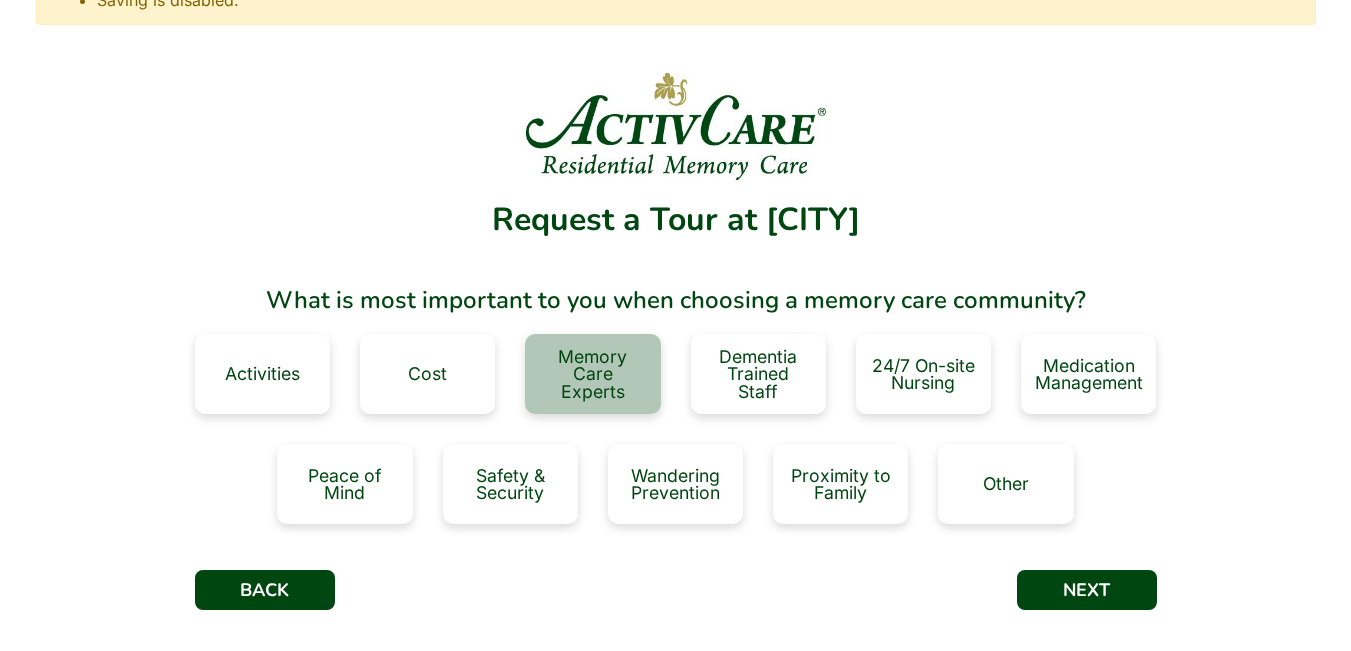 scroll, scrollTop: 100, scrollLeft: 0, axis: vertical 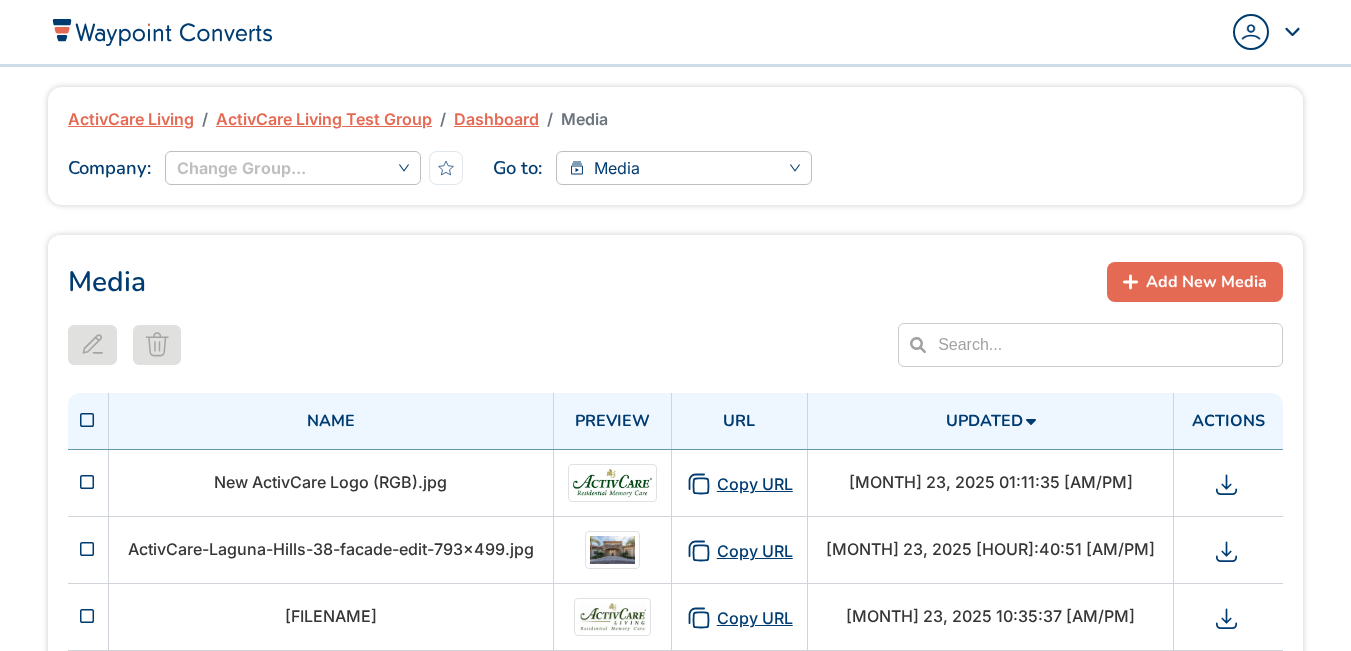 click on "Add New Media" at bounding box center (1206, 282) 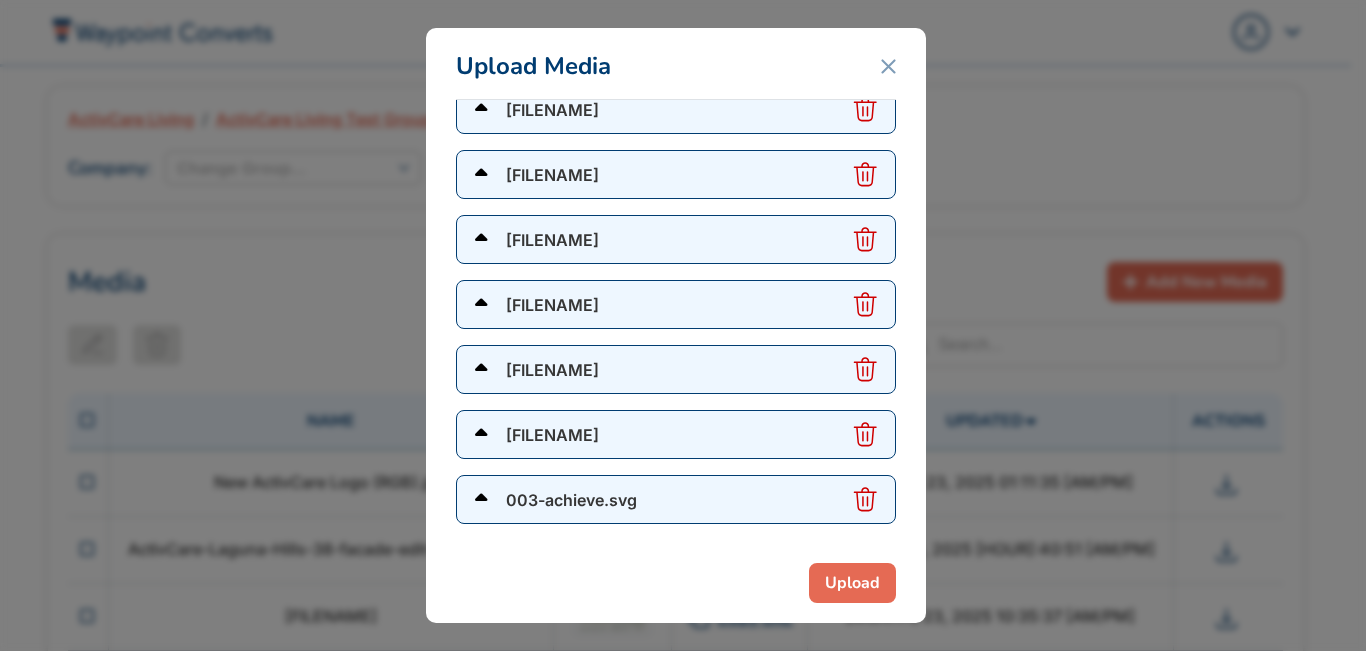 scroll, scrollTop: 662, scrollLeft: 0, axis: vertical 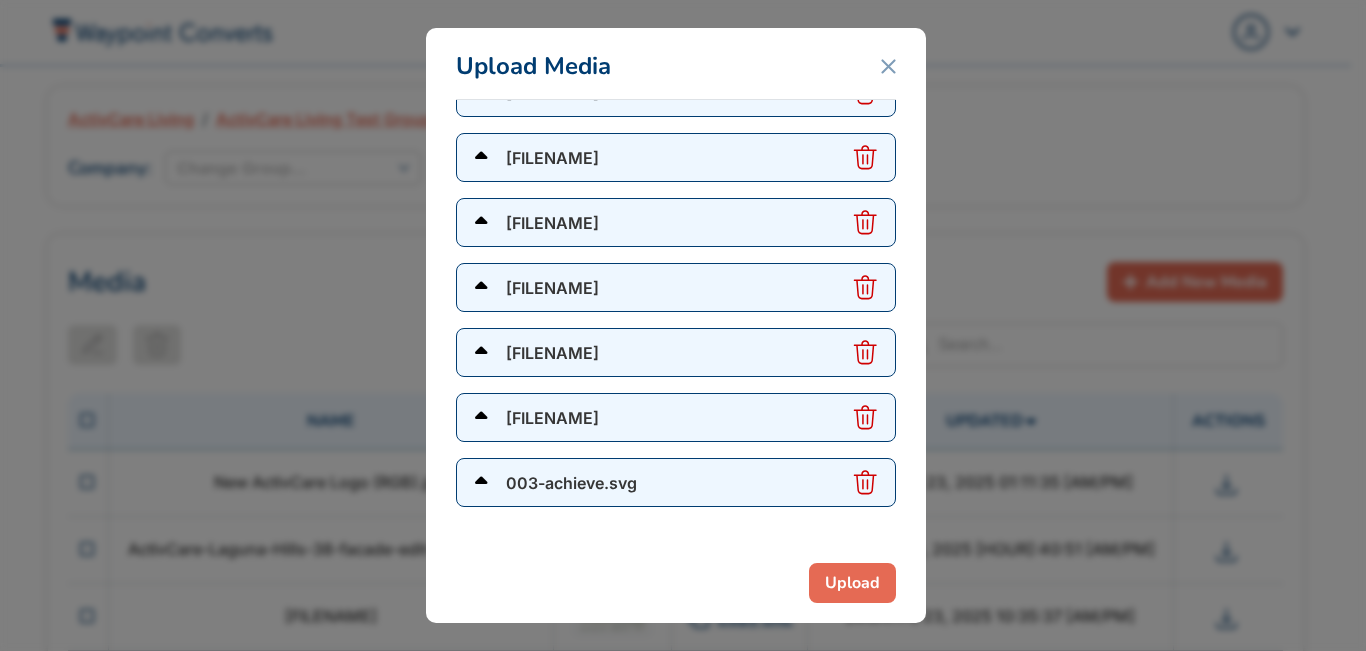 click on "Upload" at bounding box center [852, 583] 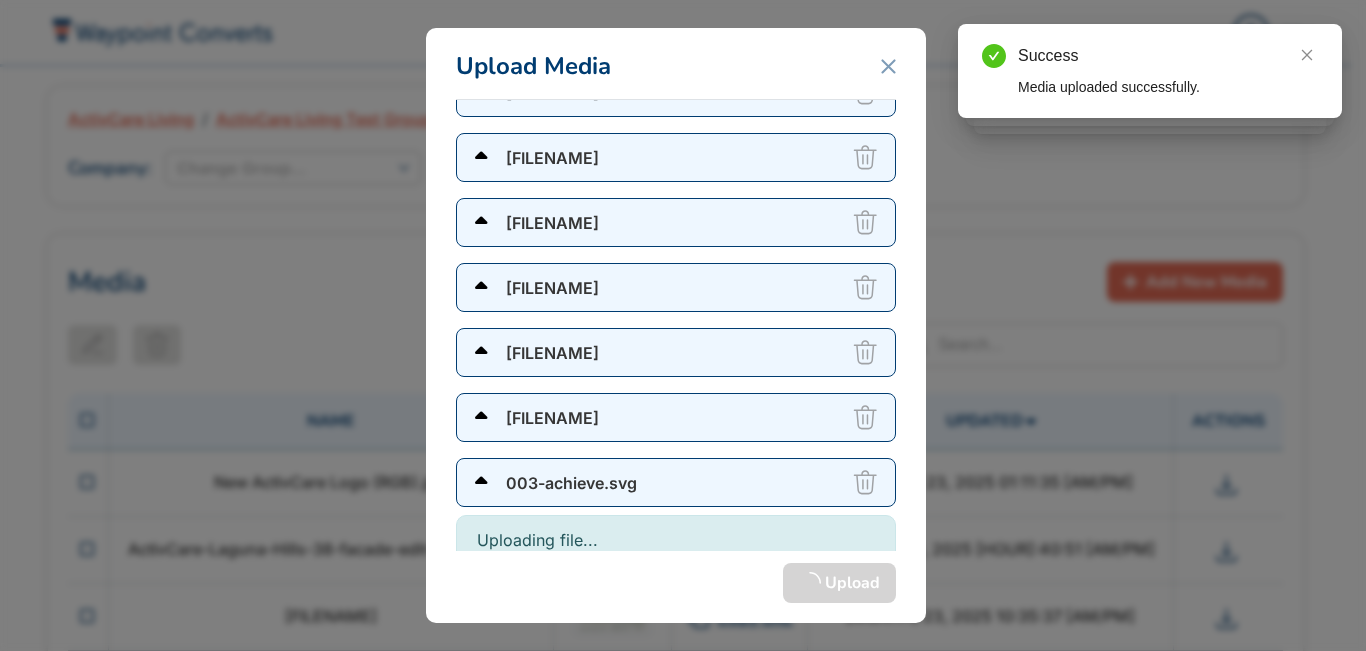 scroll, scrollTop: 768, scrollLeft: 0, axis: vertical 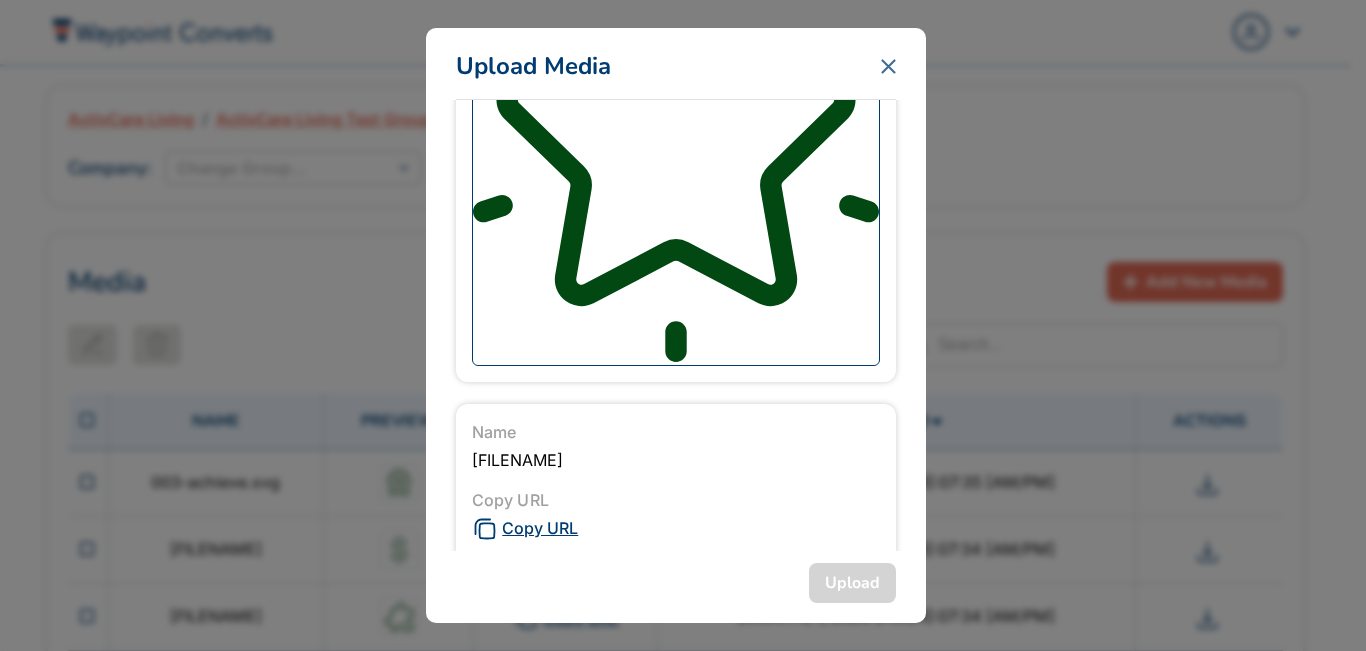 click 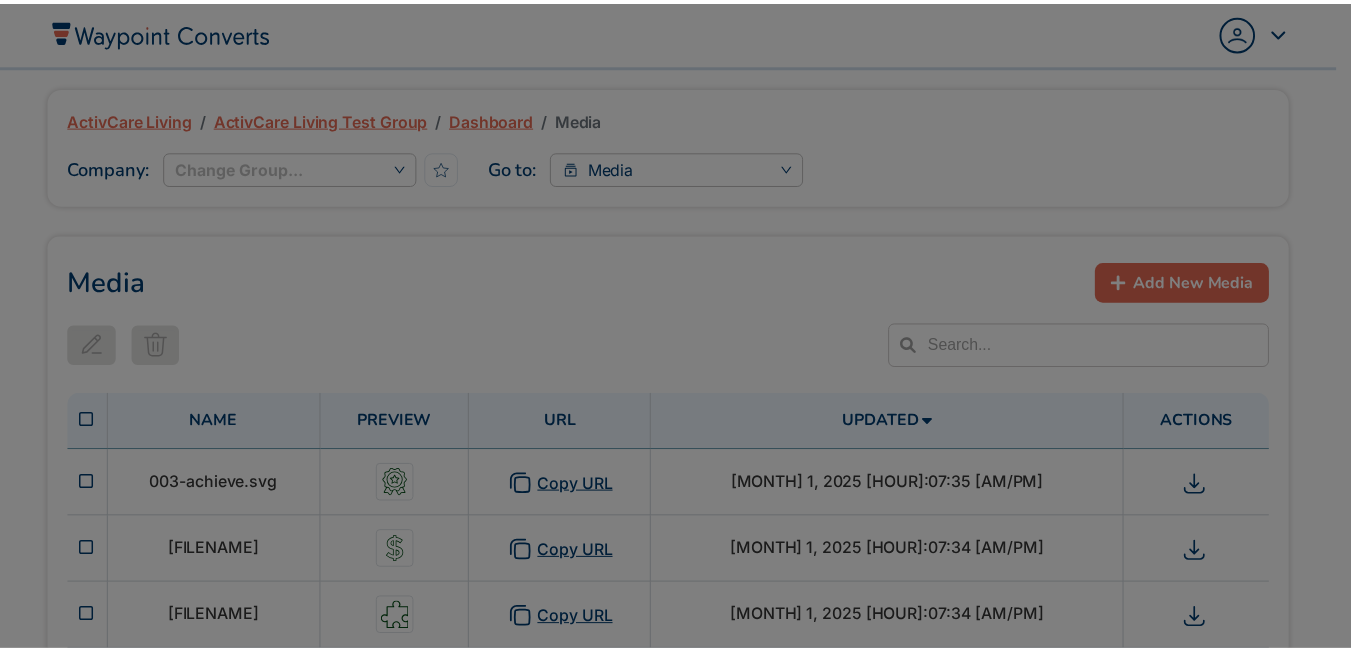 scroll, scrollTop: 0, scrollLeft: 0, axis: both 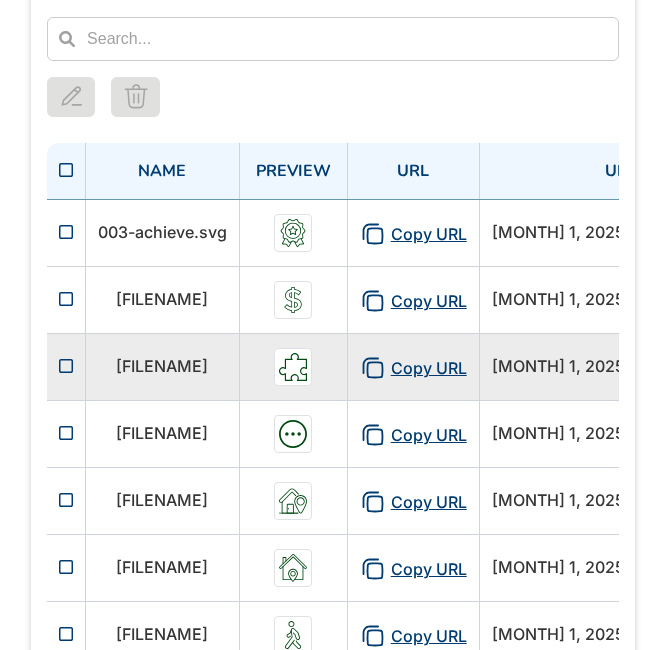 click on "Copy URL" at bounding box center (413, 368) 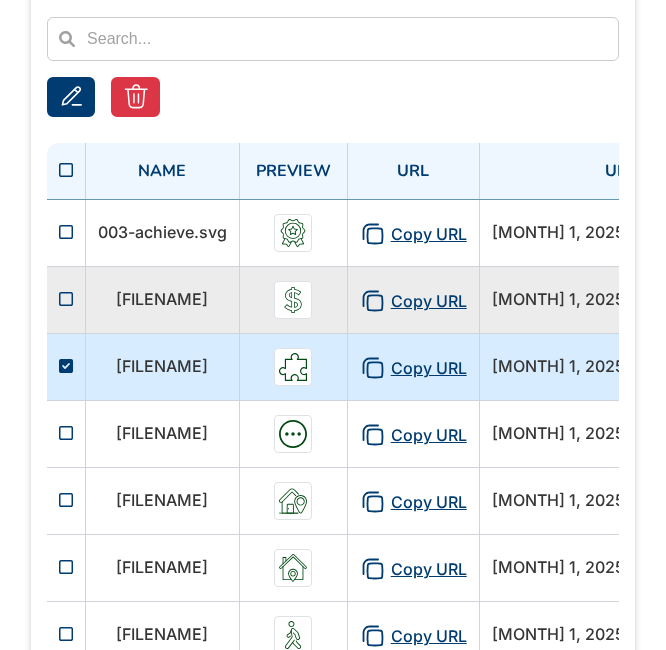 click on "Copy URL" at bounding box center [413, 301] 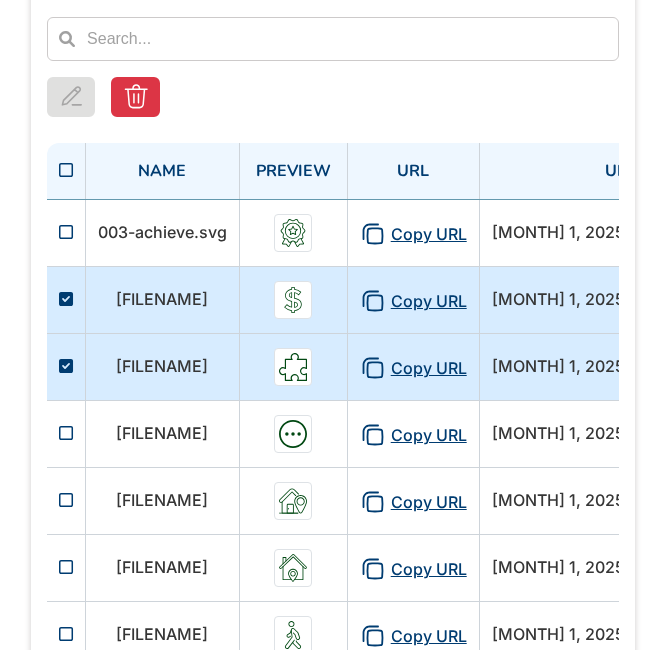 click at bounding box center (66, 366) 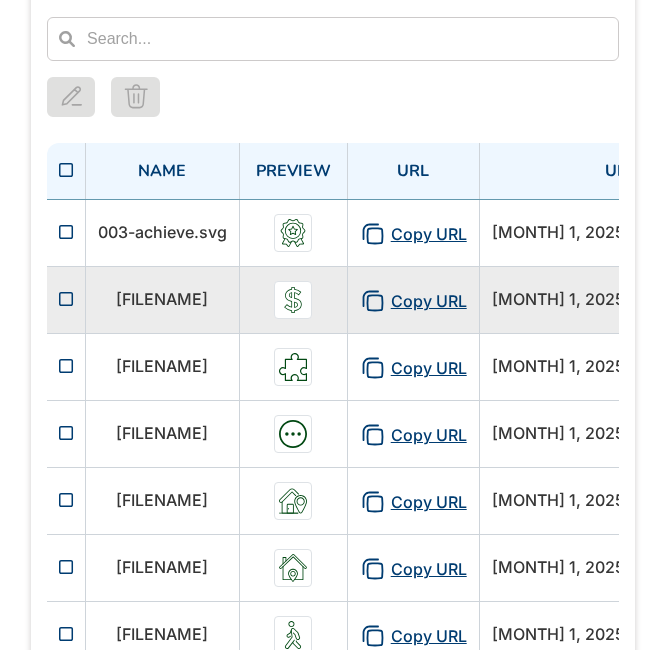 click on "Copy URL" at bounding box center [413, 301] 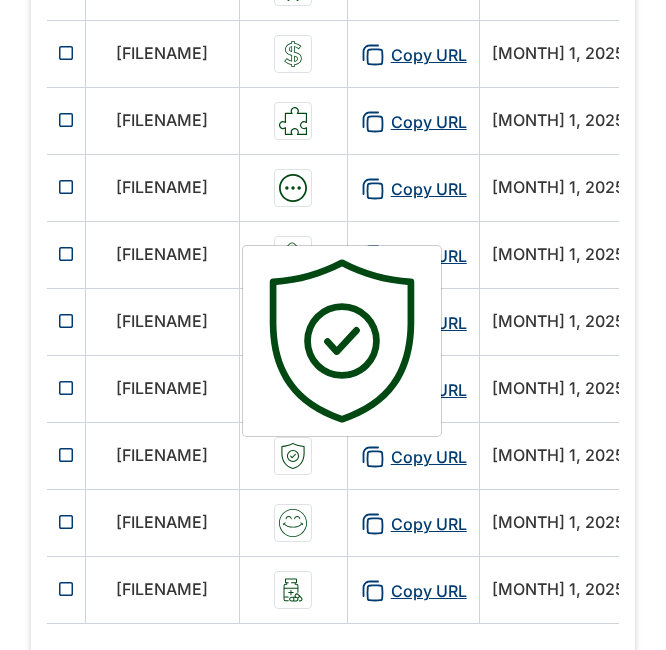 scroll, scrollTop: 700, scrollLeft: 0, axis: vertical 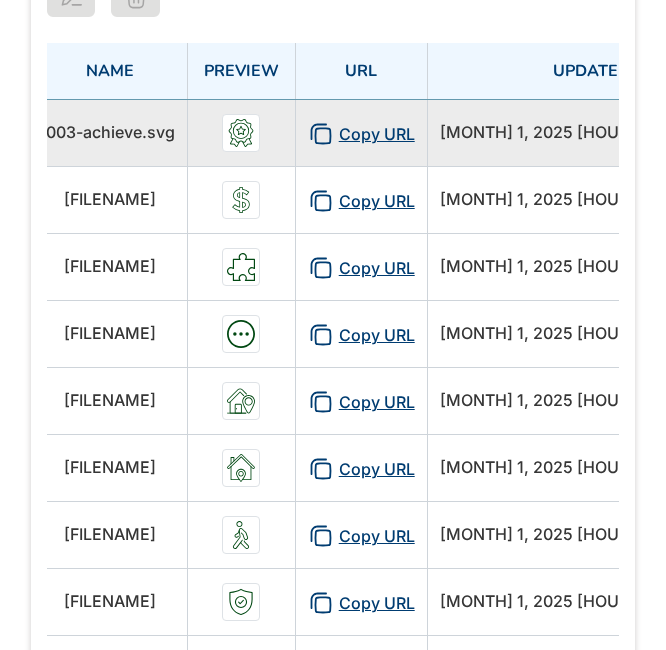 click on "Copy URL" at bounding box center (361, 132) 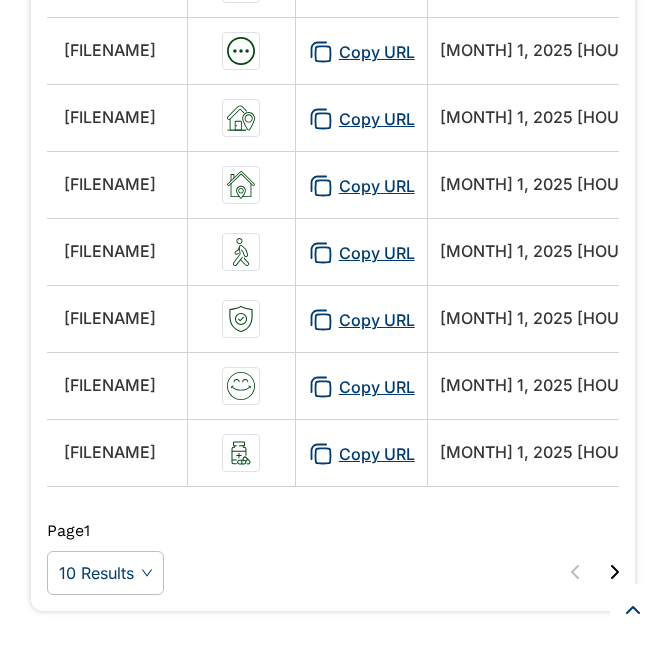 scroll, scrollTop: 795, scrollLeft: 0, axis: vertical 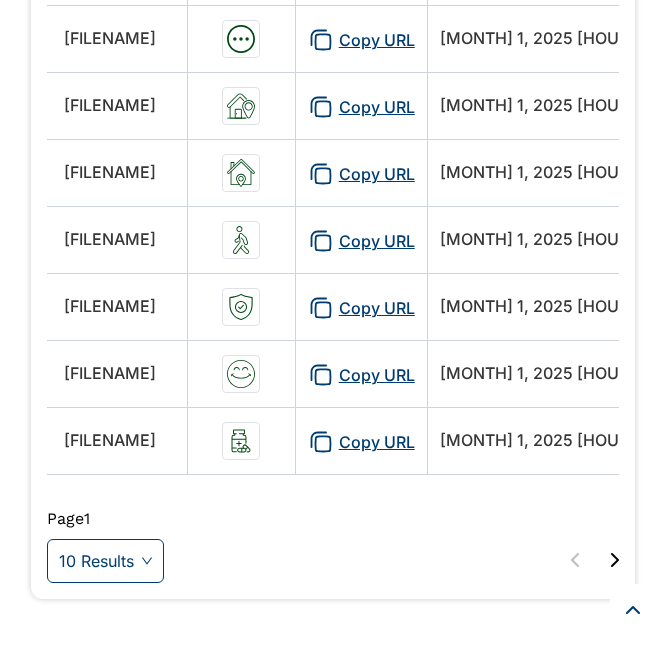 click on "10 Results" at bounding box center [105, 561] 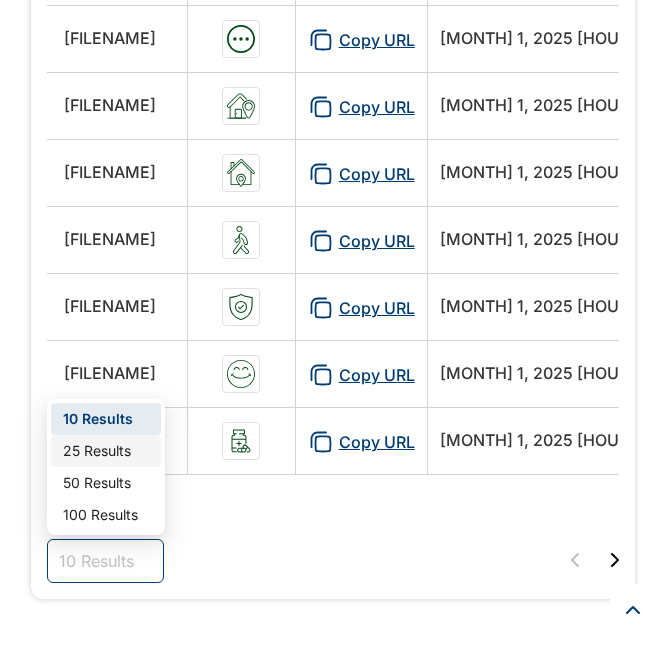 click on "25 Results" at bounding box center (106, 451) 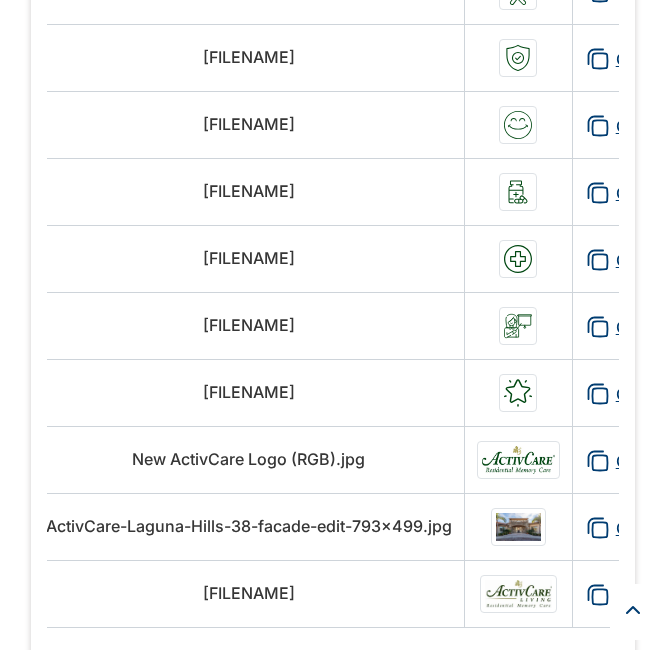 scroll, scrollTop: 1104, scrollLeft: 0, axis: vertical 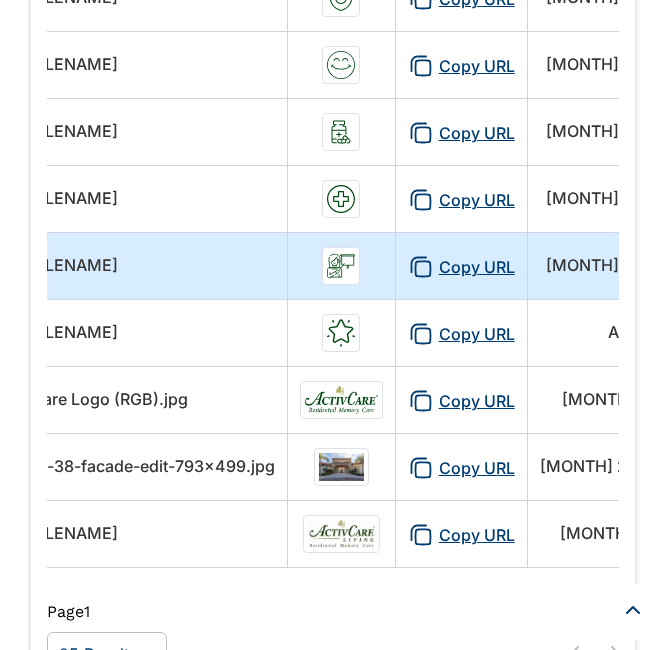 click on "Copy URL" at bounding box center [461, 267] 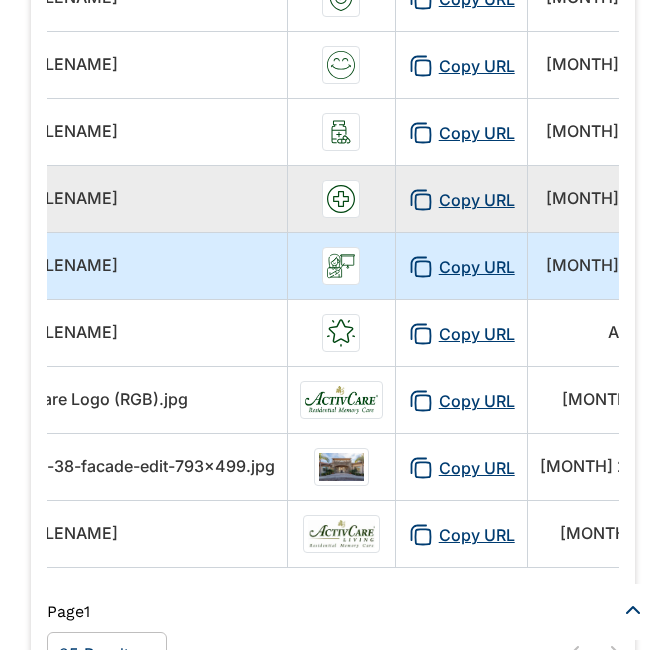 click on "Copy URL" at bounding box center (461, 200) 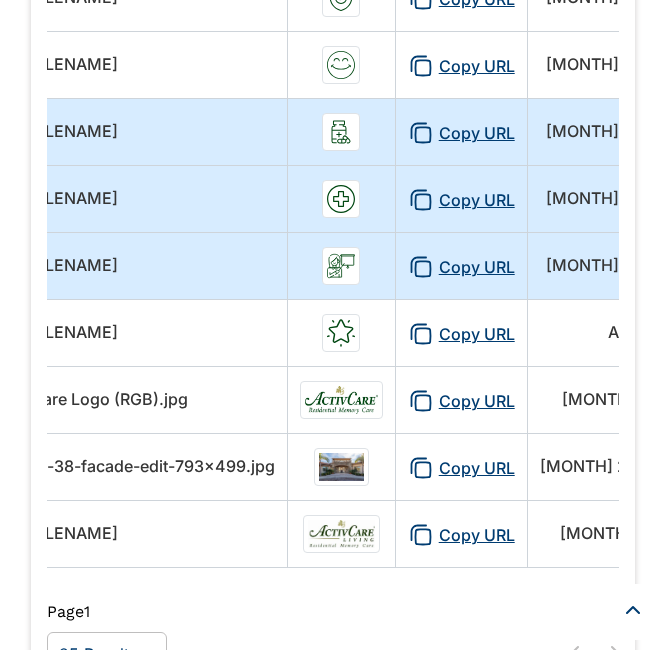 click on "007-pills-bottle.svg" at bounding box center [71, 131] 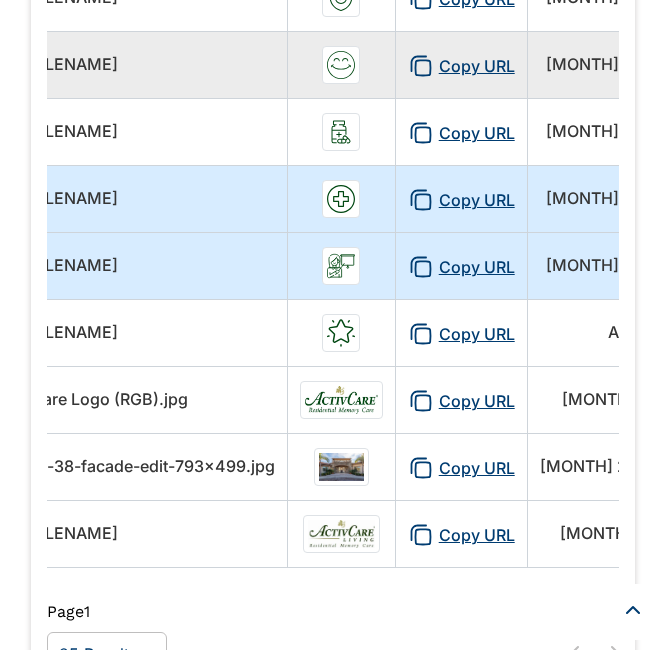 click on "008-happy-face.svg" at bounding box center [71, 64] 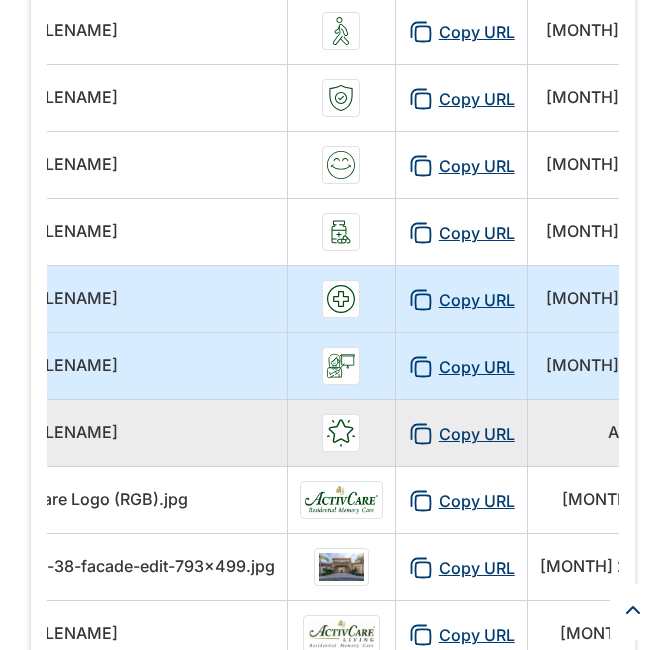 scroll, scrollTop: 904, scrollLeft: 0, axis: vertical 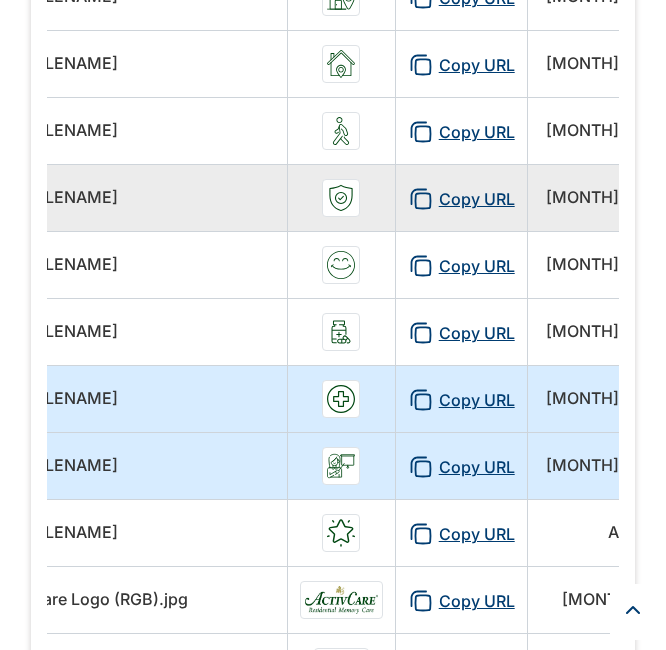 click on "Copy URL" at bounding box center [461, 197] 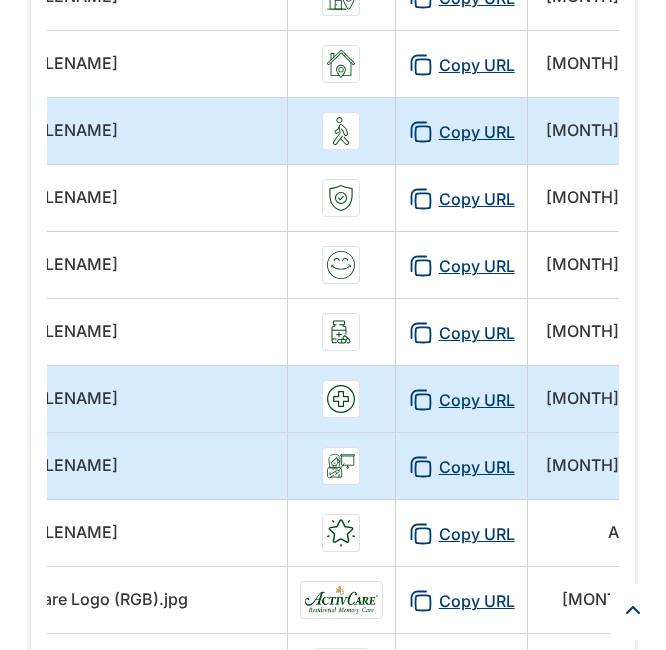 click on "Copy URL" at bounding box center [461, 132] 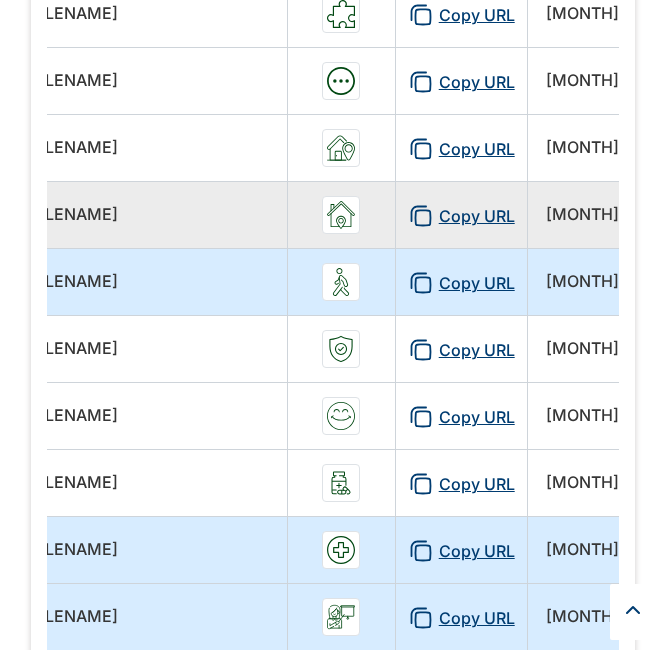 scroll, scrollTop: 704, scrollLeft: 0, axis: vertical 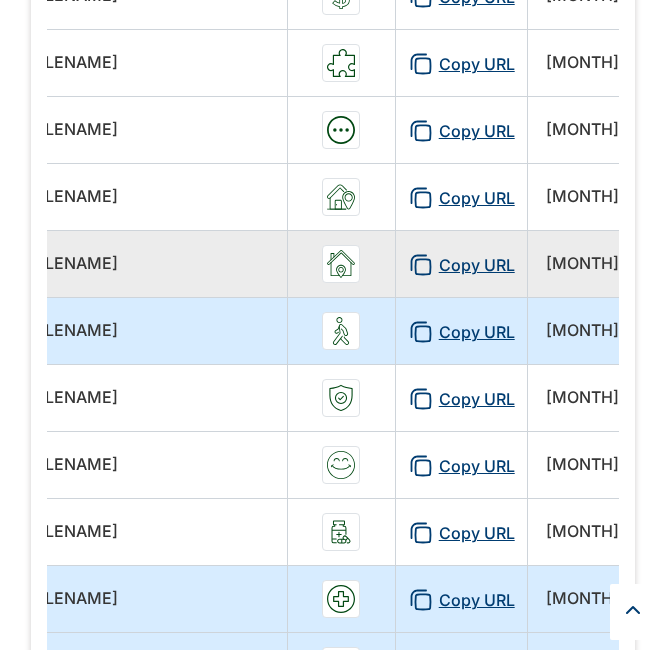 click on "Copy URL" at bounding box center (461, 265) 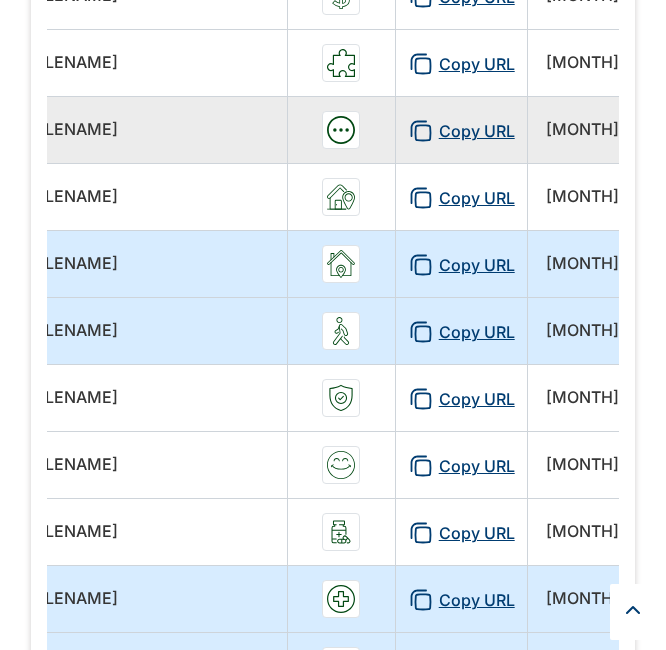 click on "Copy URL" 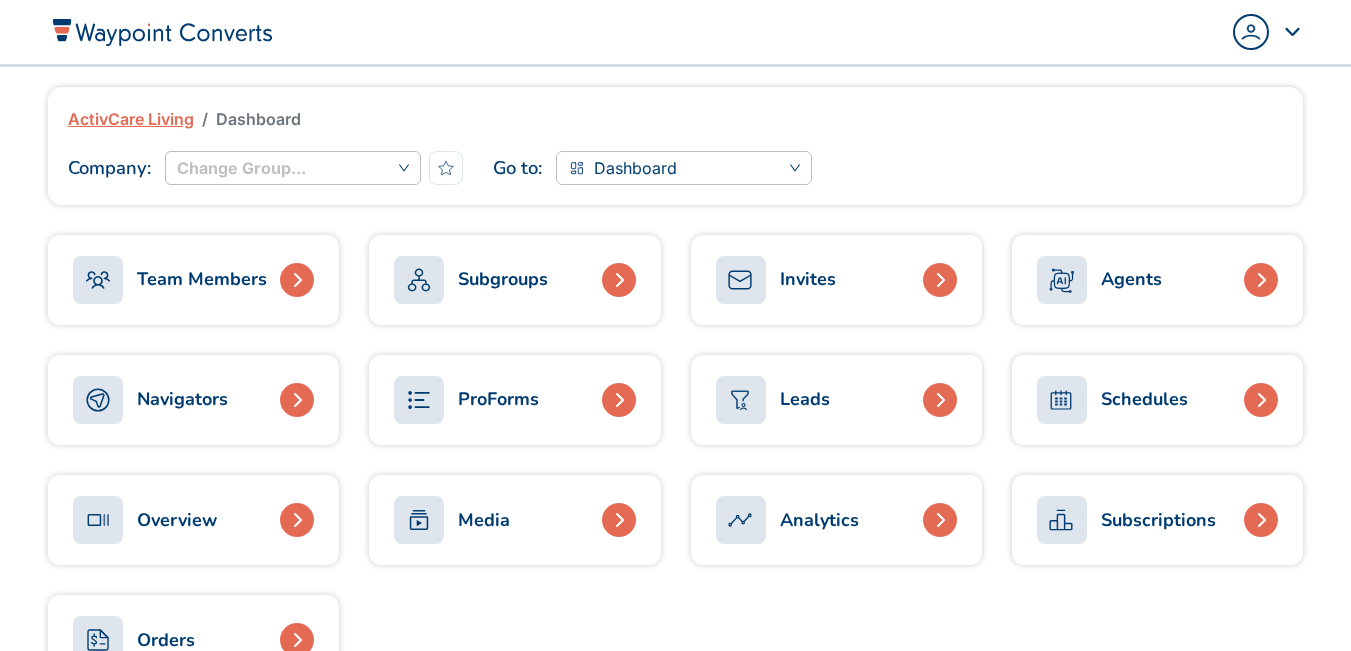 scroll, scrollTop: 0, scrollLeft: 0, axis: both 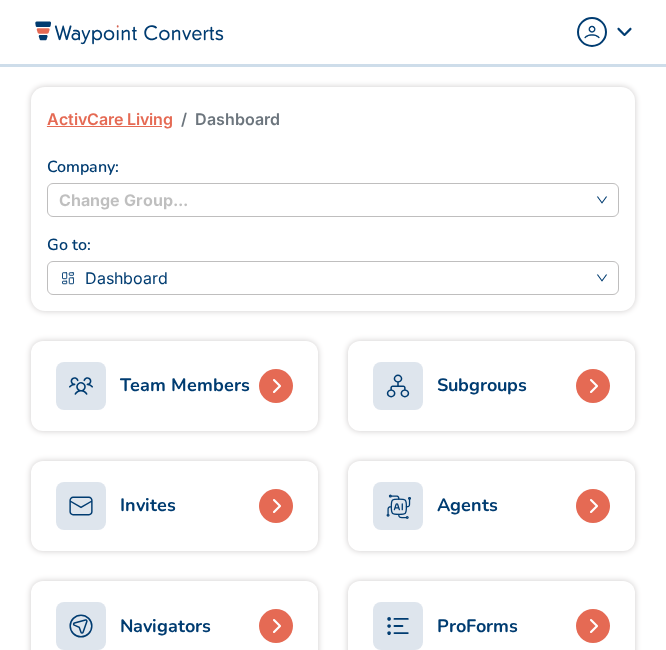 click on "Subgroups" at bounding box center [482, 385] 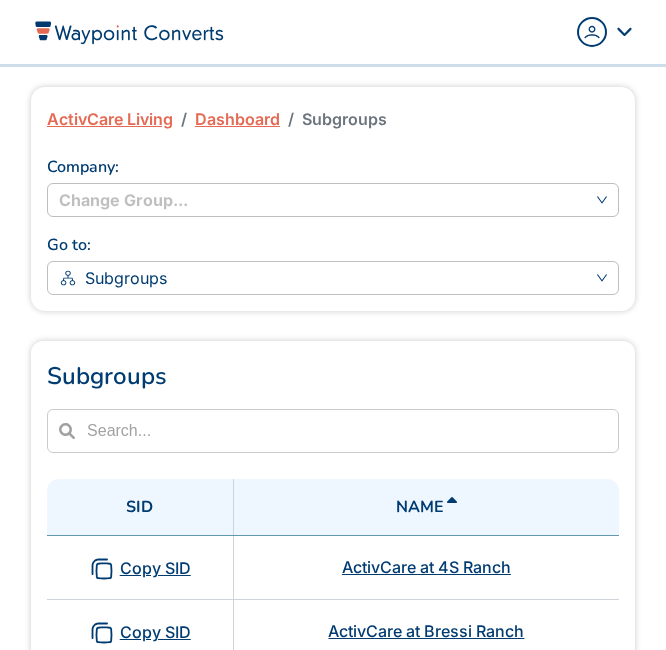 scroll, scrollTop: 0, scrollLeft: 0, axis: both 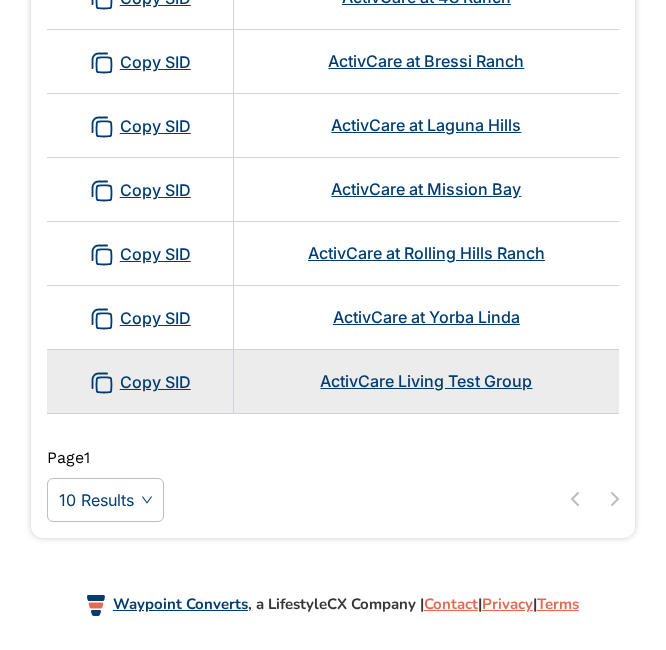 click on "ActivCare Living Test Group" at bounding box center [426, 381] 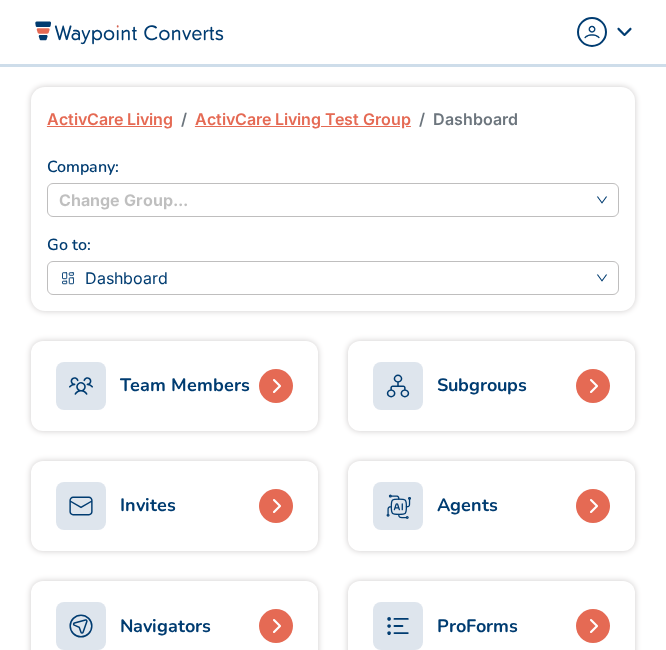 scroll, scrollTop: 0, scrollLeft: 0, axis: both 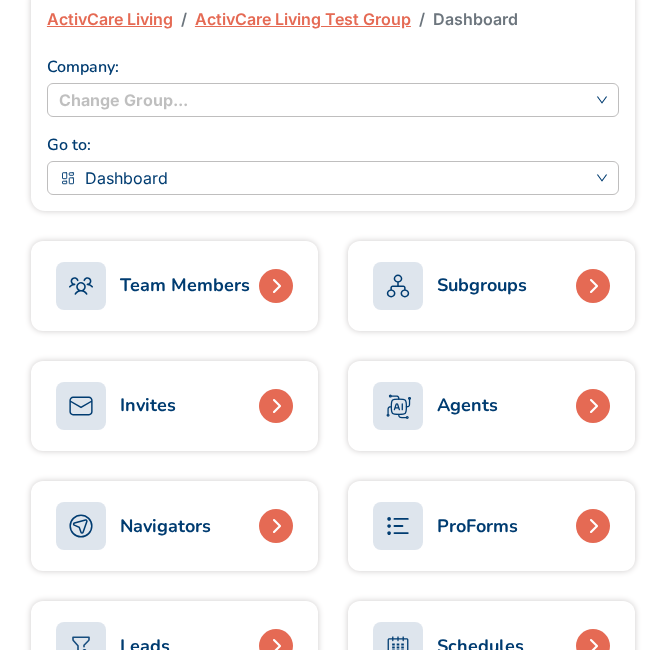 click on "ProForms" at bounding box center (477, 526) 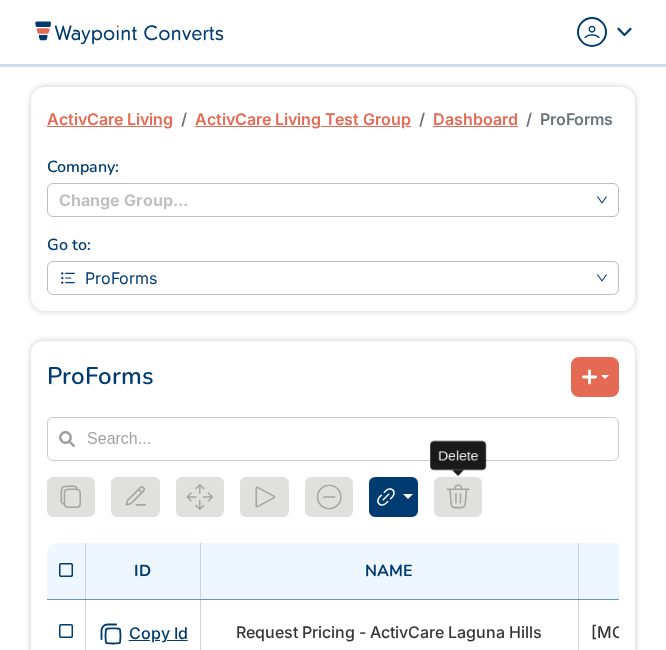 scroll, scrollTop: 0, scrollLeft: 0, axis: both 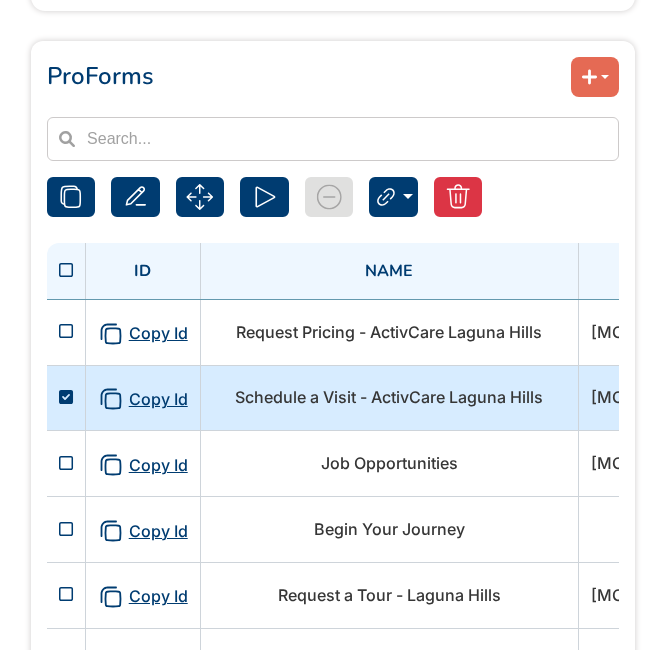 click on "Schedule a Visit - ActivCare Laguna Hills" at bounding box center [389, 398] 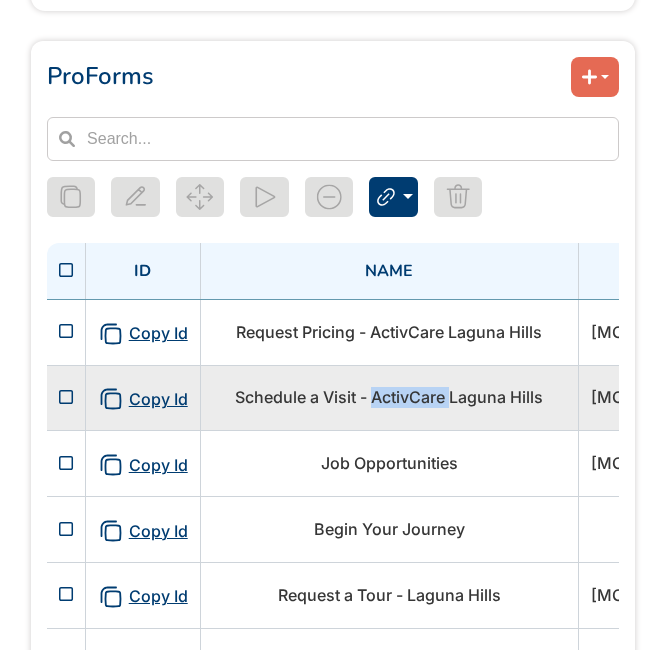 click on "Schedule a Visit - ActivCare Laguna Hills" at bounding box center (389, 398) 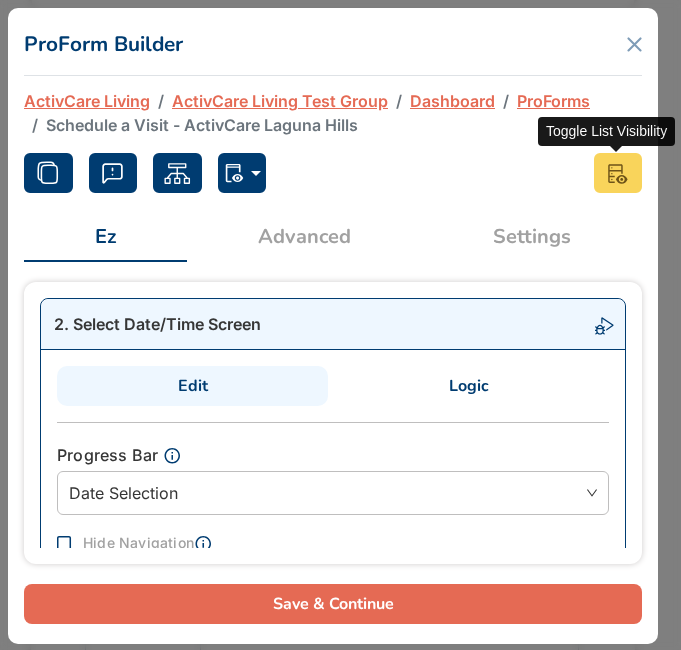 click 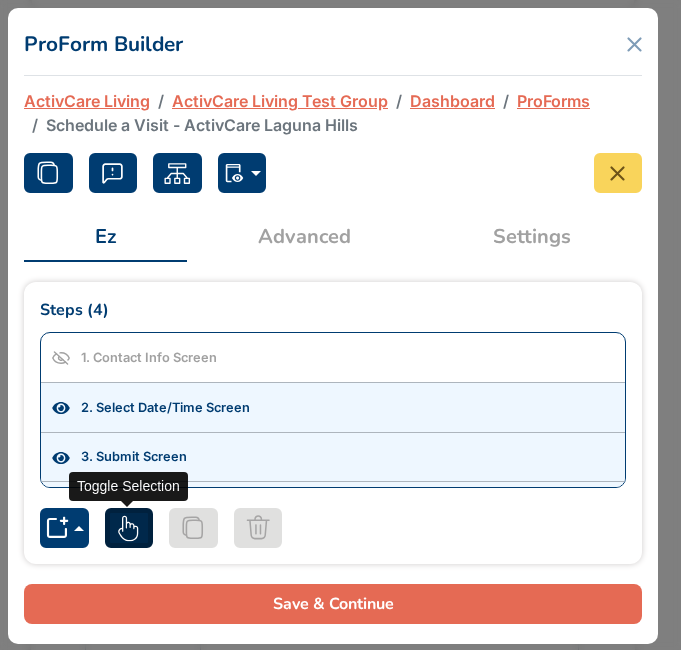 click at bounding box center [129, 528] 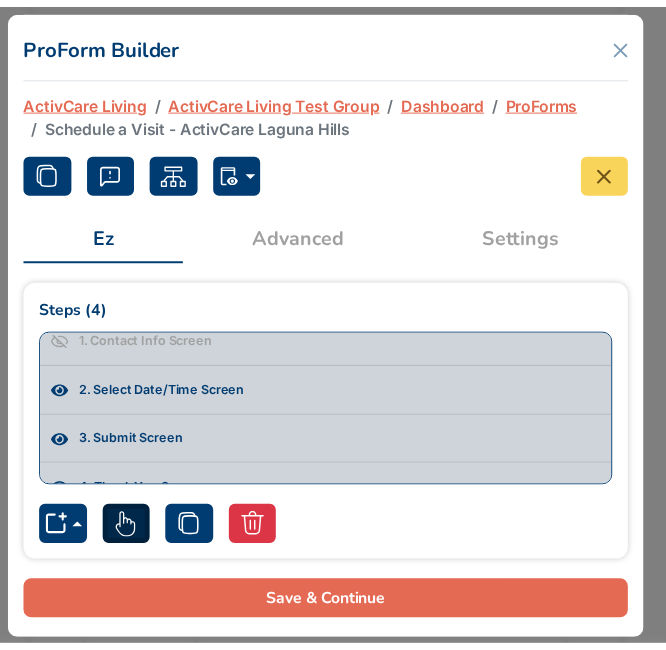 scroll, scrollTop: 0, scrollLeft: 0, axis: both 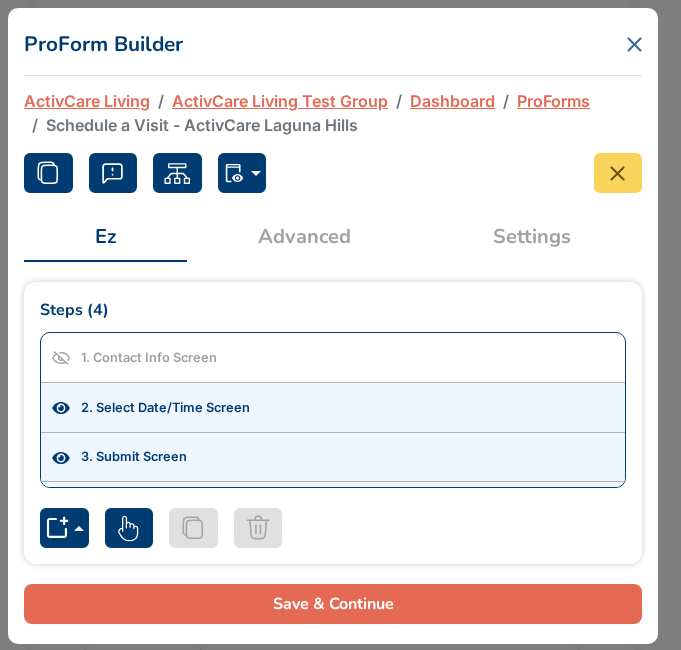 click 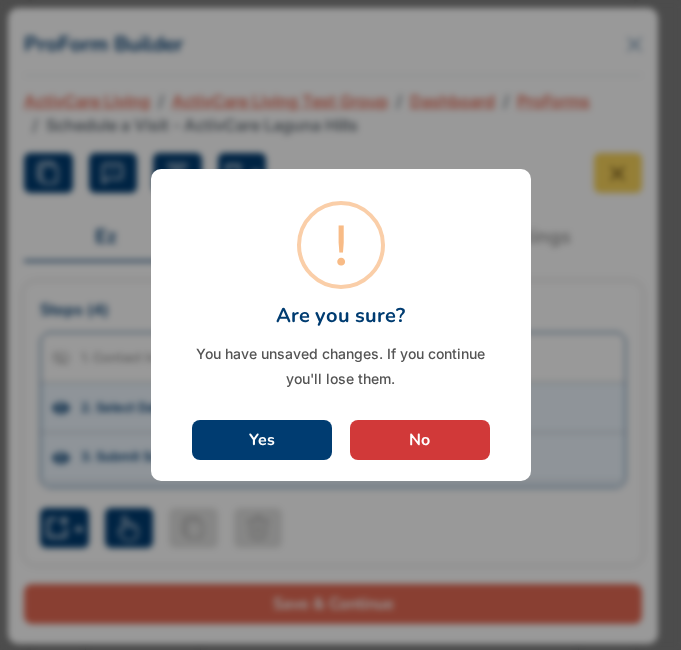 click on "Yes" at bounding box center [262, 440] 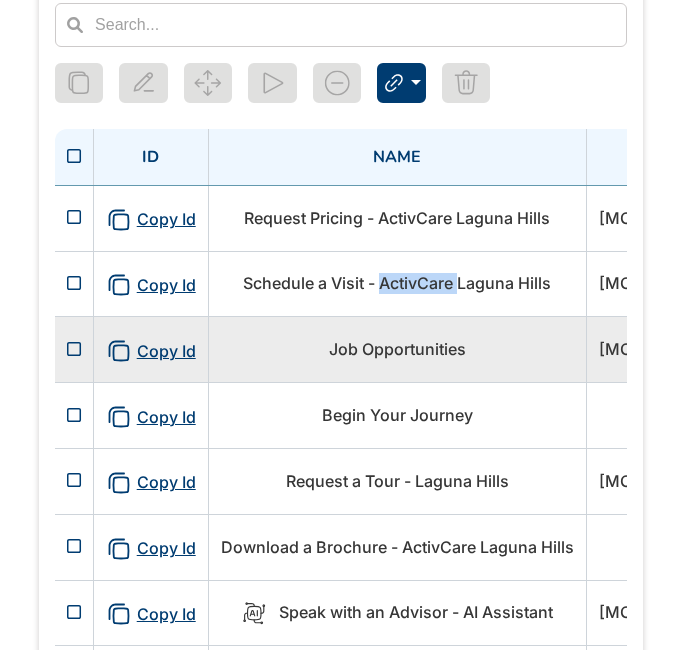 scroll, scrollTop: 500, scrollLeft: 0, axis: vertical 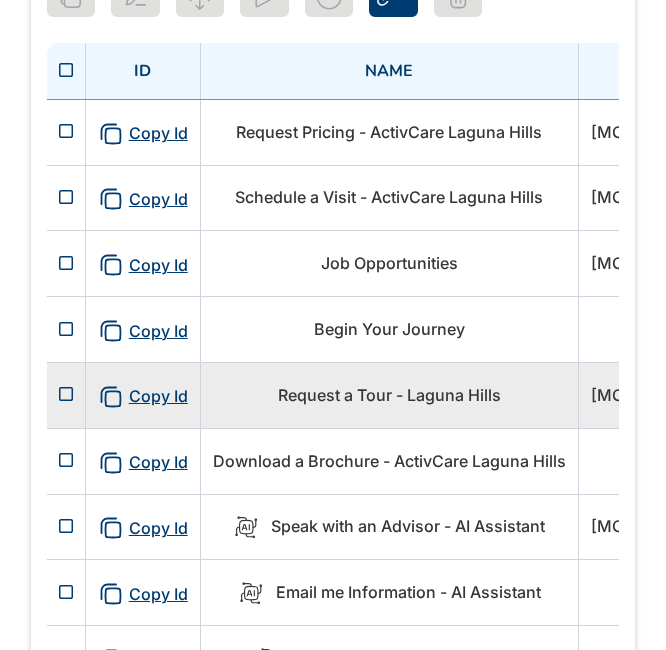 click on "Request a Tour - Laguna Hills" at bounding box center [389, 395] 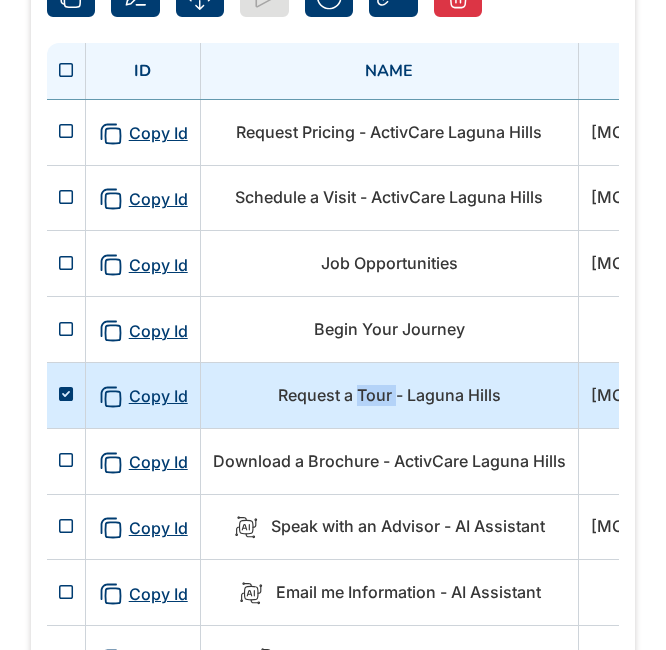 click on "Request a Tour - Laguna Hills" at bounding box center (389, 395) 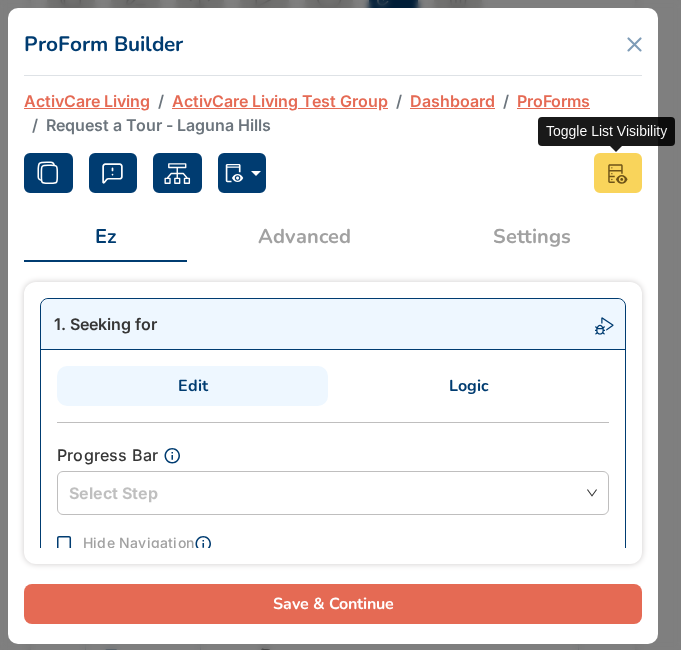 click 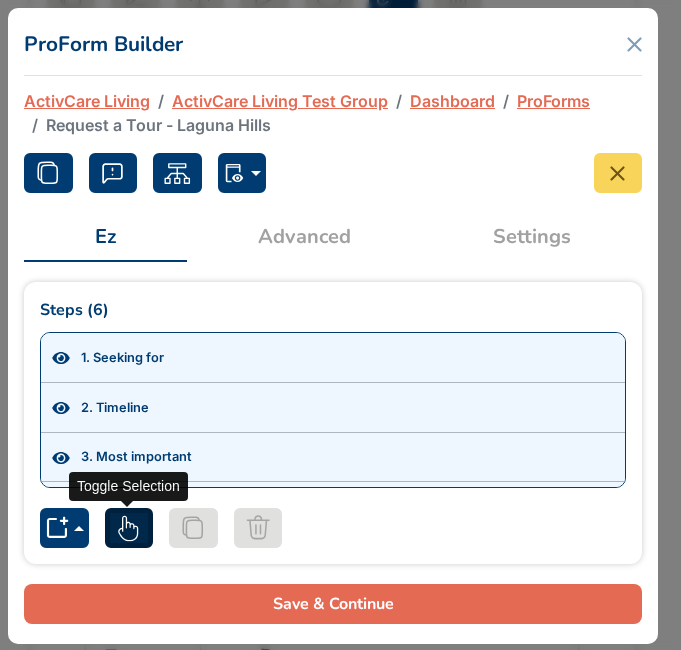 click 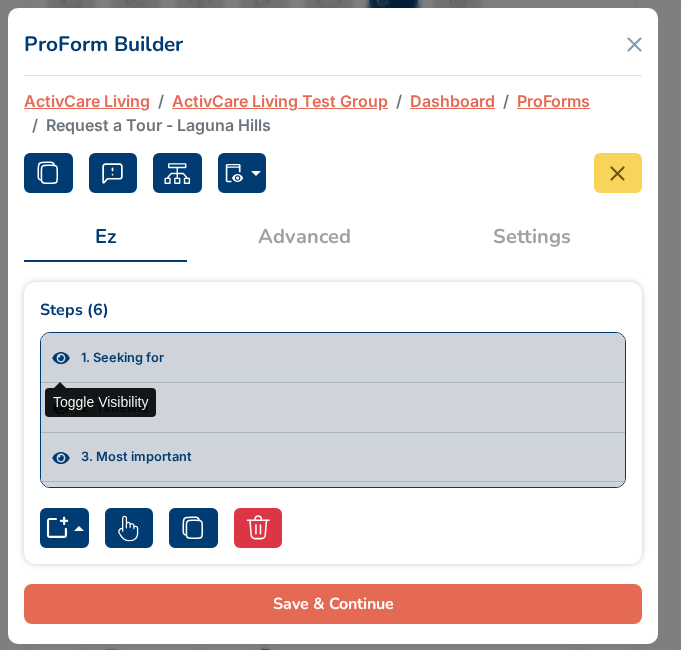 click 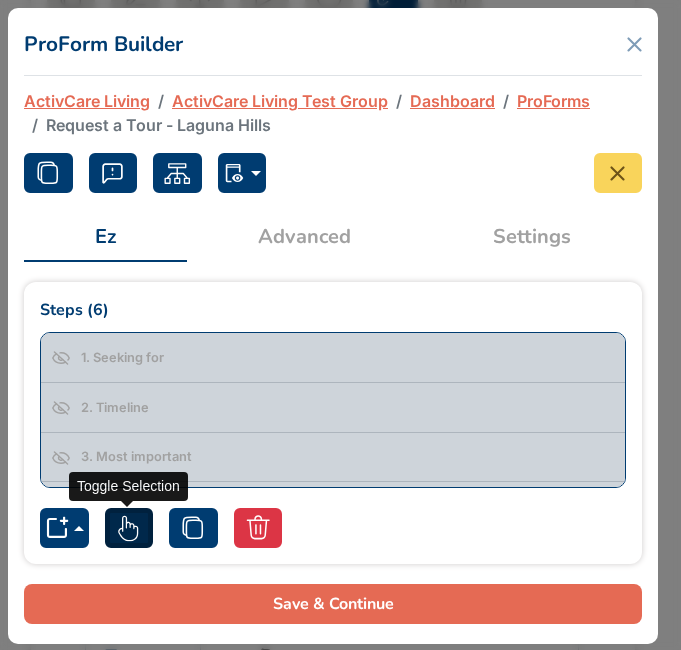 click at bounding box center (129, 528) 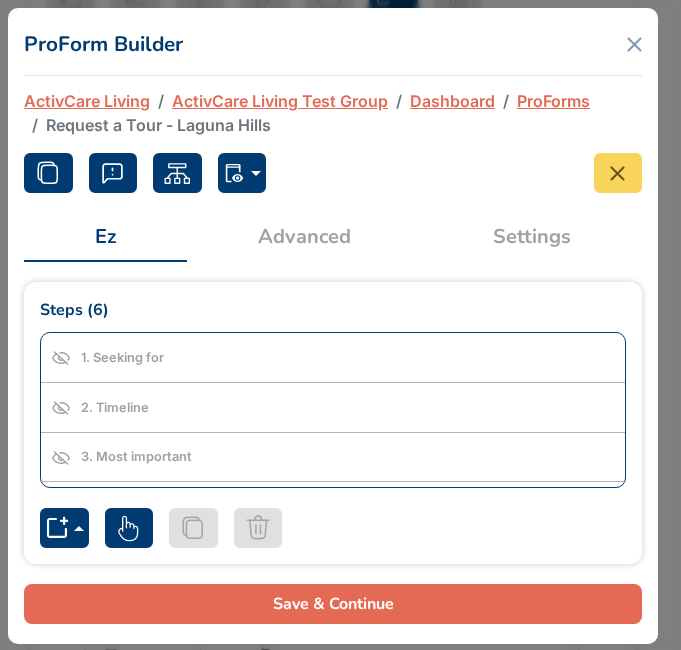 click 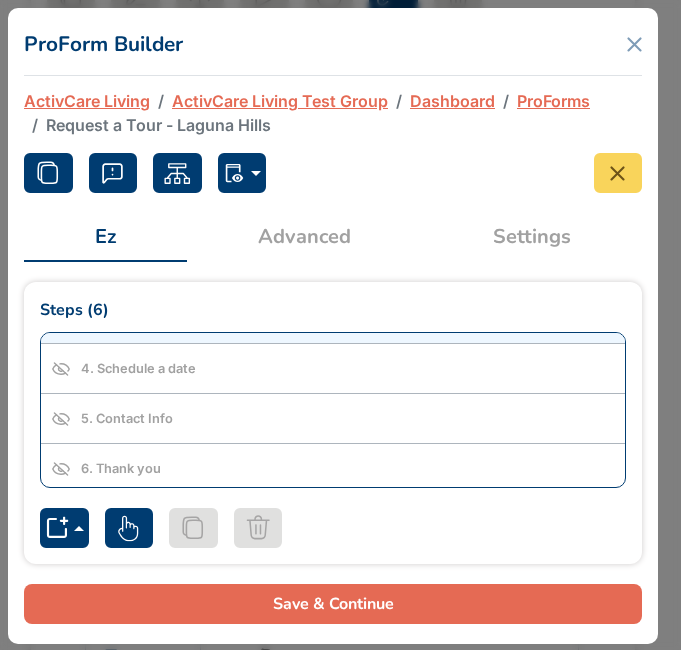 scroll, scrollTop: 144, scrollLeft: 0, axis: vertical 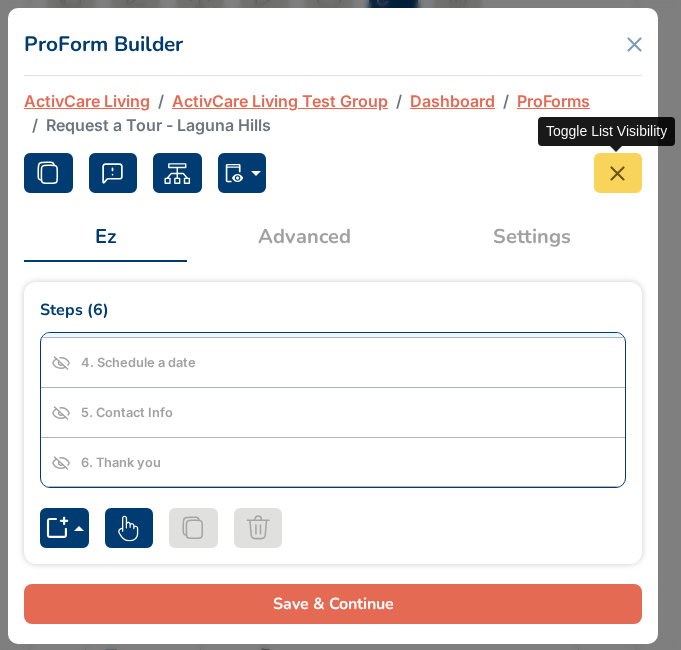 click at bounding box center [618, 173] 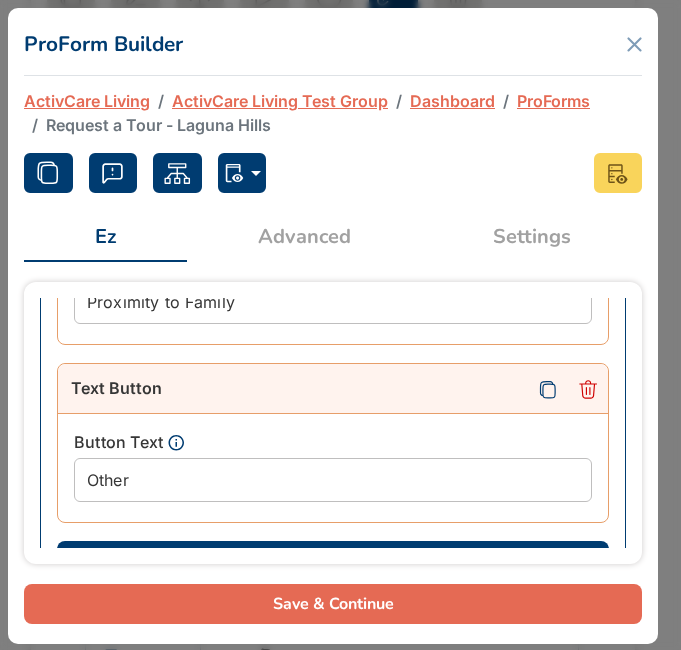 scroll, scrollTop: 2416, scrollLeft: 0, axis: vertical 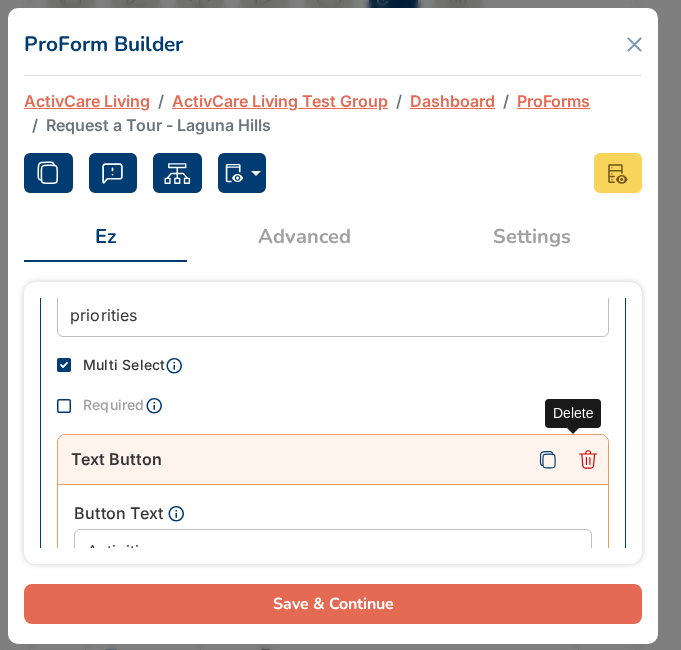 click 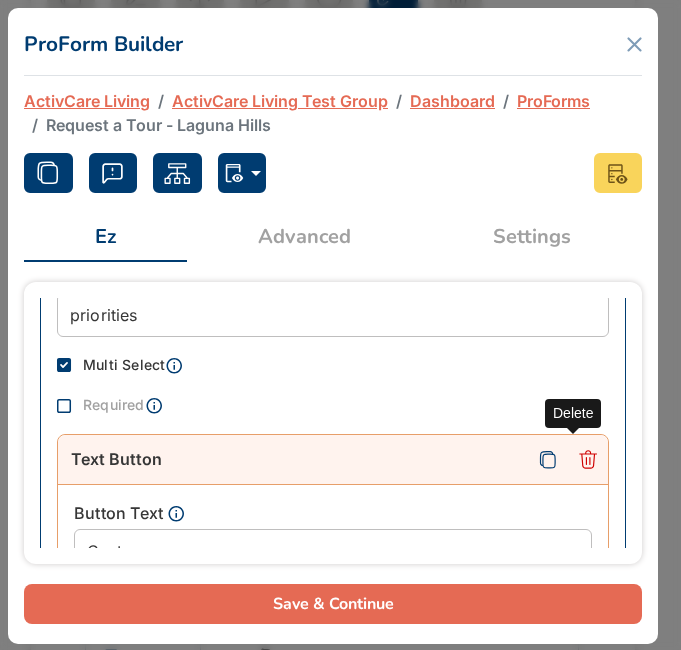 click 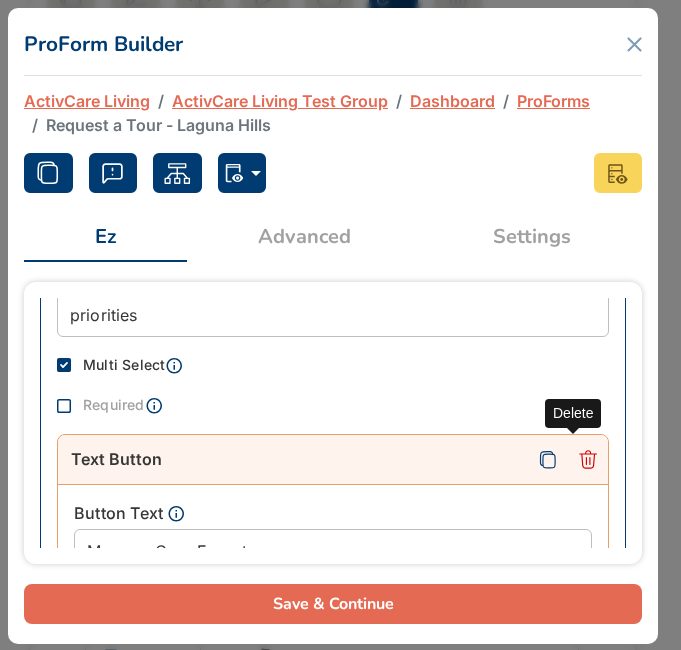 click 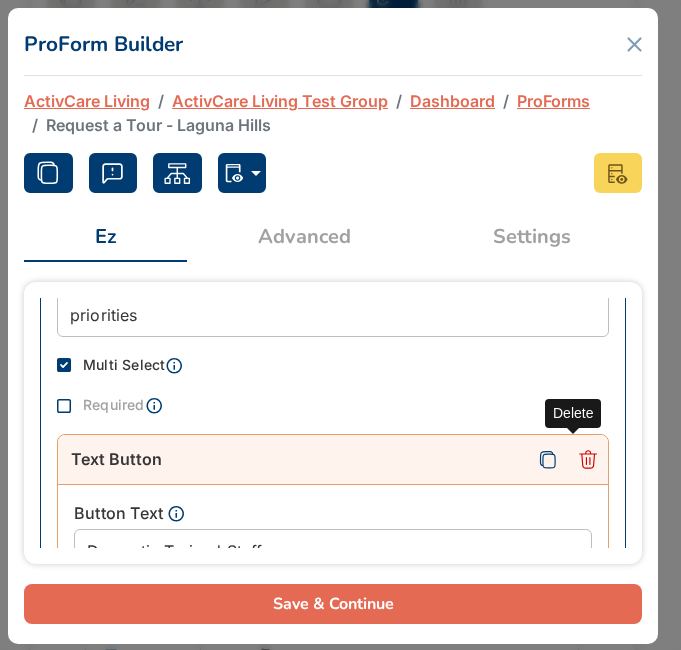 click 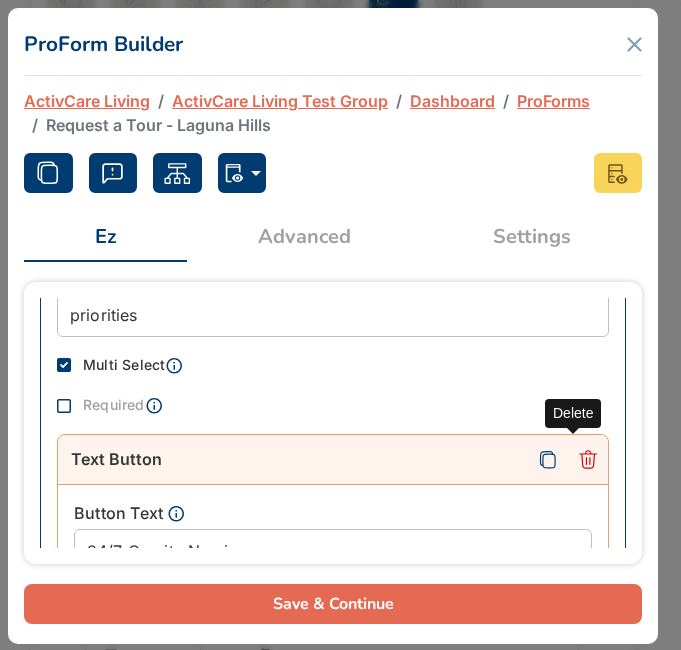click 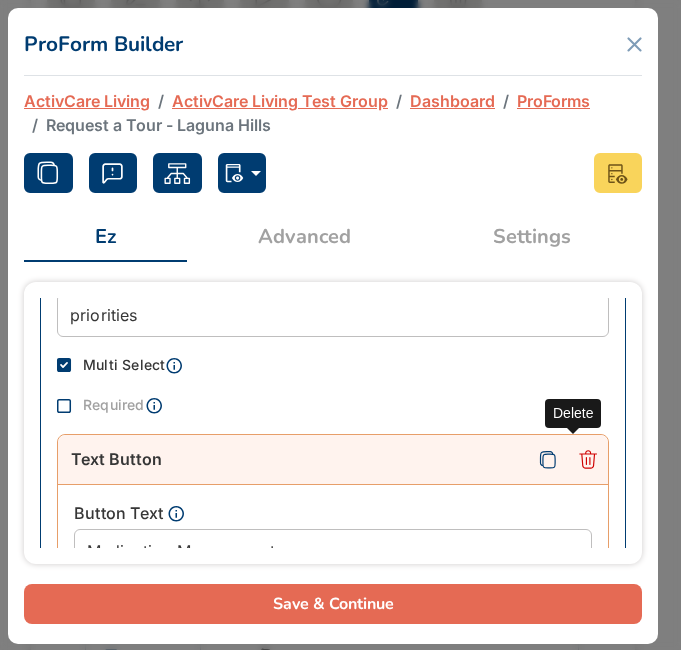 click 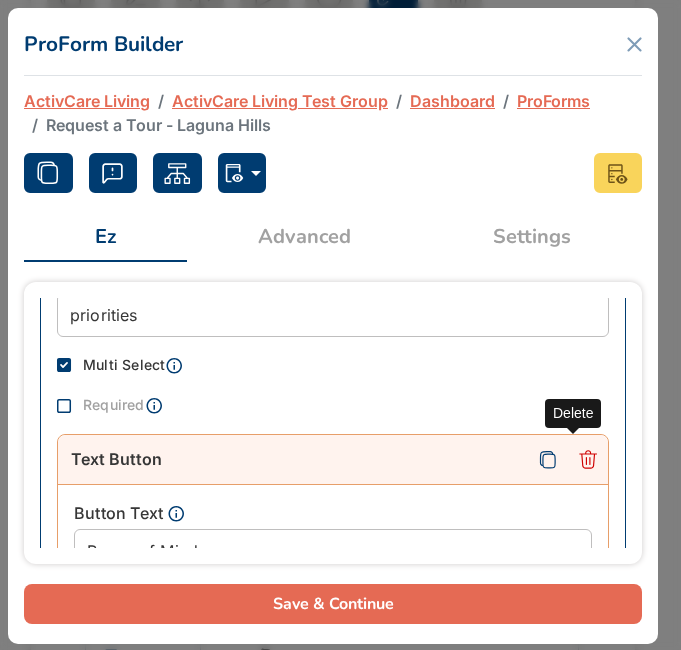 click 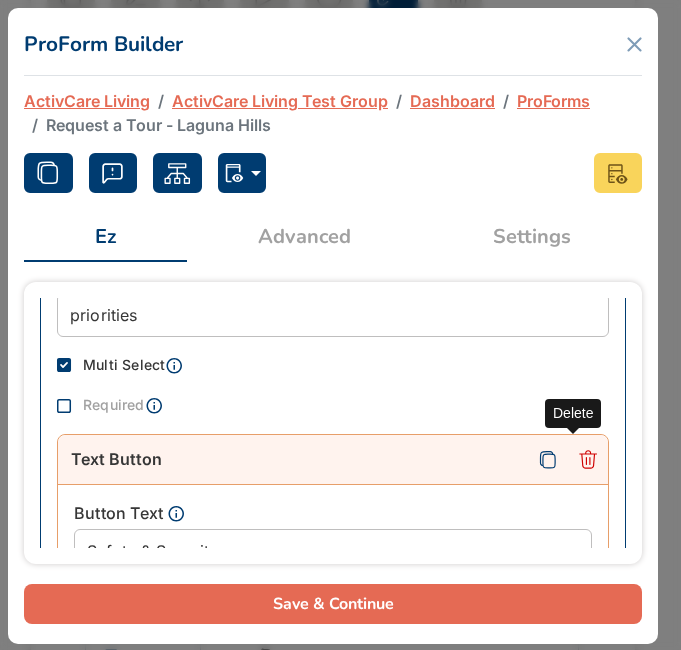 click 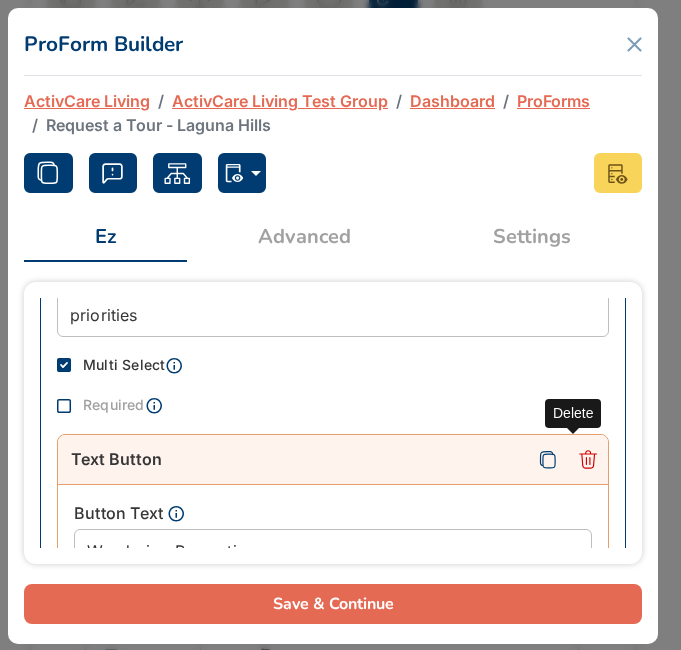 click 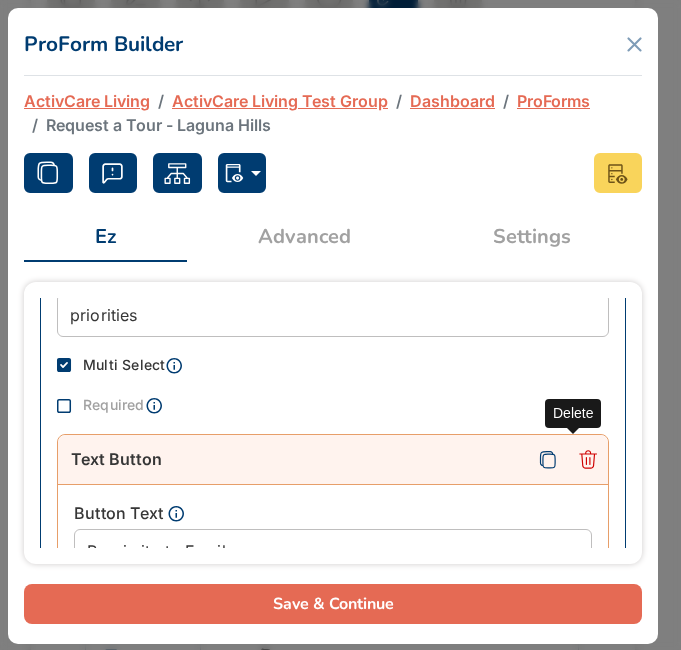click 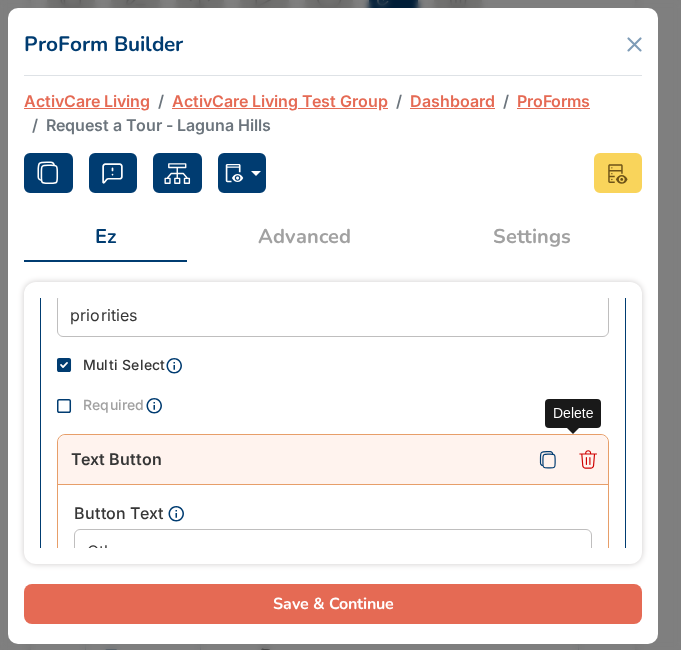 click 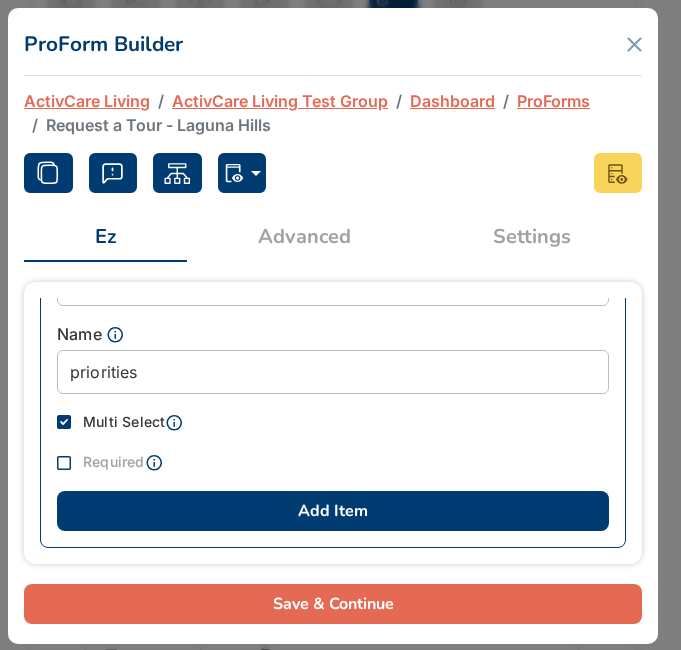 click on "Add Item" at bounding box center [333, 511] 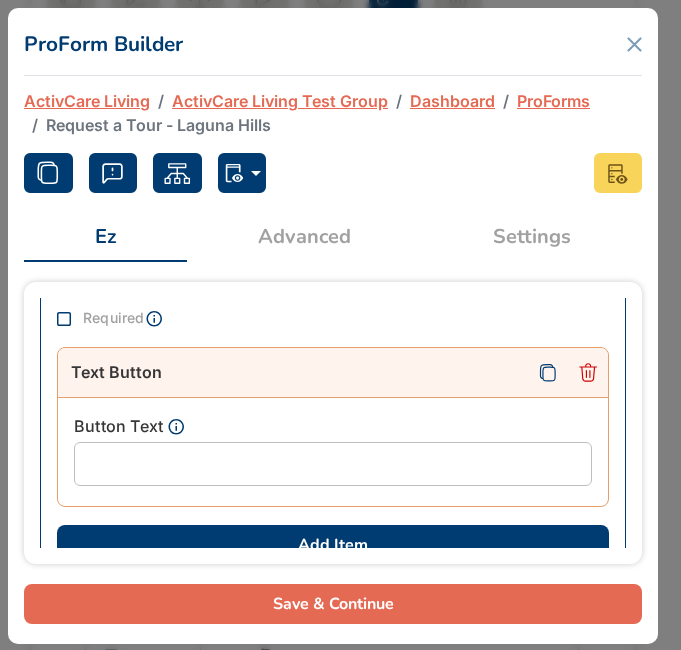 scroll, scrollTop: 637, scrollLeft: 0, axis: vertical 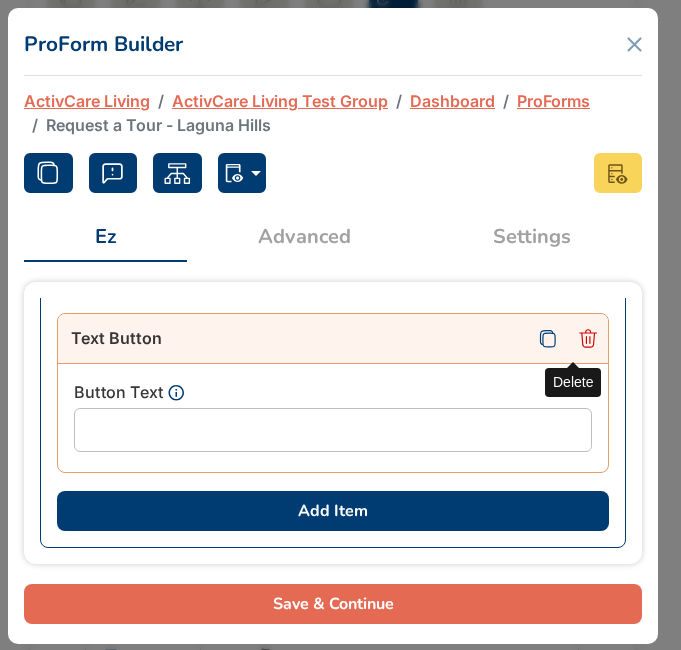 click 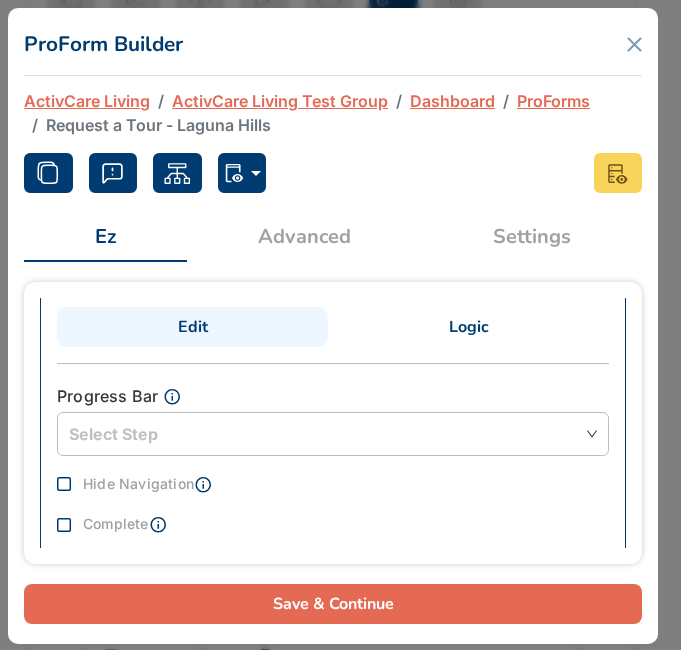 scroll, scrollTop: 0, scrollLeft: 0, axis: both 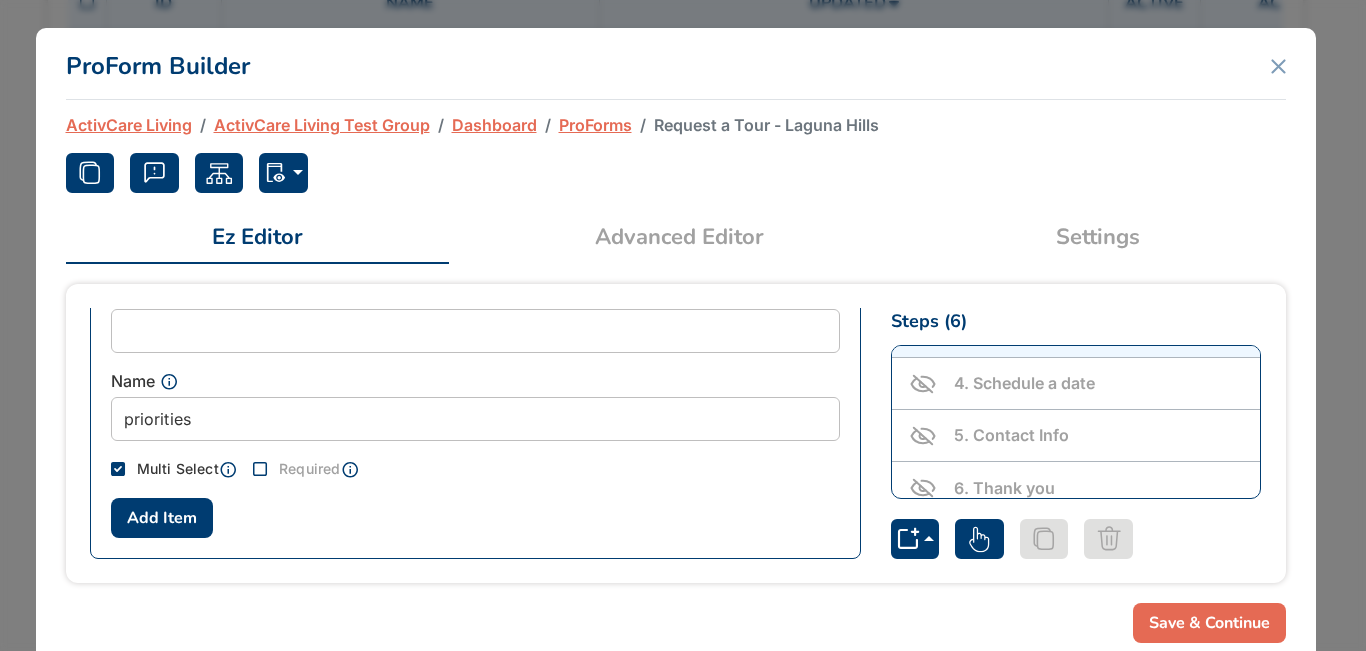 click on "Add Item" at bounding box center (162, 518) 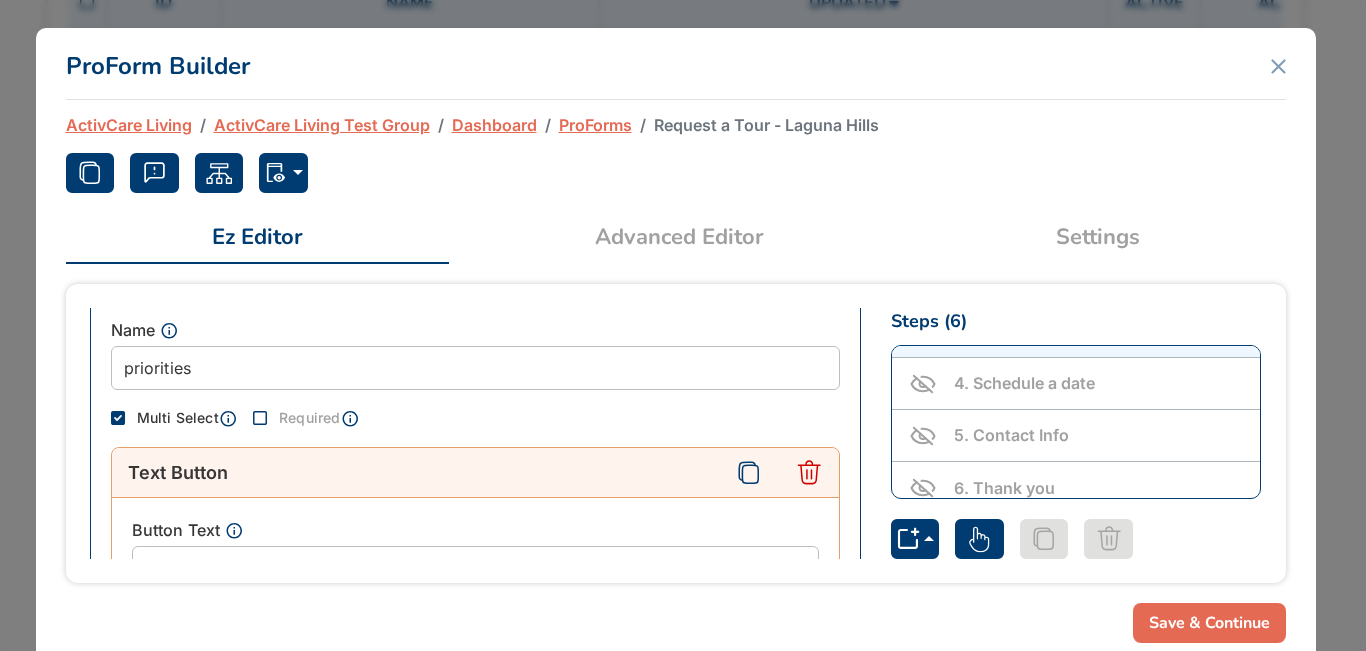 scroll, scrollTop: 489, scrollLeft: 0, axis: vertical 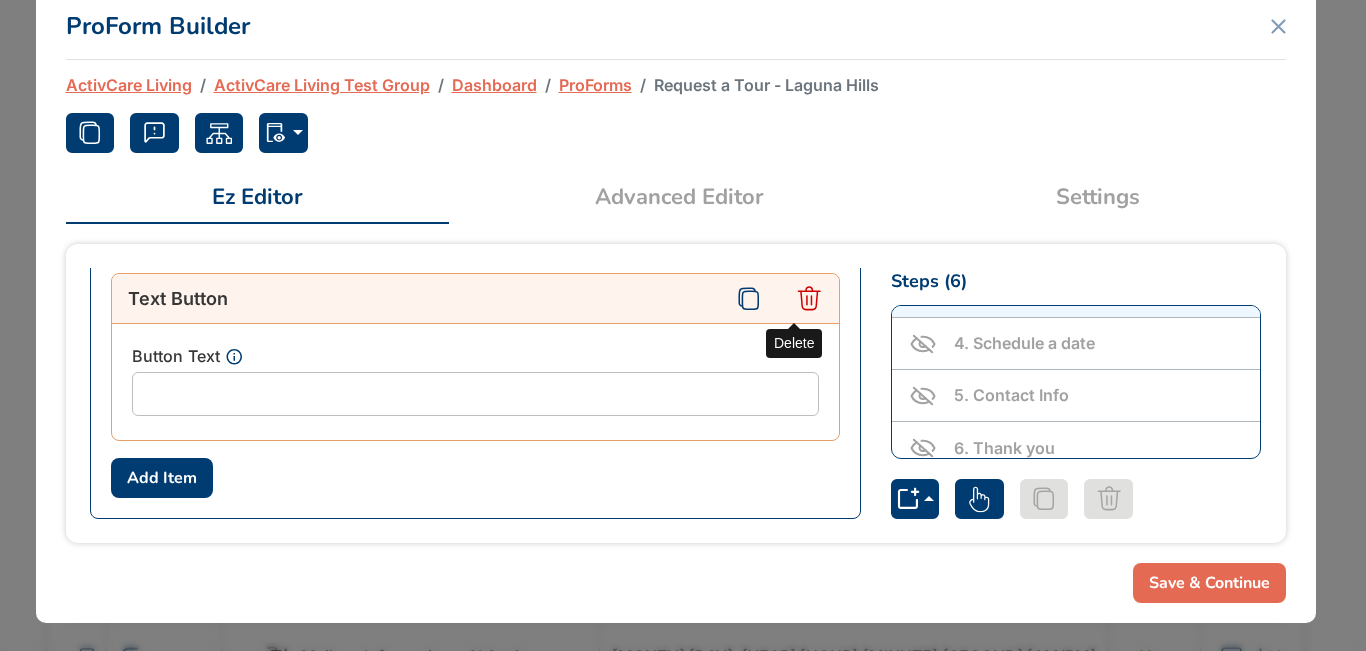 click 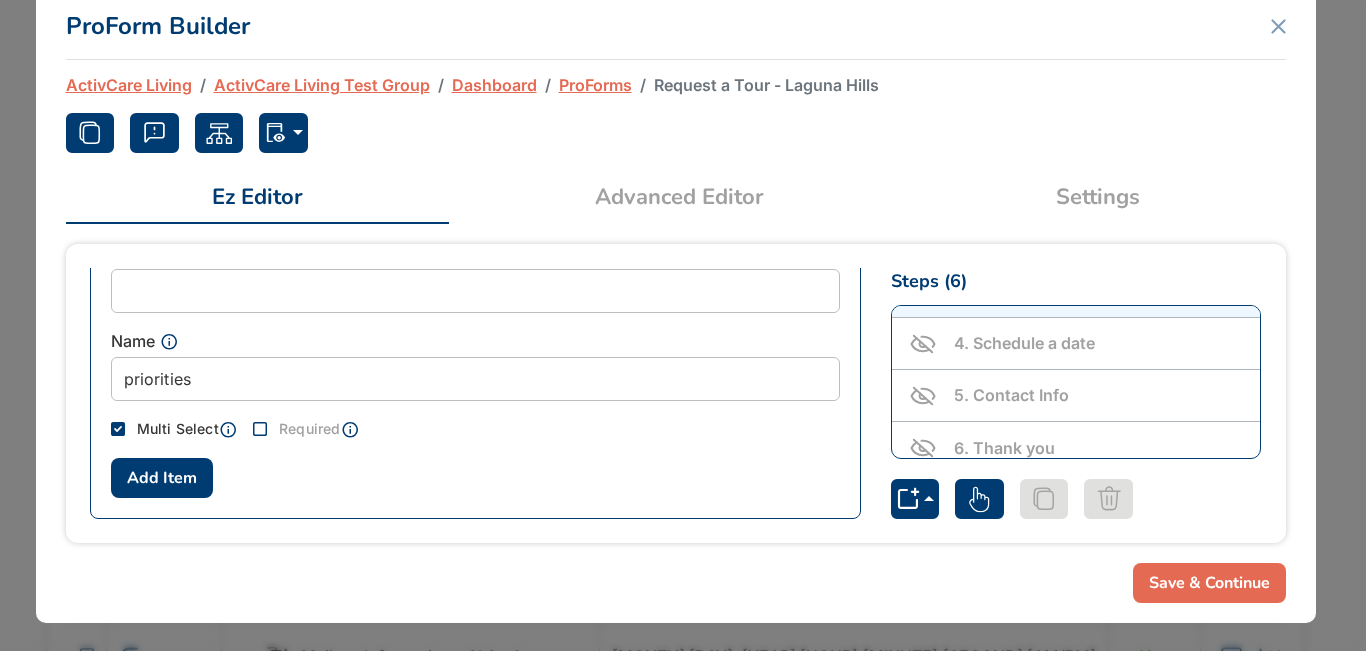 scroll, scrollTop: 304, scrollLeft: 0, axis: vertical 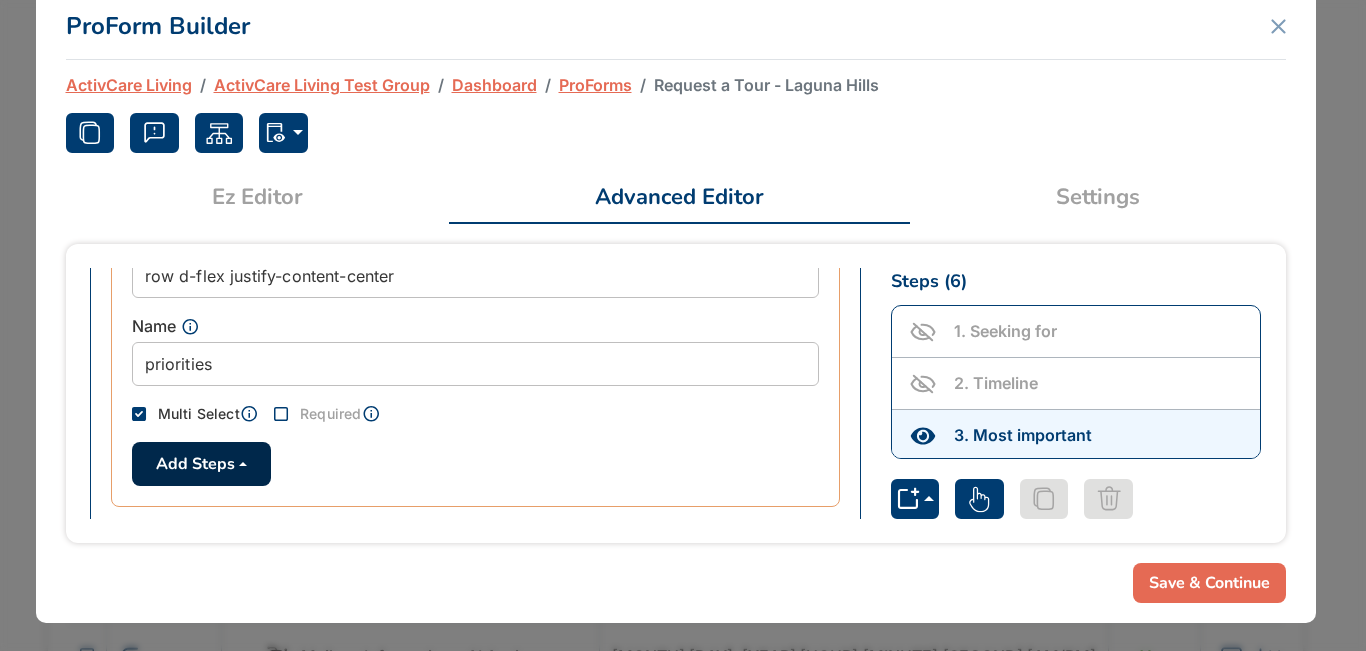 click on "Add Steps" at bounding box center (201, 464) 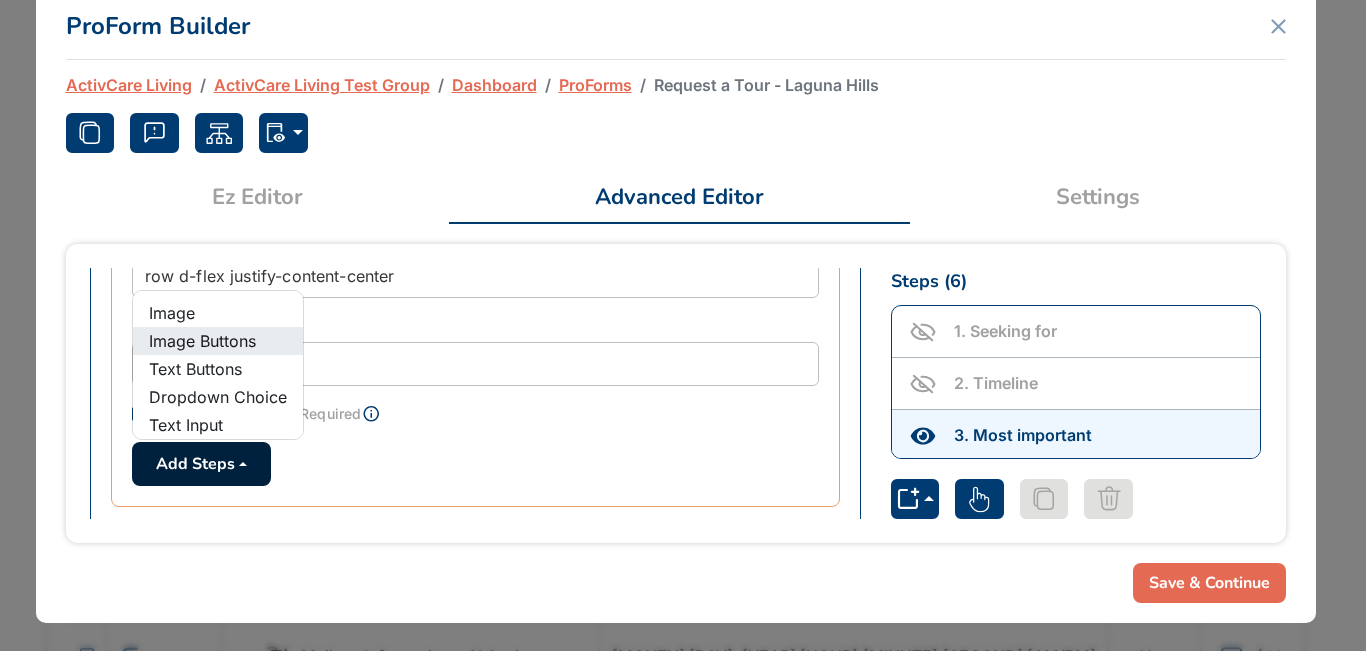click on "Image Buttons" at bounding box center (202, 341) 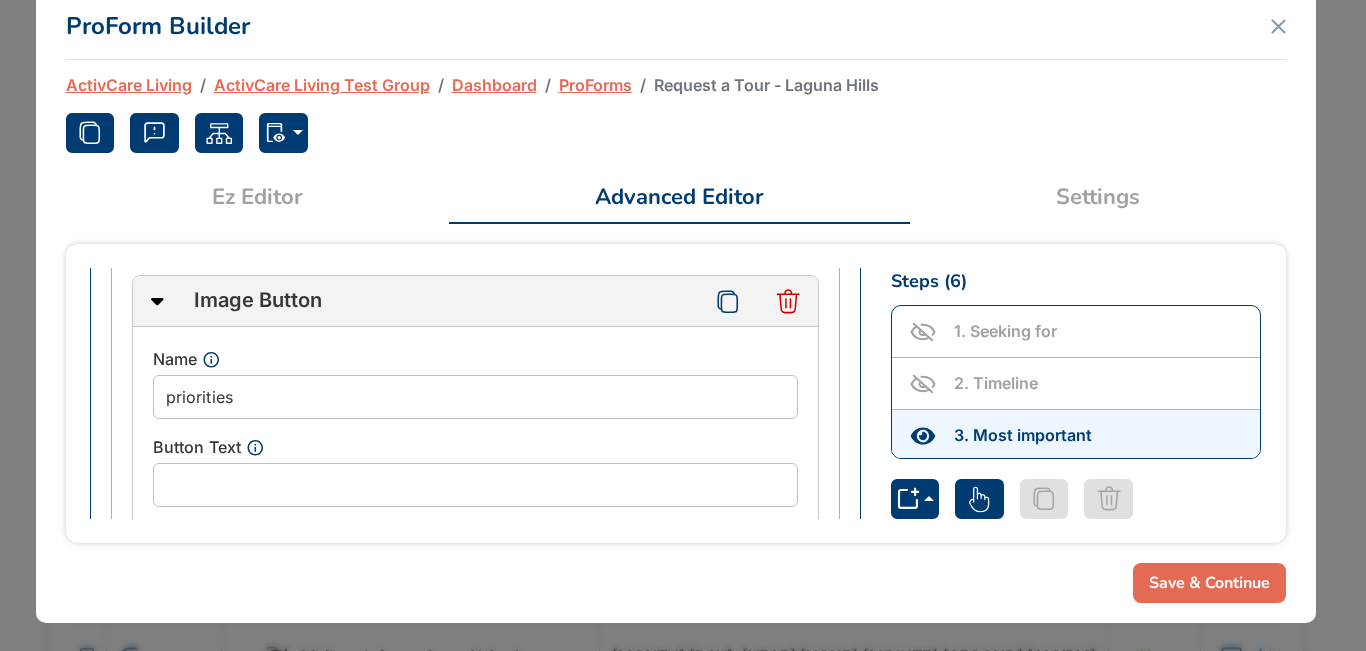 scroll, scrollTop: 1052, scrollLeft: 0, axis: vertical 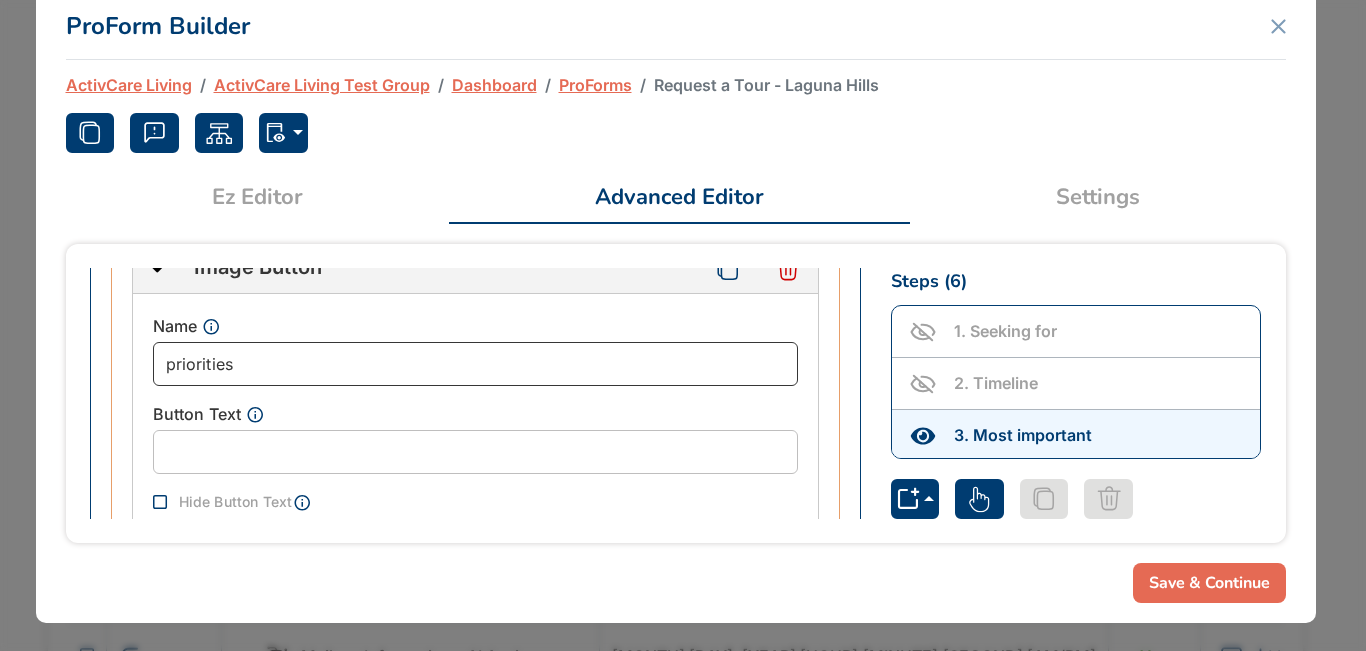 drag, startPoint x: 316, startPoint y: 370, endPoint x: 19, endPoint y: 364, distance: 297.0606 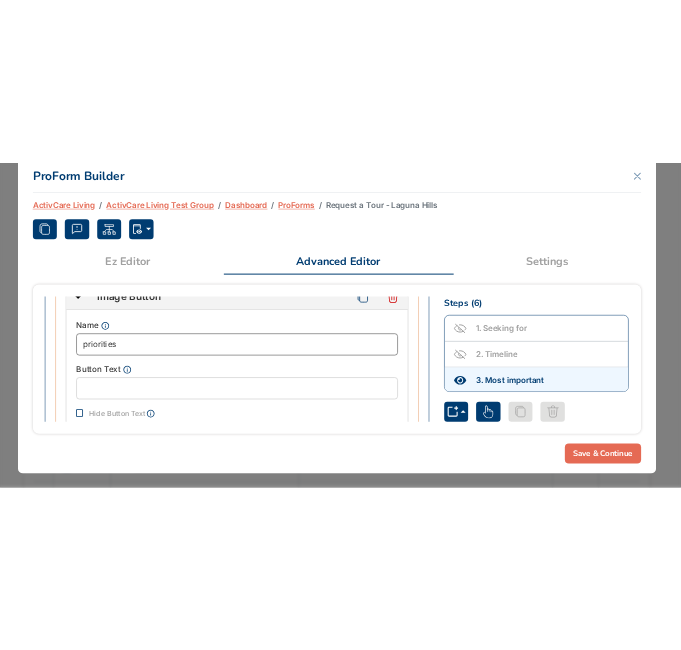scroll, scrollTop: 516, scrollLeft: 0, axis: vertical 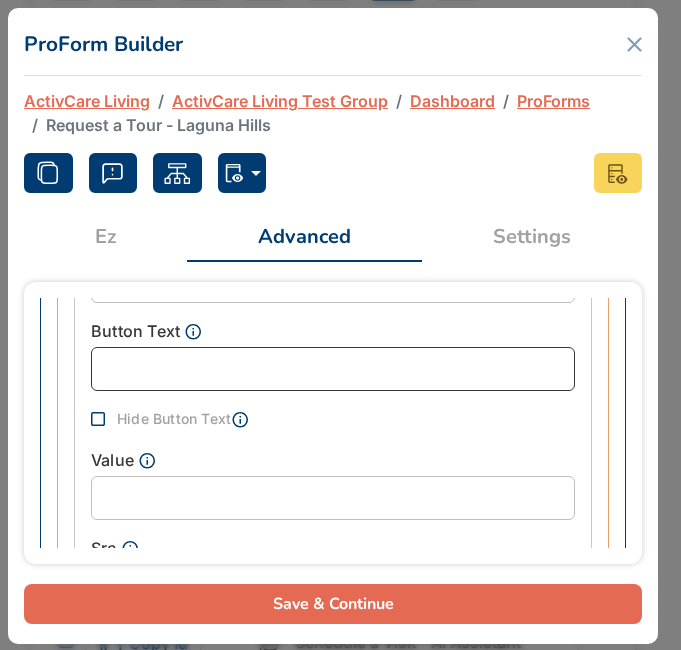 click at bounding box center (333, 369) 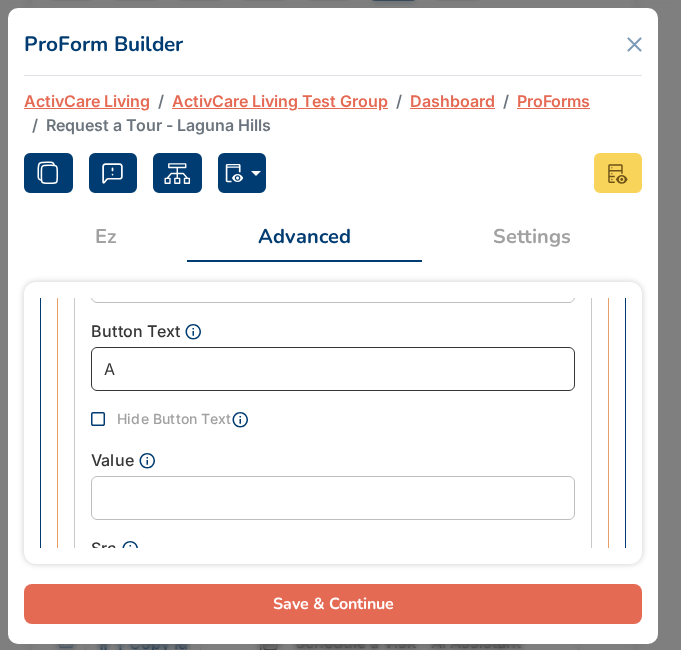 type on "A" 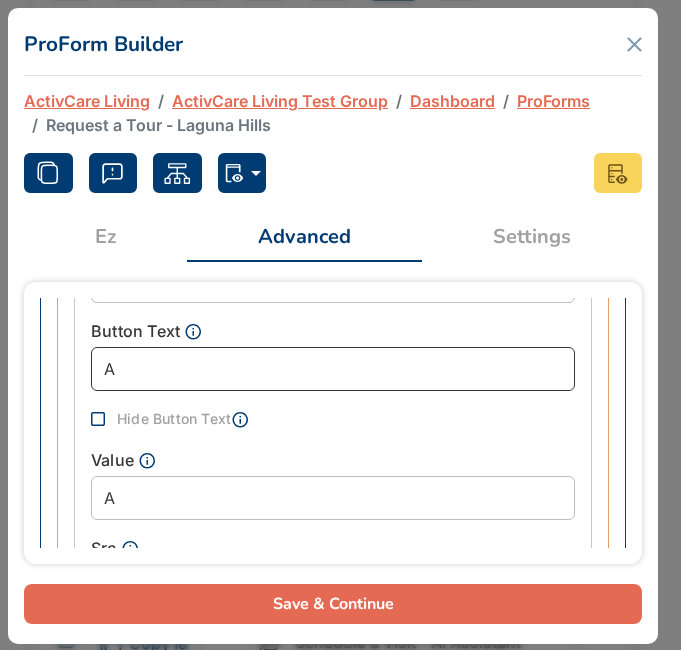 type on "Ac" 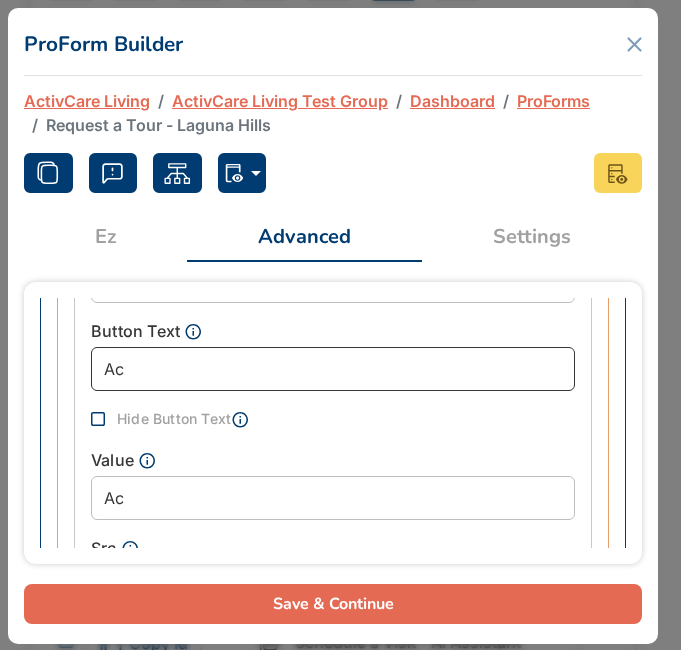 type on "Act" 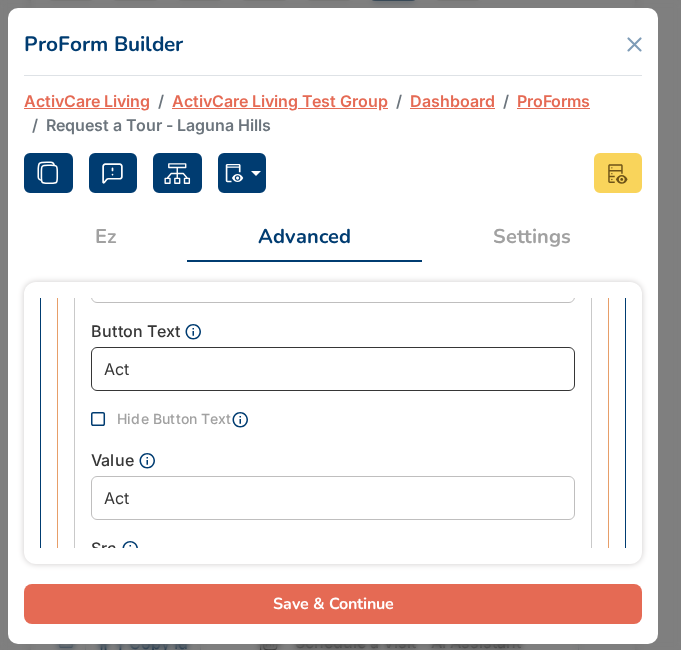 type on "Acti" 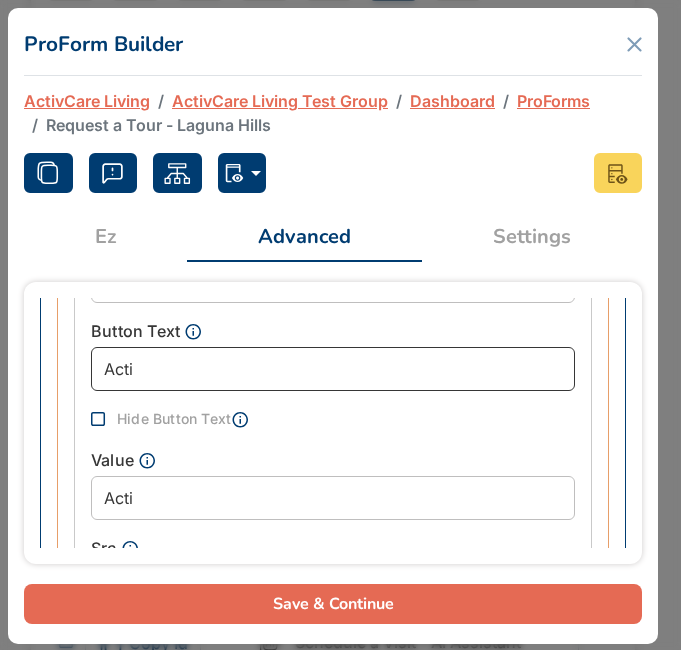 type on "Activ" 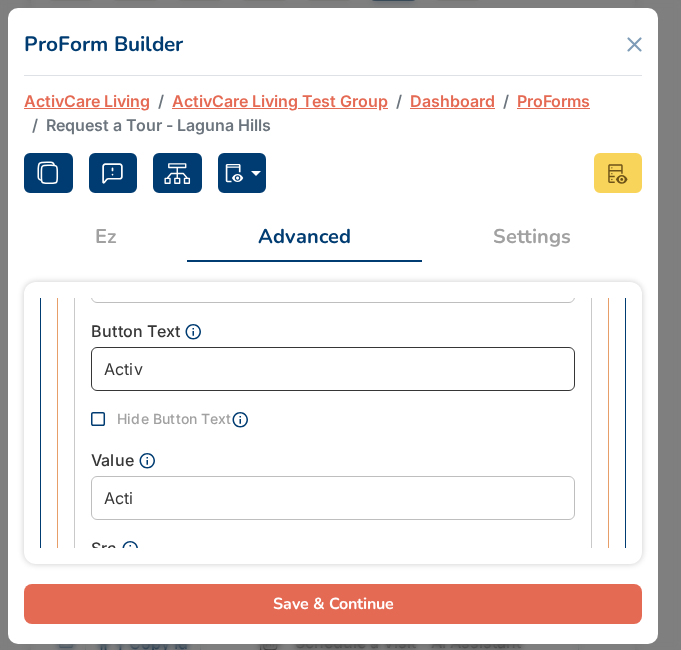 type on "Activ" 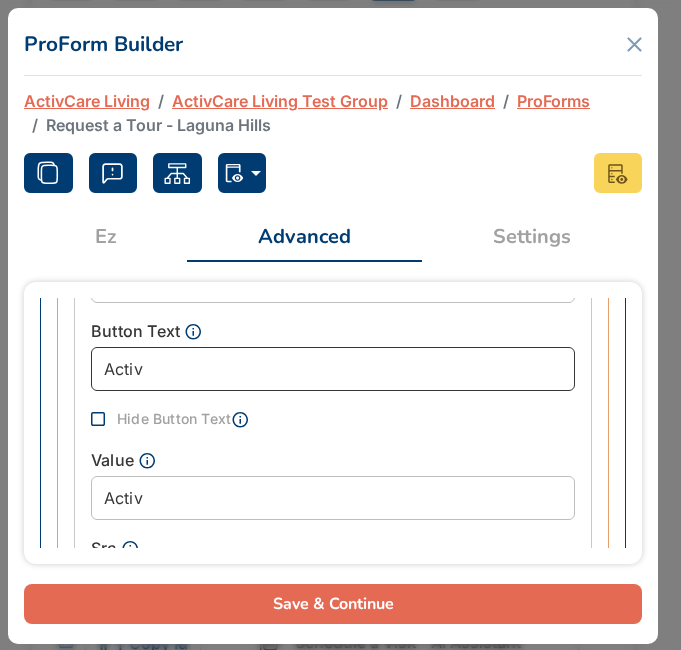 type on "Activi" 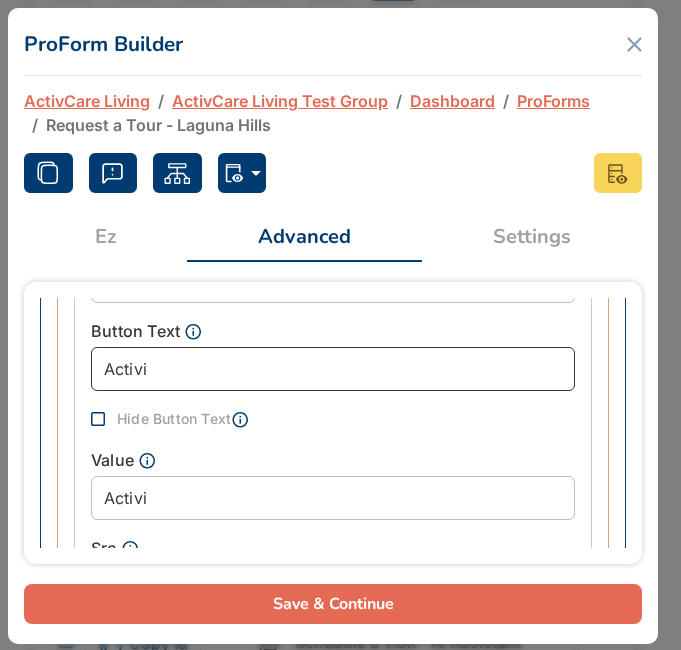 type on "Activit" 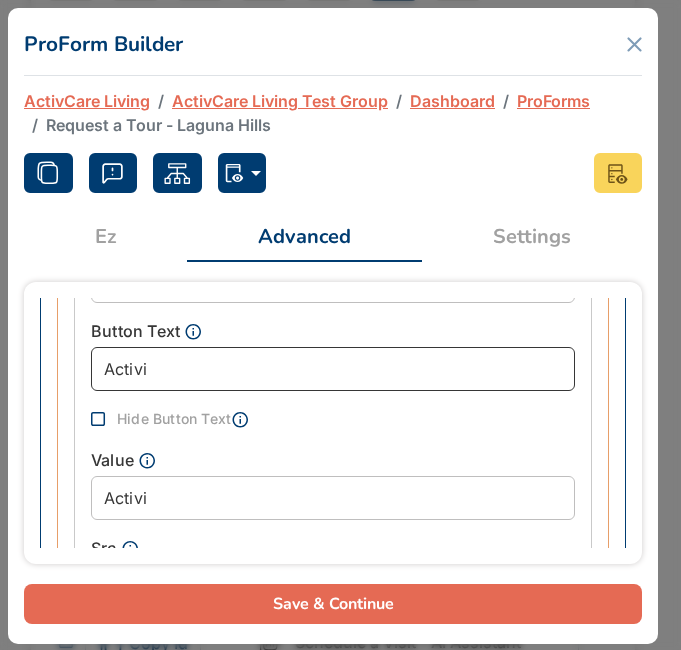 type on "Activit" 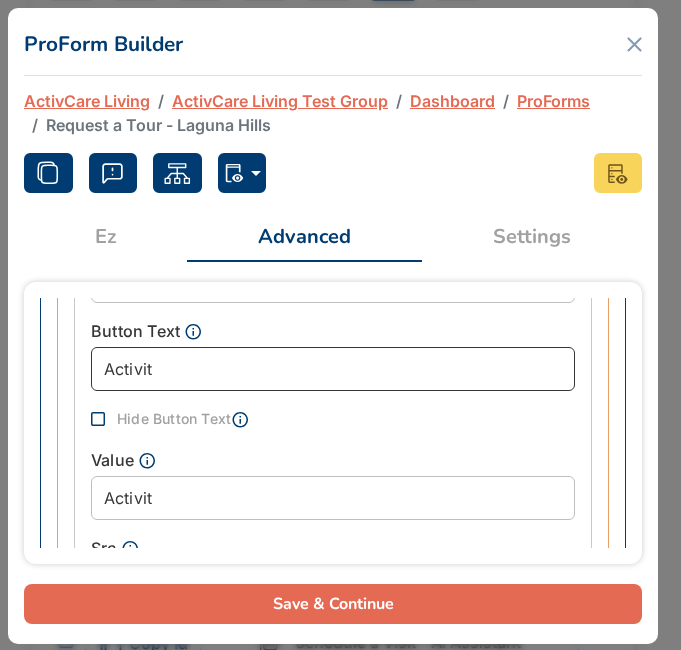 type on "Activiti" 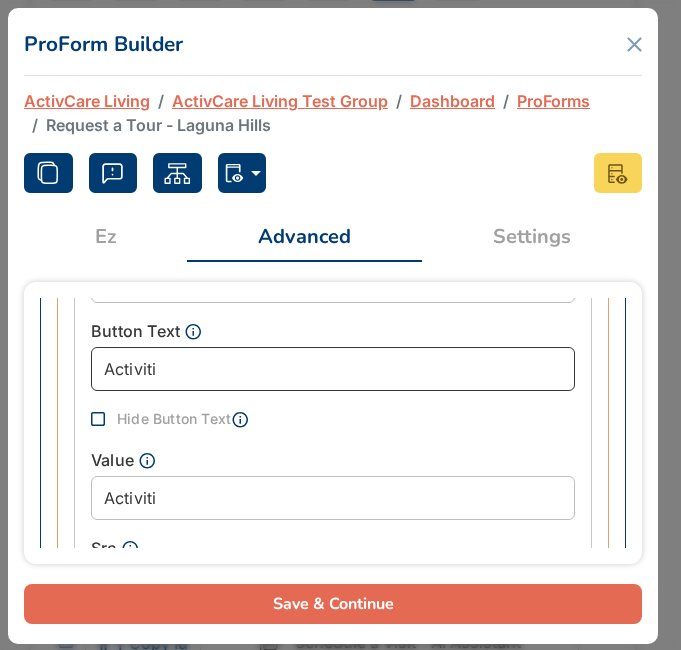 type on "Activitie" 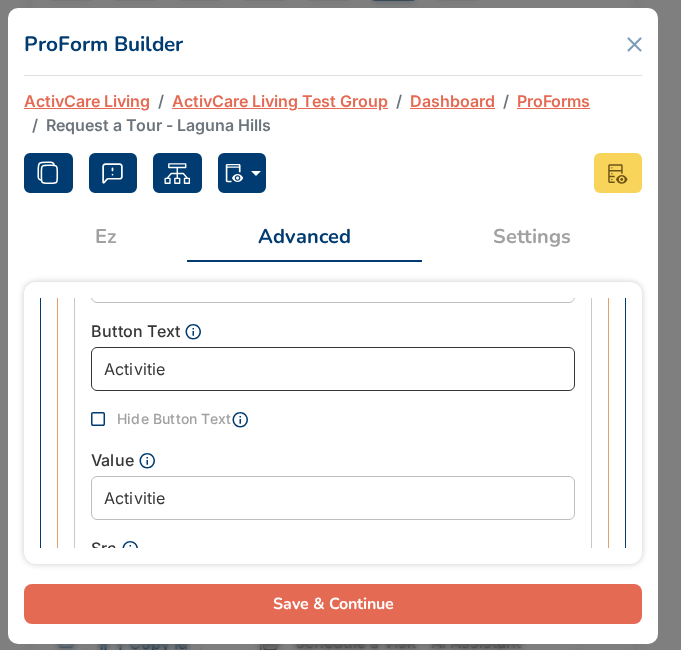 type on "Activities" 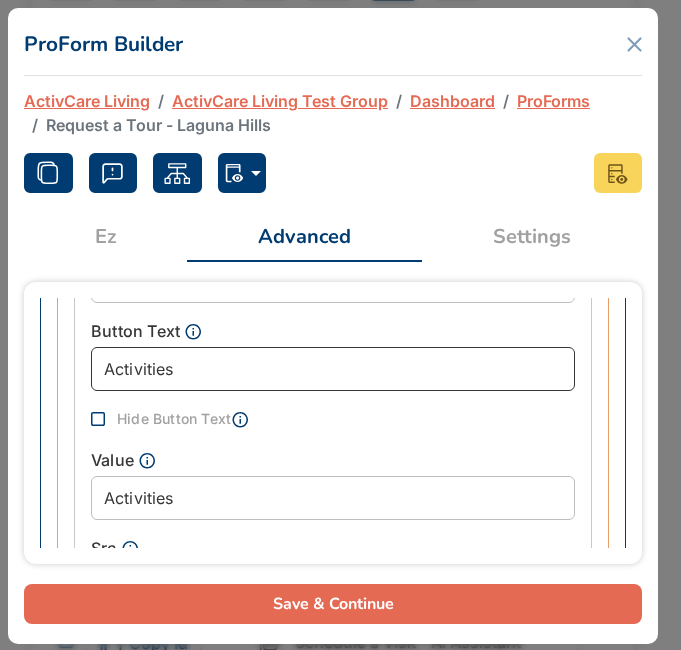 type on "Activities" 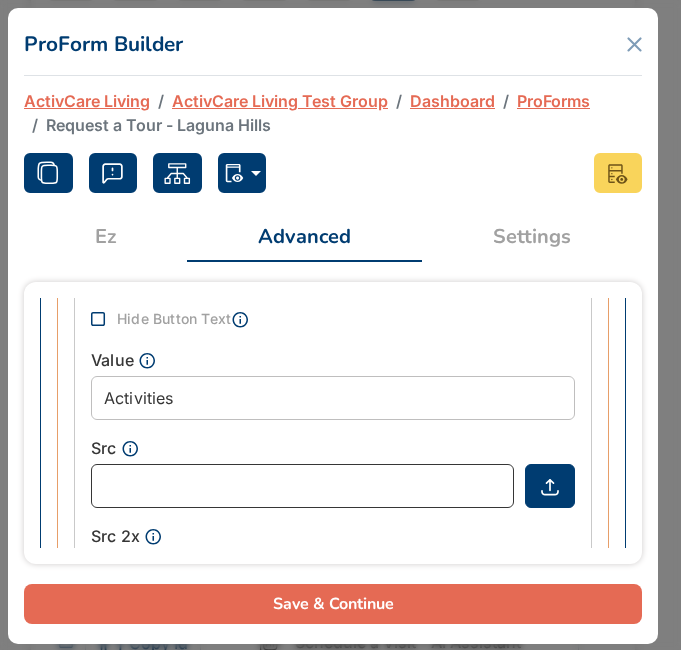 paste on "https://d1esck3qxnvgtp.cloudfront.net/media/68db1dd1-8d50-4a1e-b81c-9eb2466b87be.svg" 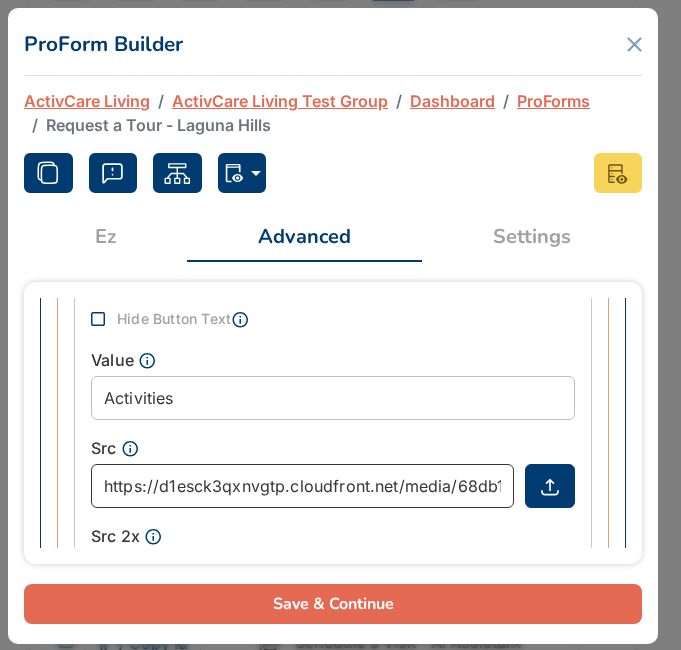 scroll, scrollTop: 0, scrollLeft: 334, axis: horizontal 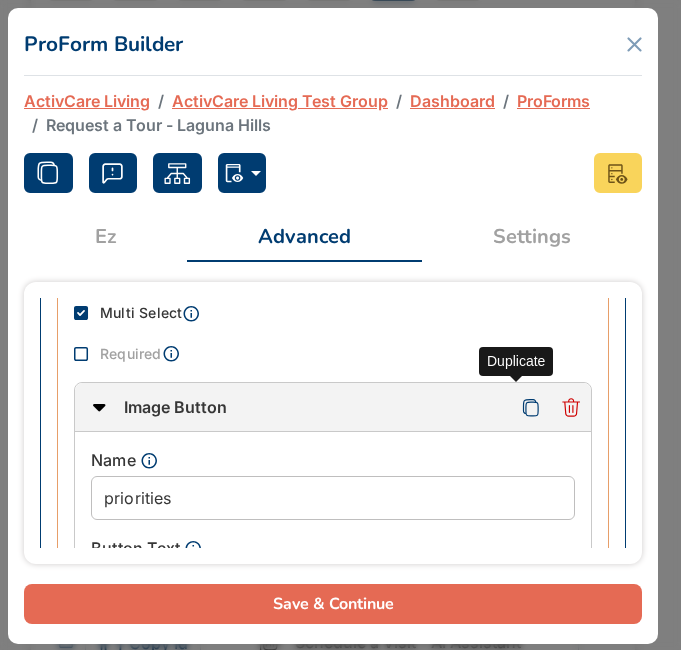 click 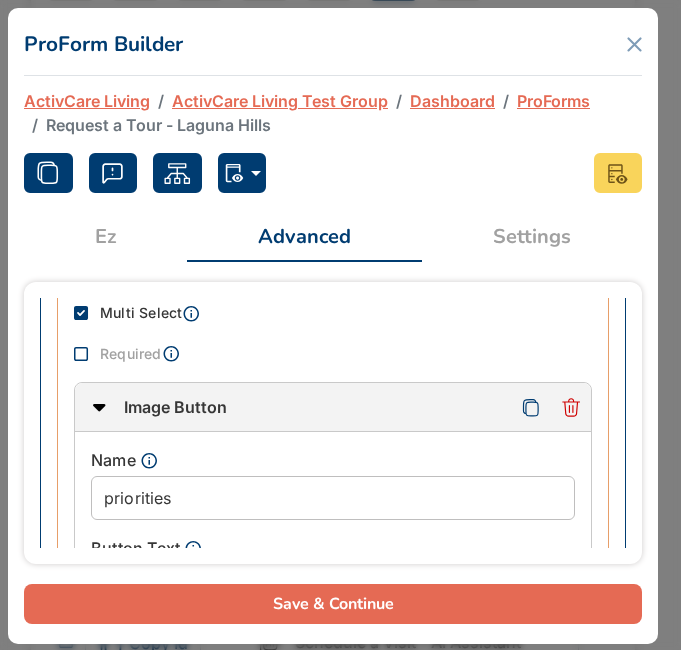 click 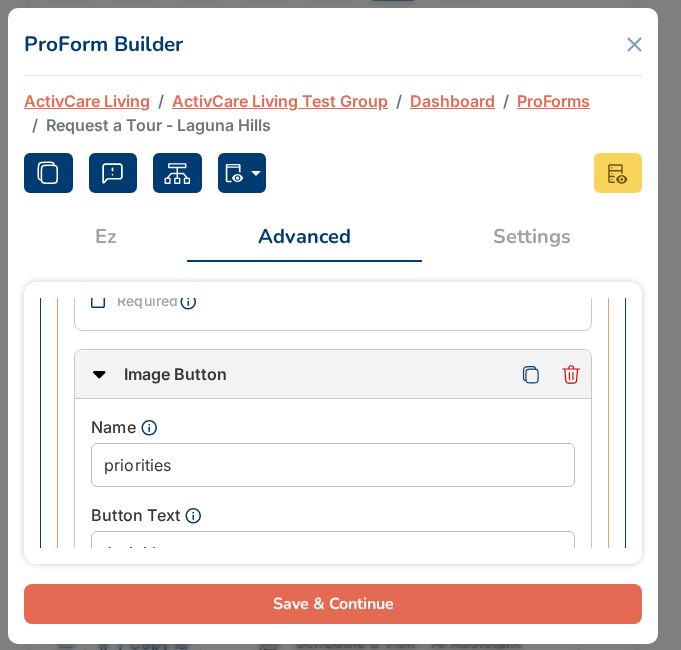 scroll, scrollTop: 2035, scrollLeft: 0, axis: vertical 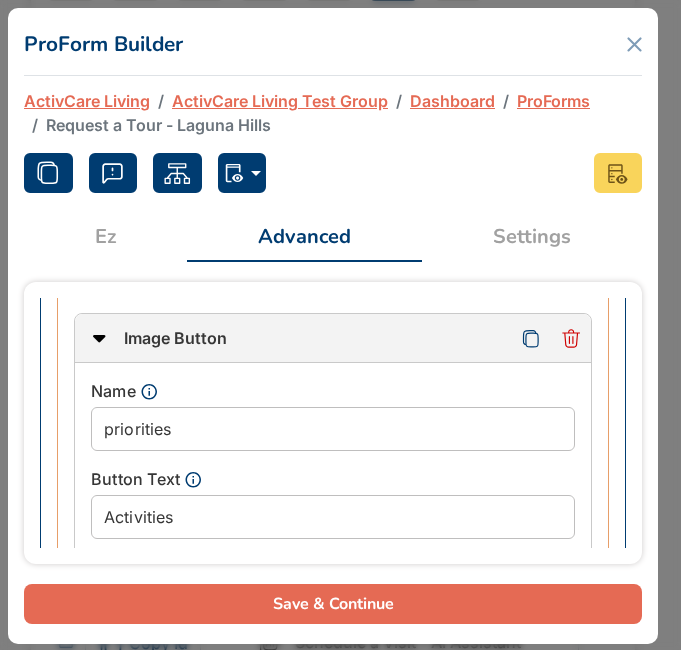 type on "https://d1esck3qxnvgtp.cloudfront.net/media/68db1dd1-8d50-4a1e-b81c-9eb2466b87be.svg" 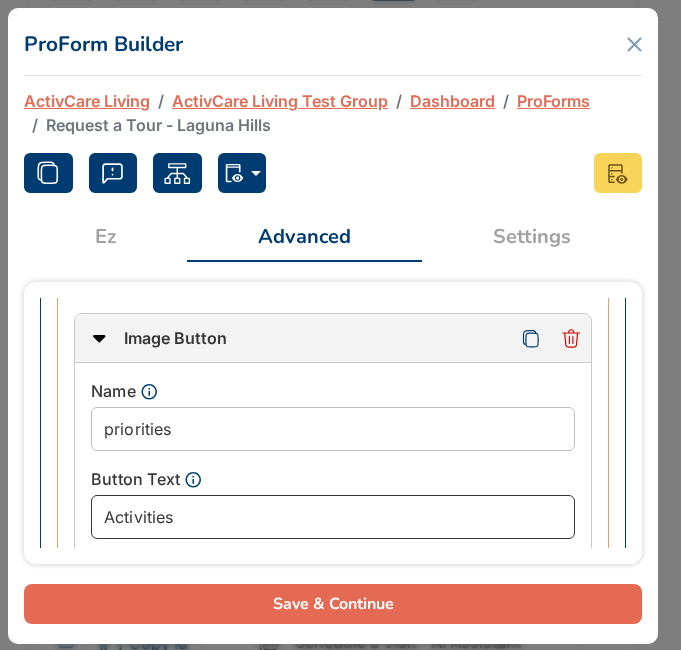 click on "Activities" at bounding box center [333, 517] 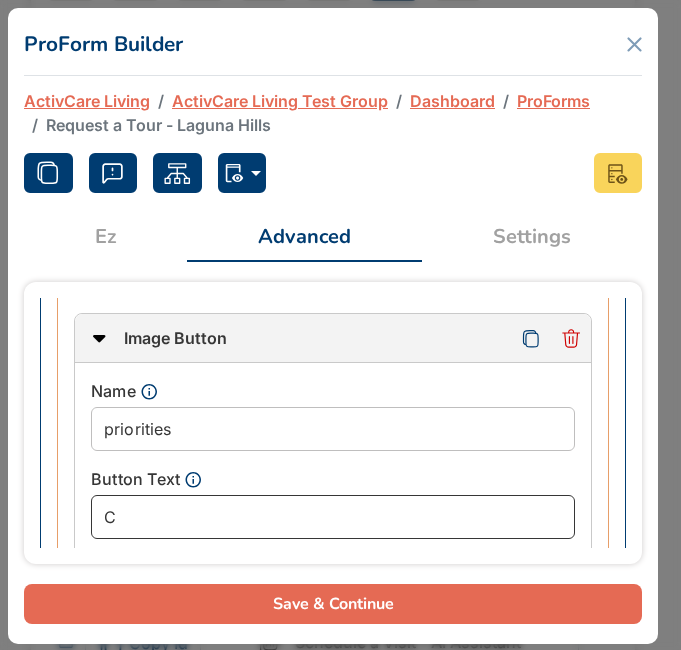 type on "C" 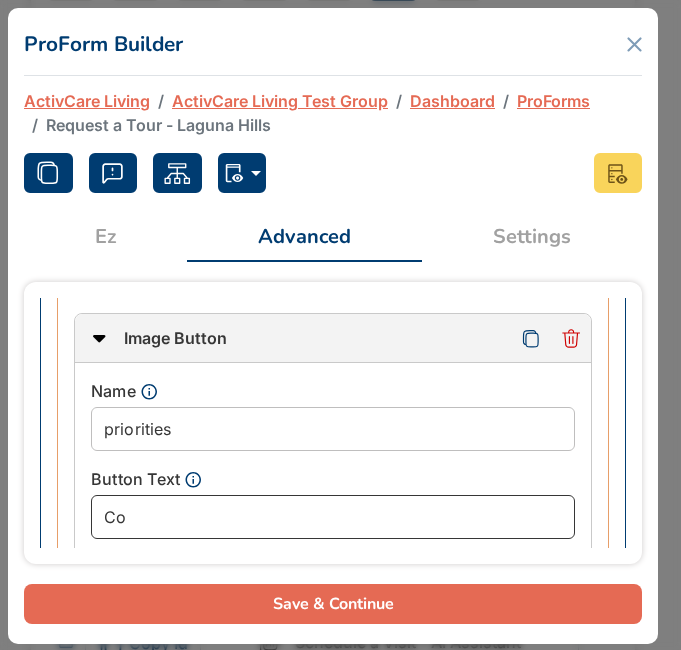 type on "Cos" 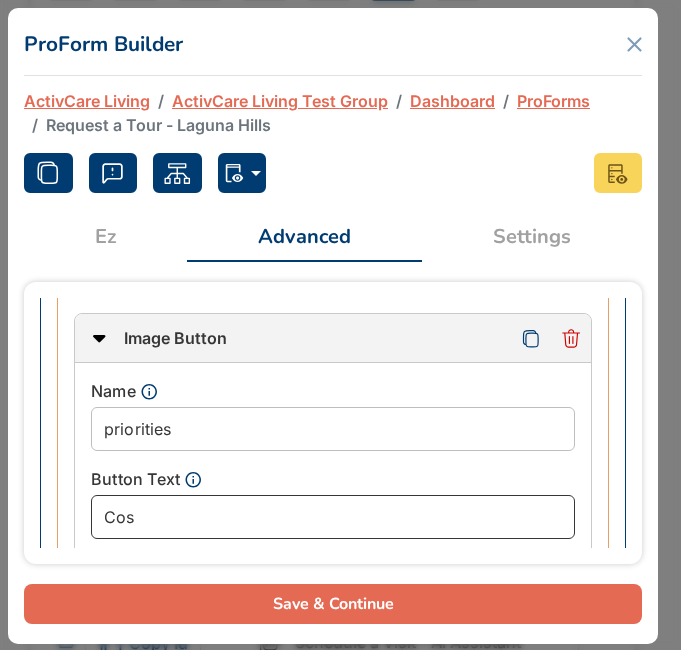 type on "Cost" 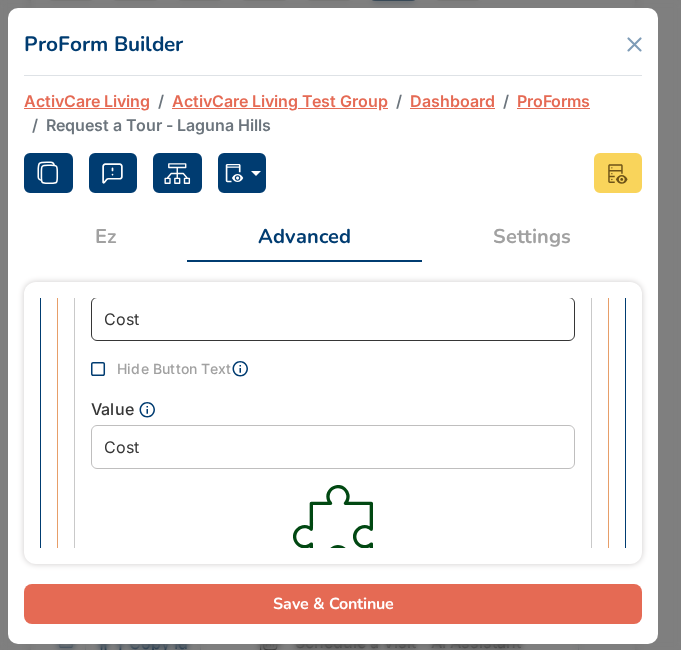 scroll, scrollTop: 2235, scrollLeft: 0, axis: vertical 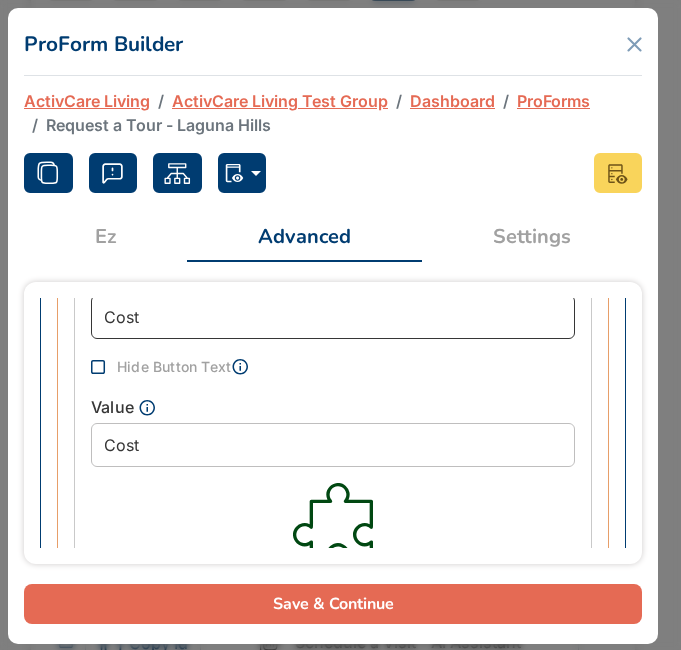 type on "Cost" 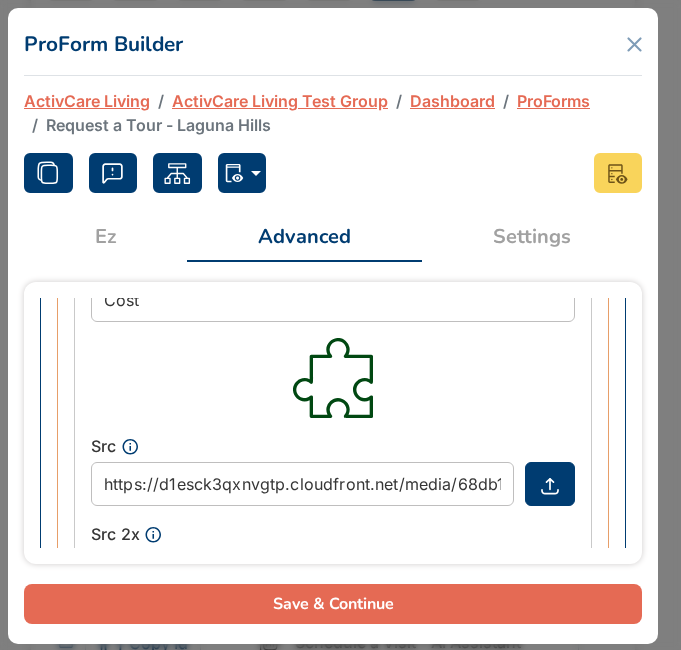 scroll, scrollTop: 2435, scrollLeft: 0, axis: vertical 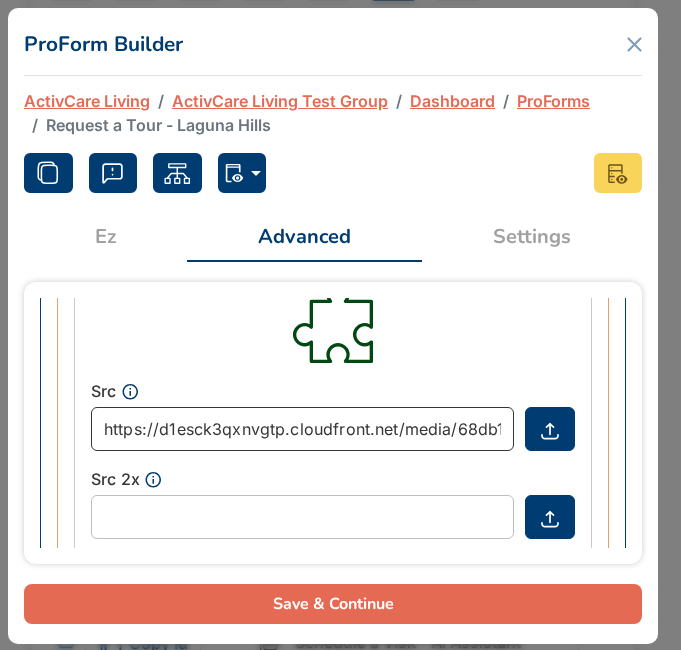 click on "https://d1esck3qxnvgtp.cloudfront.net/media/68db1dd1-8d50-4a1e-b81c-9eb2466b87be.svg" at bounding box center [302, 429] 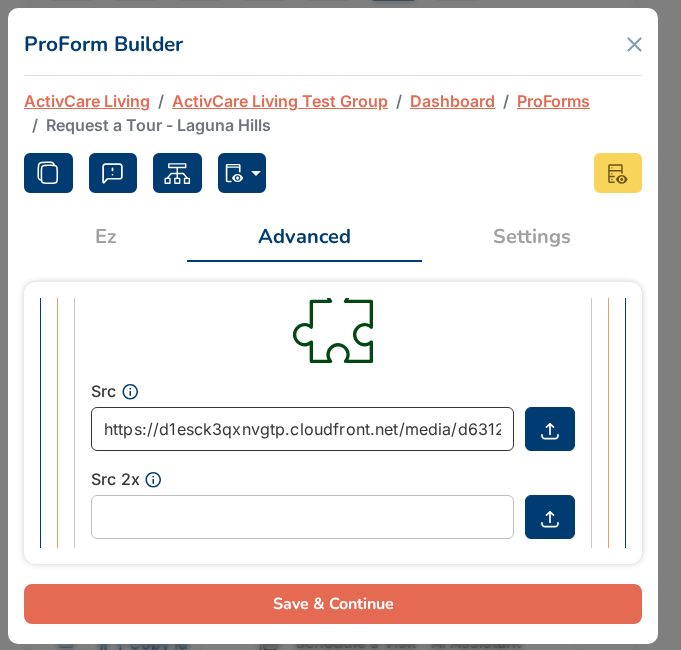 scroll, scrollTop: 0, scrollLeft: 334, axis: horizontal 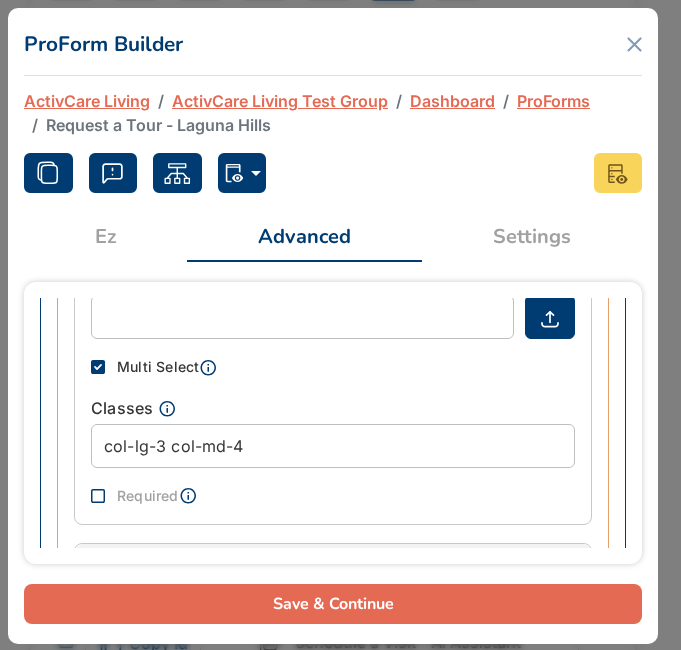 type on "https://d1esck3qxnvgtp.cloudfront.net/media/d63121ea-04b9-46f9-abc3-c99aa912a24d.svg" 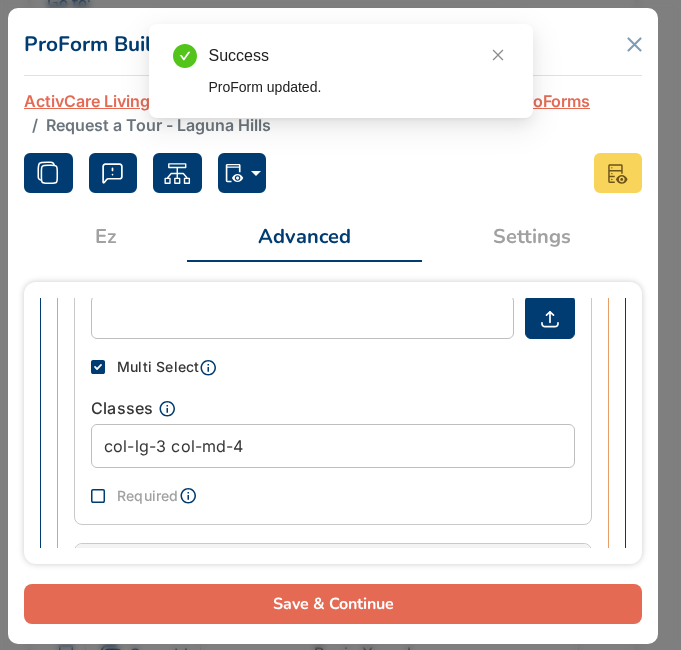 scroll, scrollTop: 516, scrollLeft: 0, axis: vertical 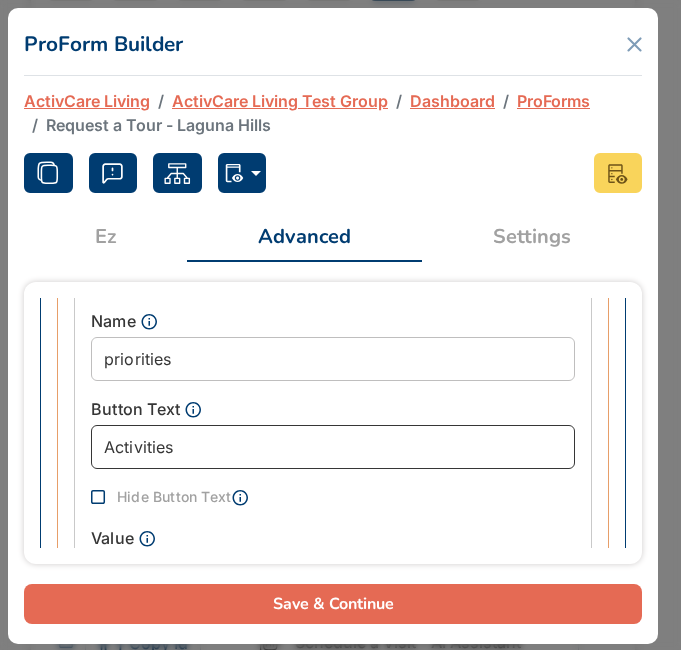 click on "Activities" at bounding box center [333, 447] 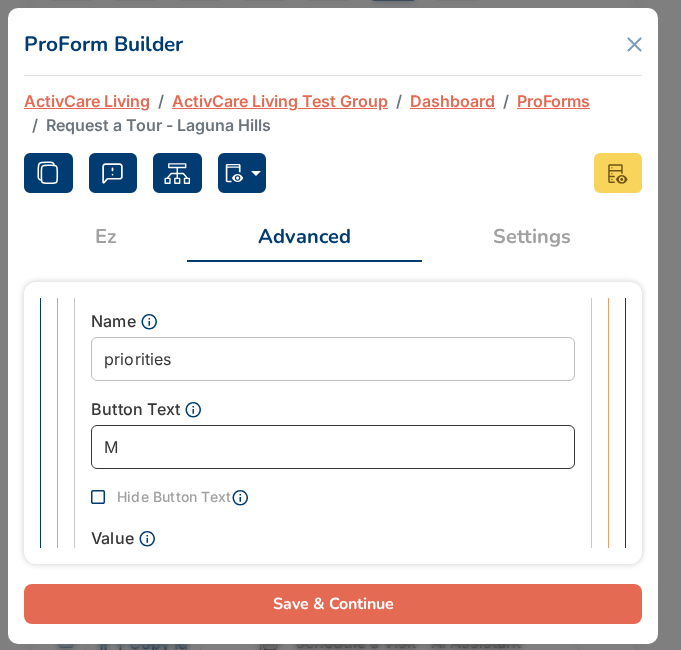 type on "Me" 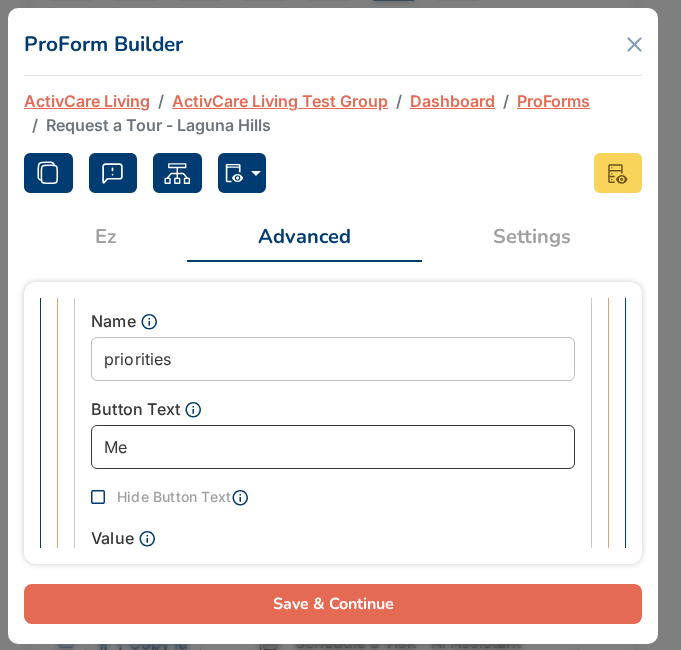 type on "Mem" 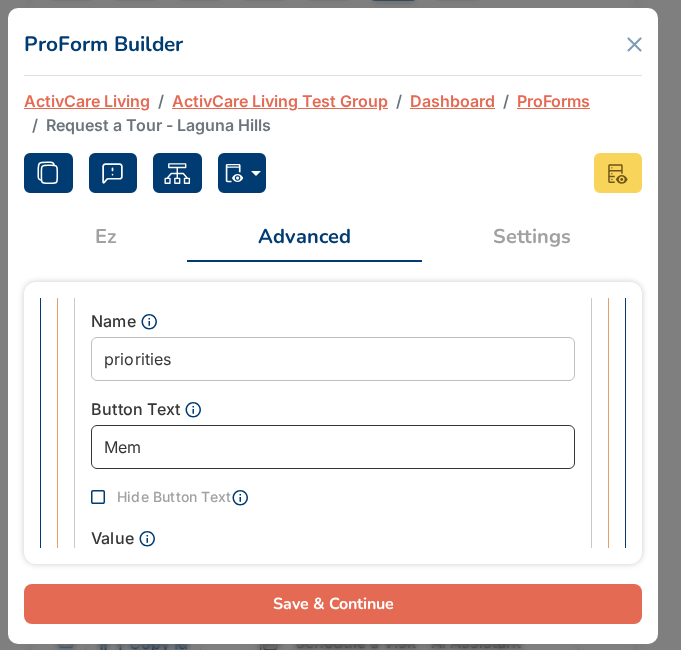 type on "Memo" 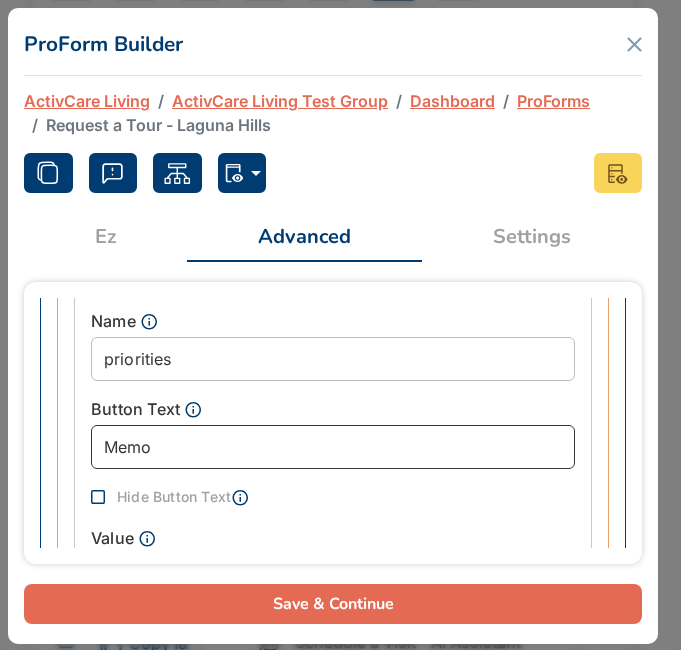 type on "Memor" 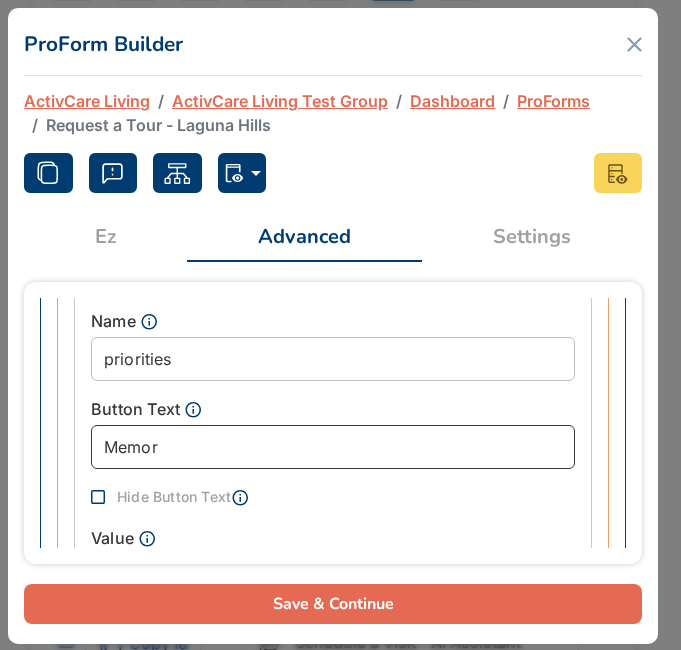 type on "Memore" 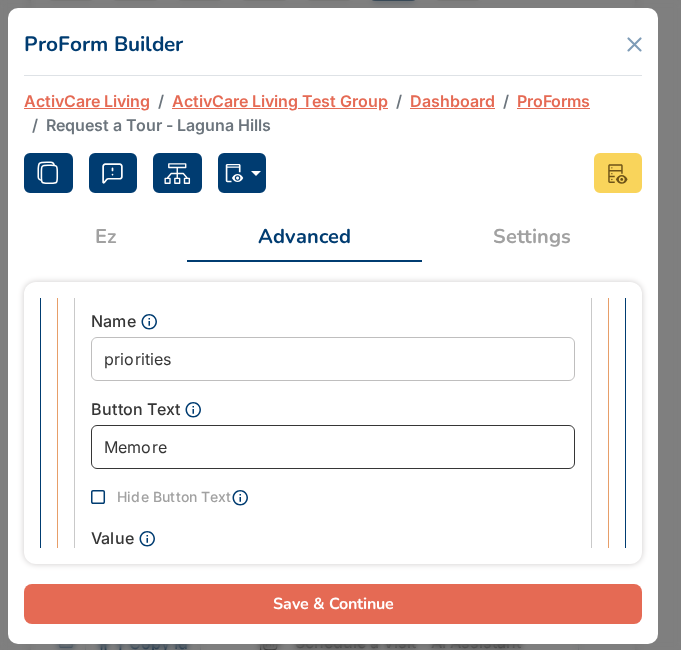 type on "Memor" 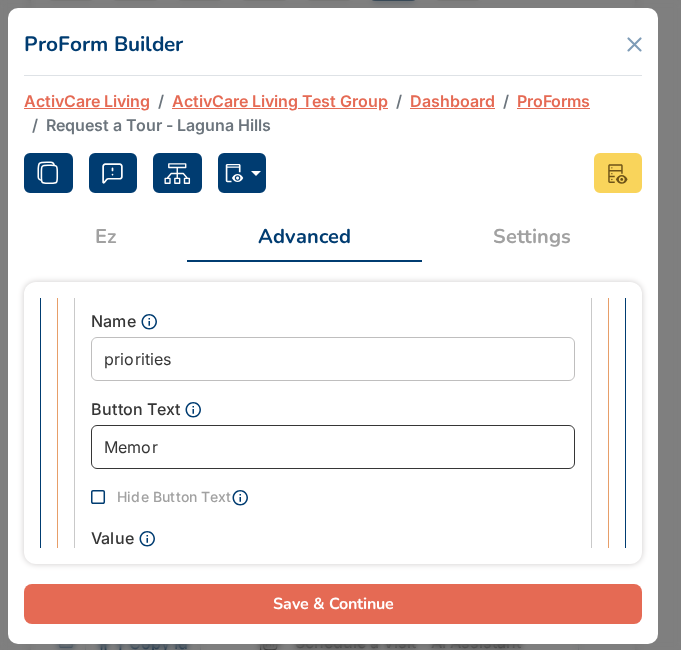 type on "Memory" 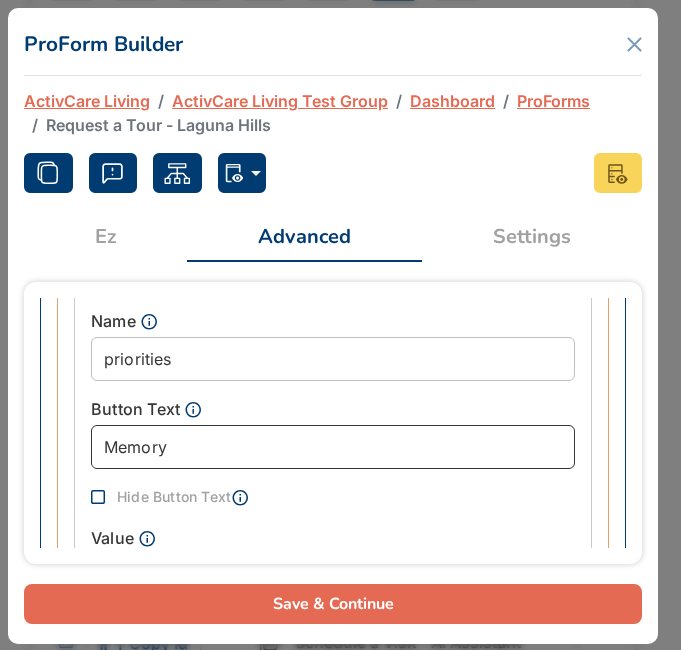 type on "Memory" 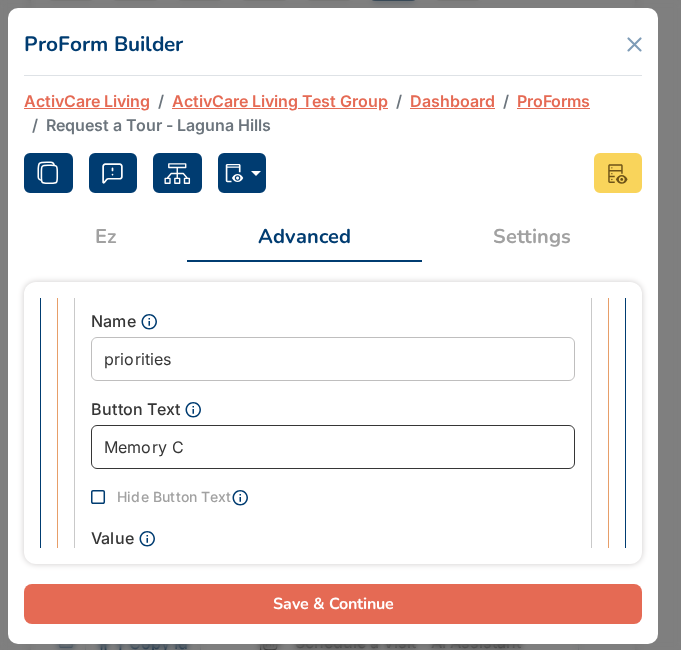 type on "Memory Ca" 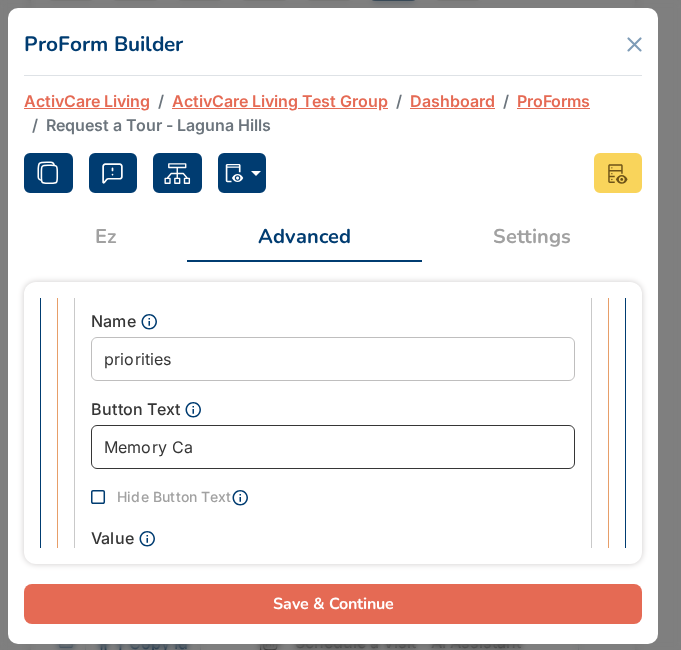 type on "Memory Car" 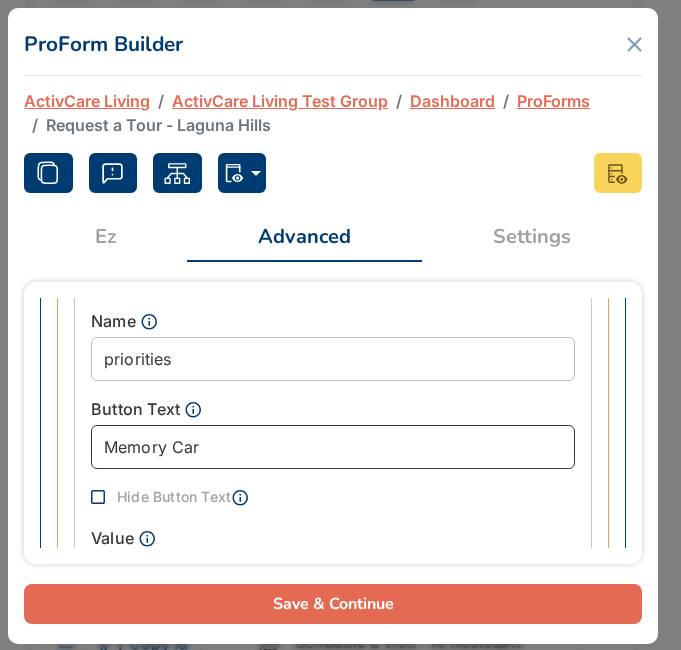 type on "Memory Care" 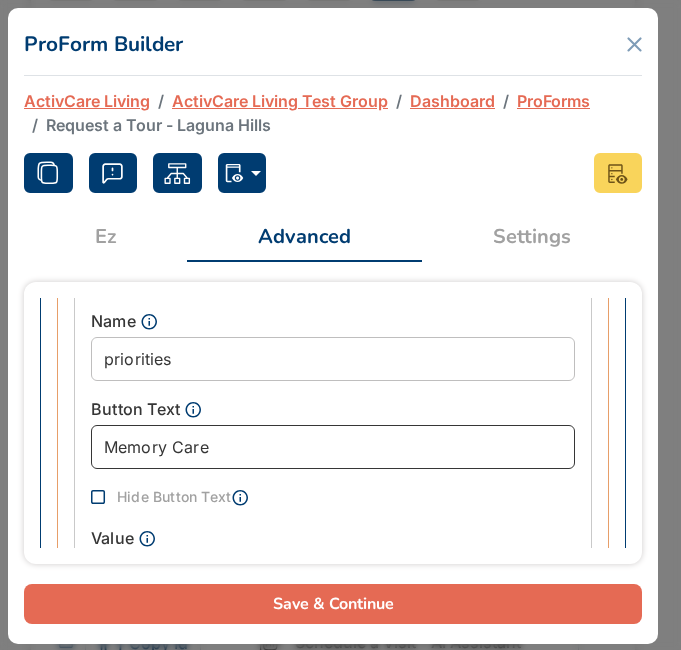 type on "Memory Care" 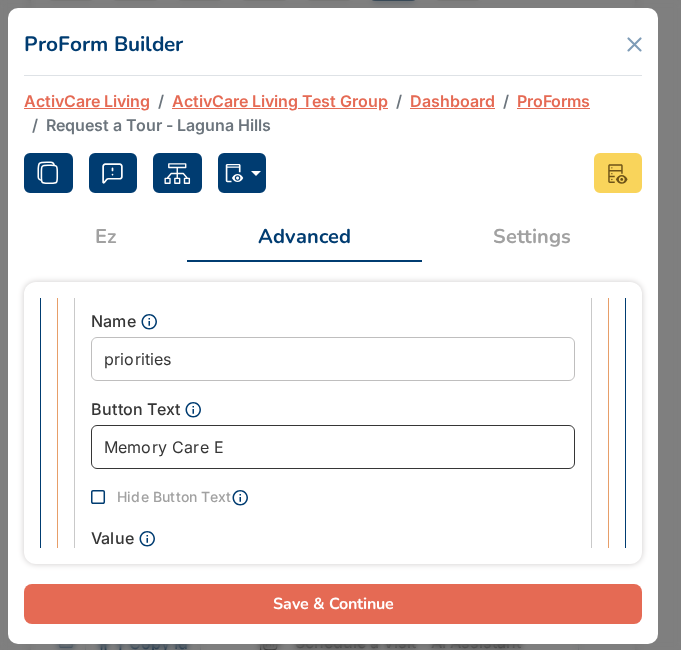 type on "Memory Care Ex" 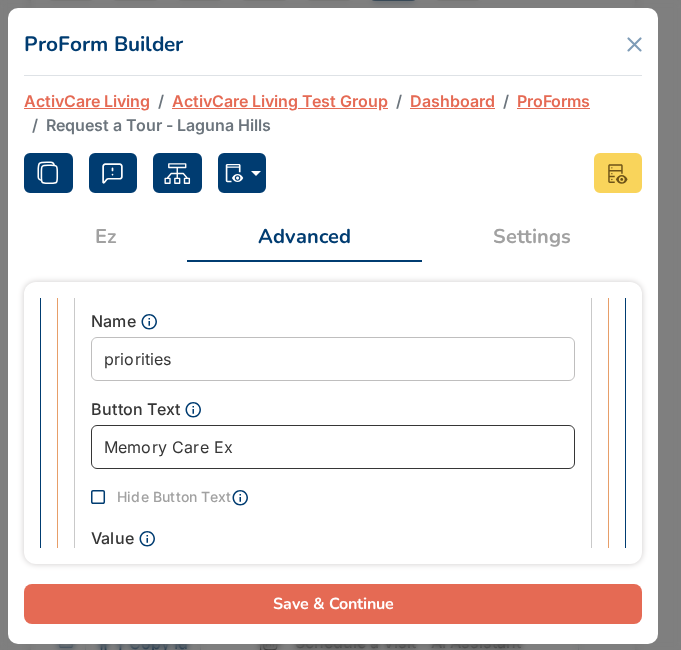 type on "Memory Care Exp" 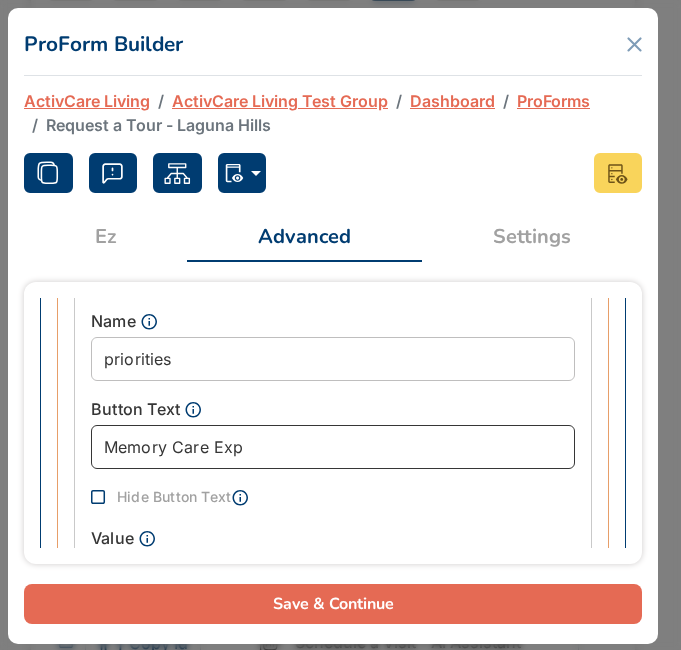 type on "Memory Care Expe" 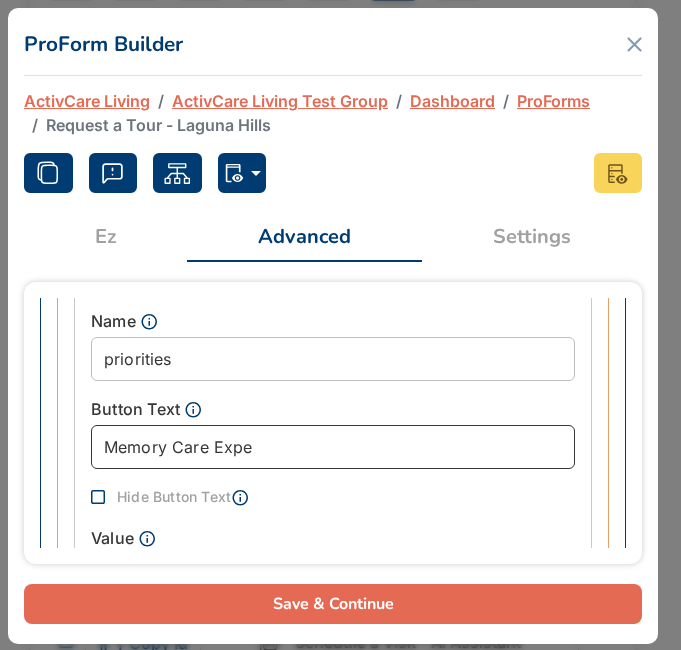type on "Memory Care Exper" 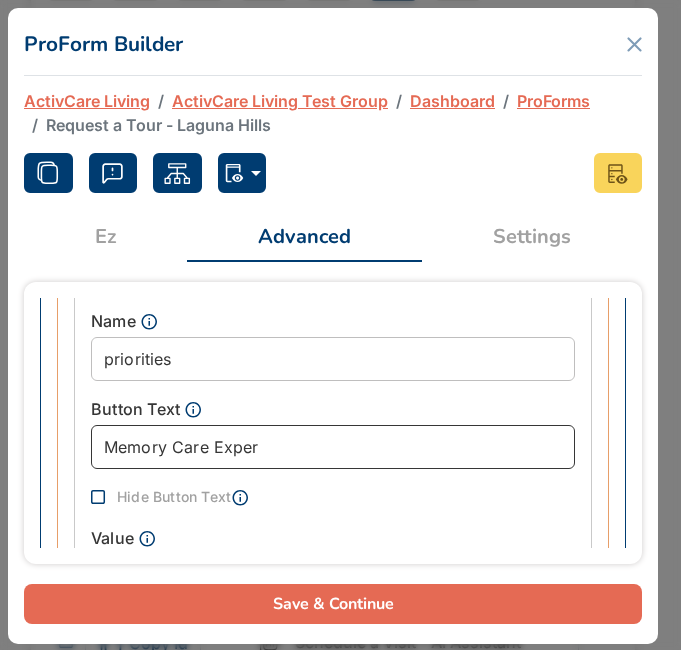 type on "Memory Care Expert" 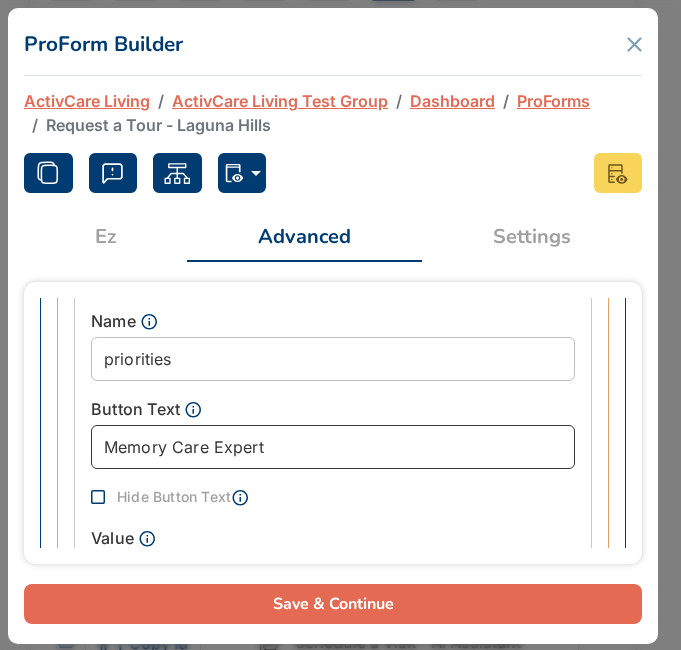 type on "Memory Care Experts" 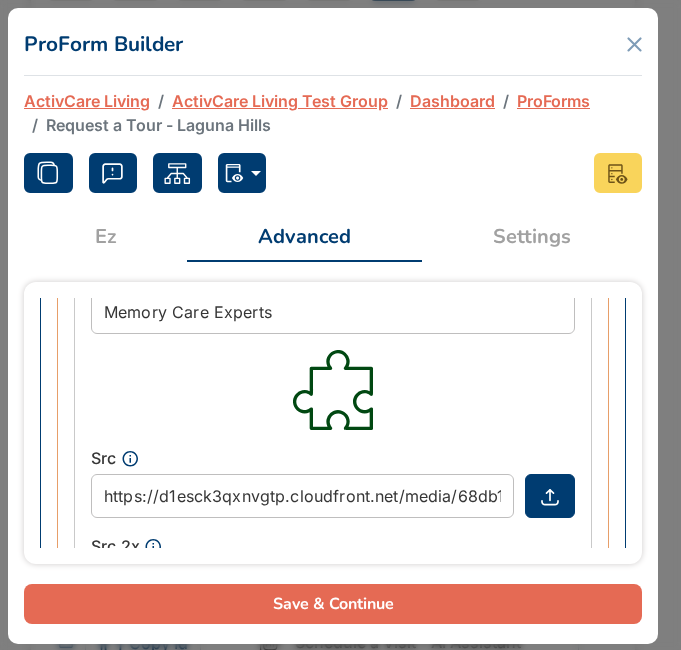 scroll, scrollTop: 3235, scrollLeft: 0, axis: vertical 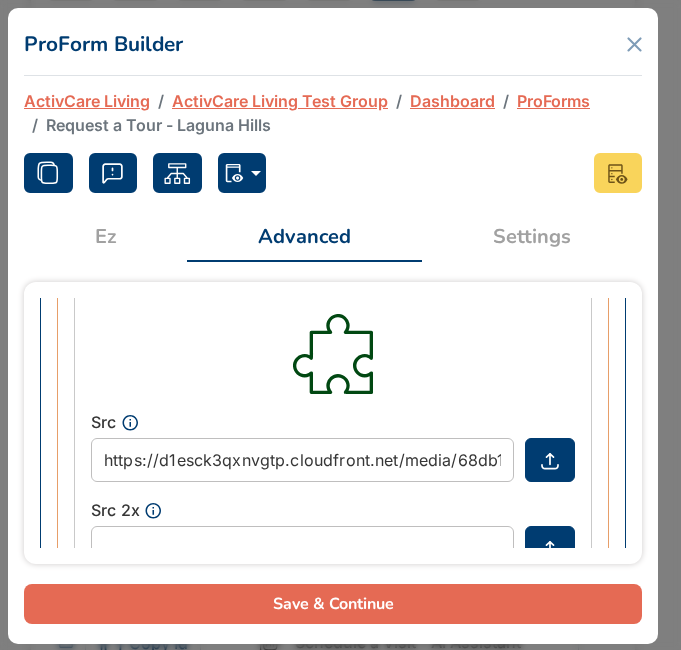 type on "Memory Care Experts" 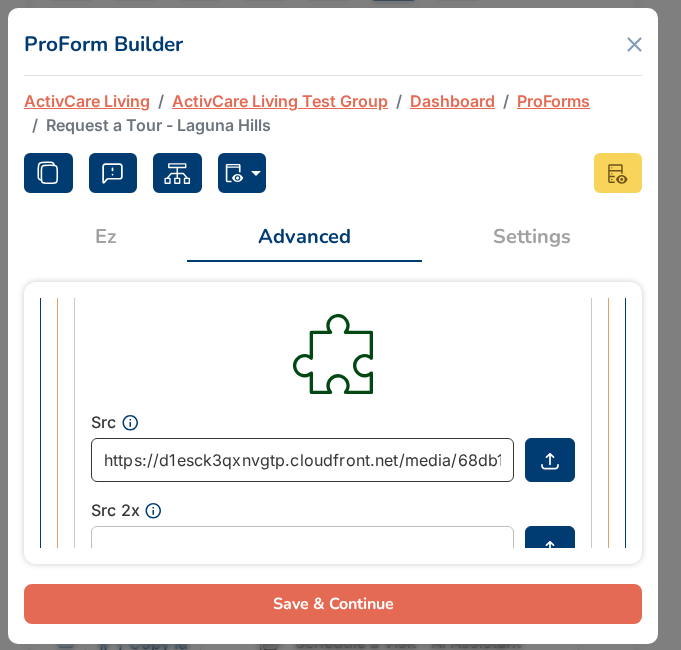 click on "https://d1esck3qxnvgtp.cloudfront.net/media/68db1dd1-8d50-4a1e-b81c-9eb2466b87be.svg" at bounding box center [302, 460] 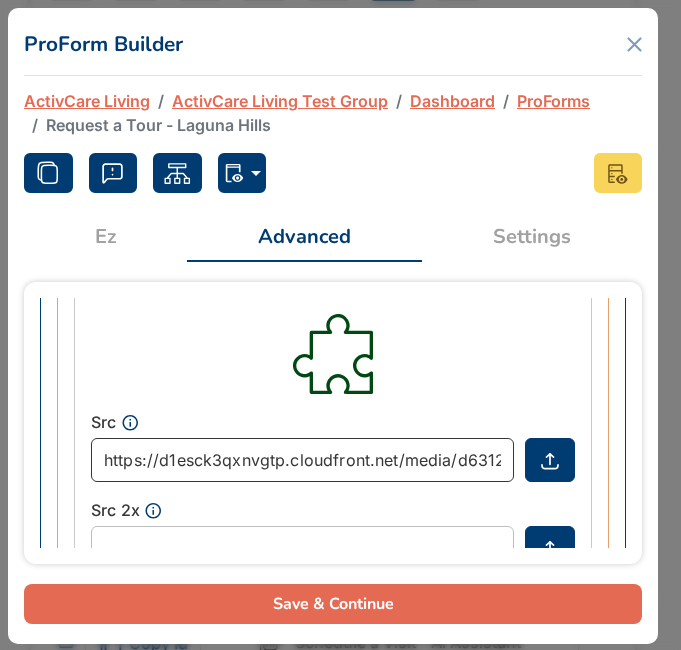 scroll, scrollTop: 0, scrollLeft: 334, axis: horizontal 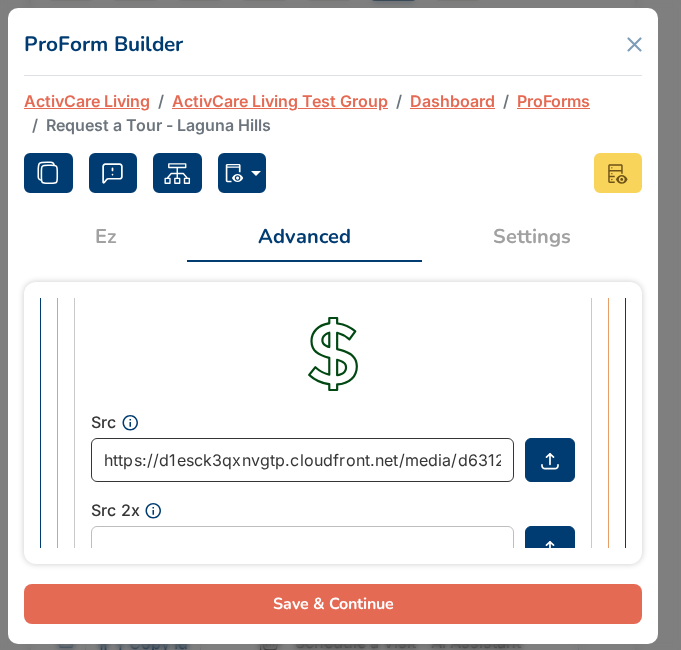 click on "https://d1esck3qxnvgtp.cloudfront.net/media/d63121ea-04b9-46f9-abc3-c99aa912a24d.svg" at bounding box center (302, 460) 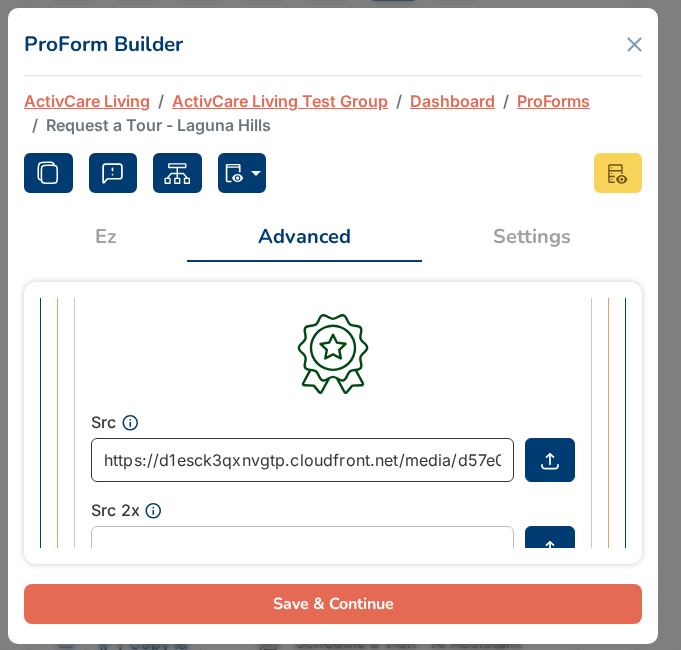 scroll, scrollTop: 0, scrollLeft: 342, axis: horizontal 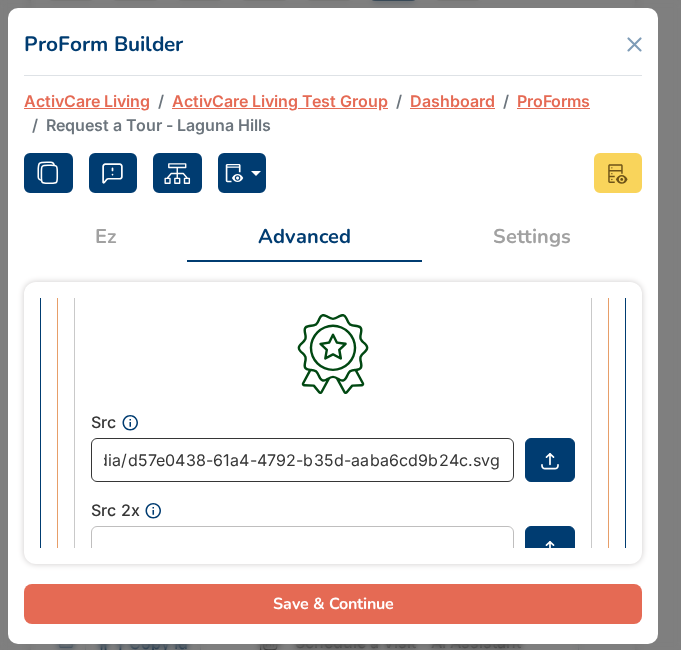 type on "https://d1esck3qxnvgtp.cloudfront.net/media/d57e0438-61a4-4792-b35d-aaba6cd9b24c.svg" 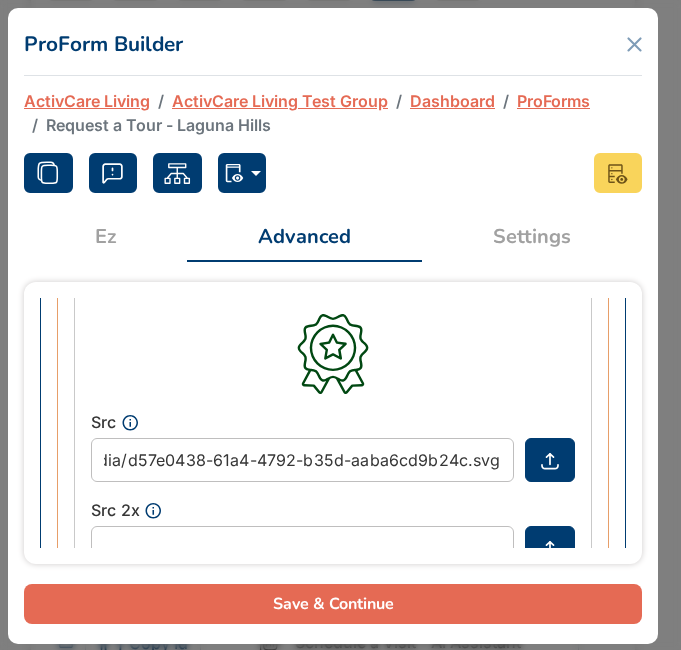 click on "Save & Continue" at bounding box center [333, 604] 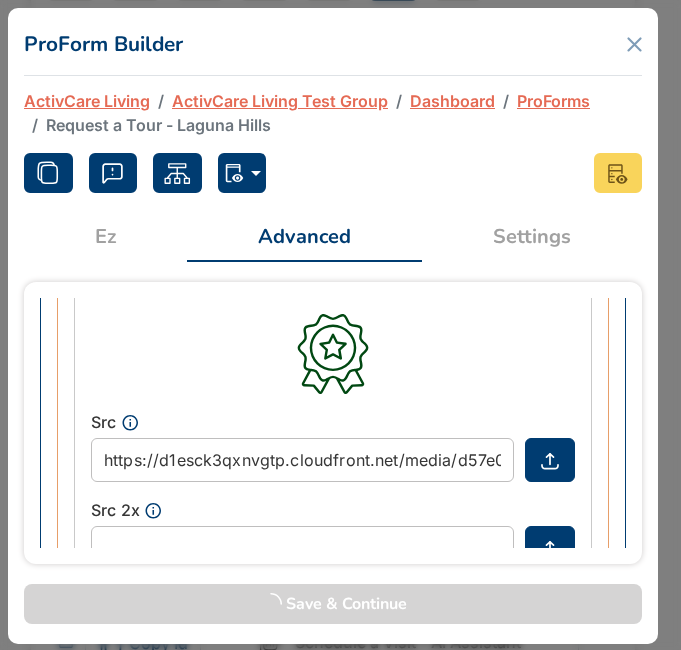 scroll, scrollTop: 242, scrollLeft: 0, axis: vertical 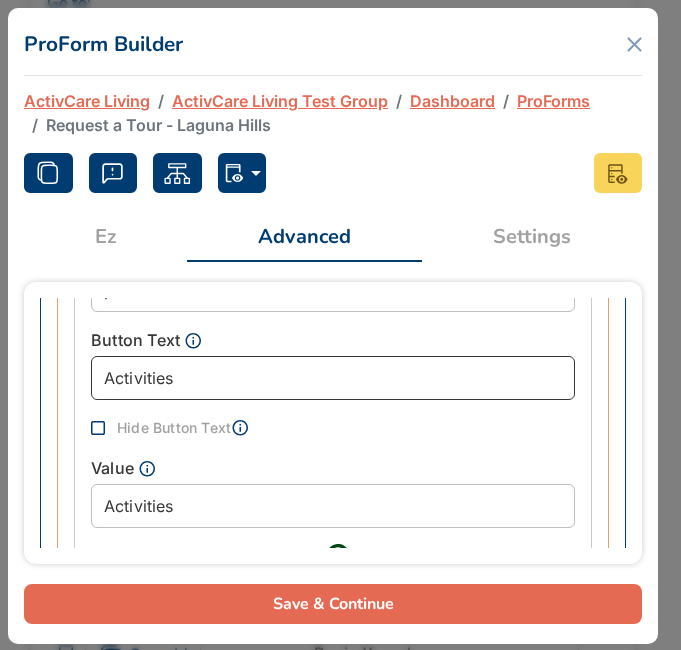 click on "Activities" at bounding box center (333, 378) 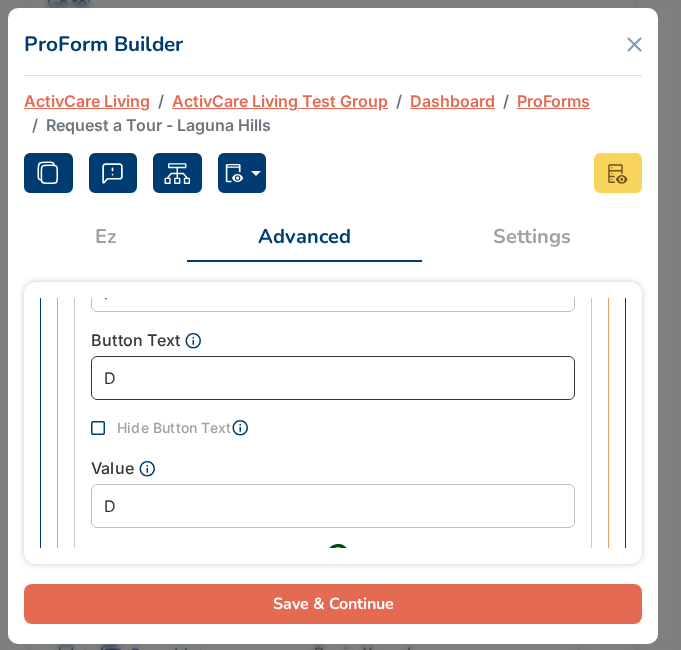 type on "De" 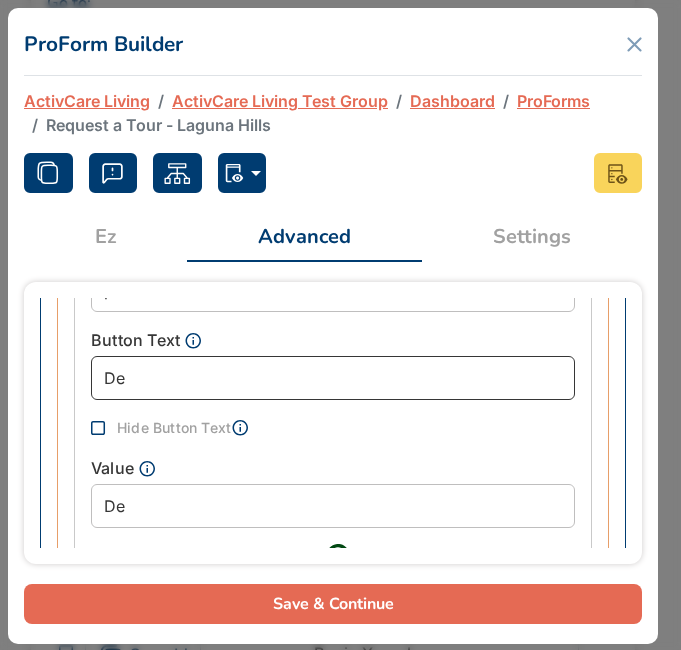 type on "Dem" 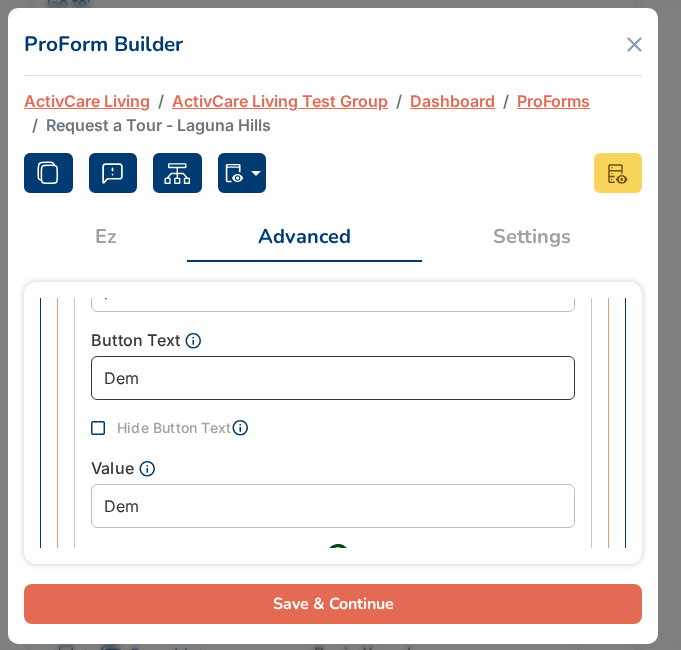 type on "Deme" 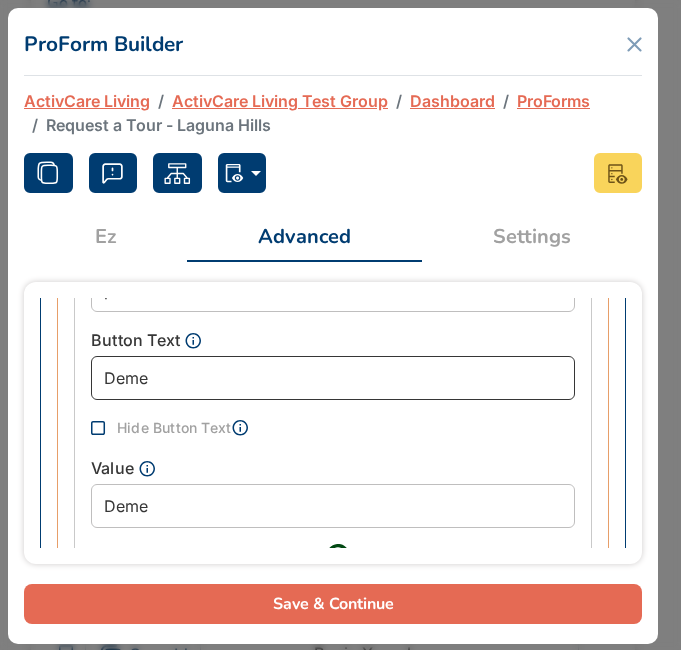 type on "Demen" 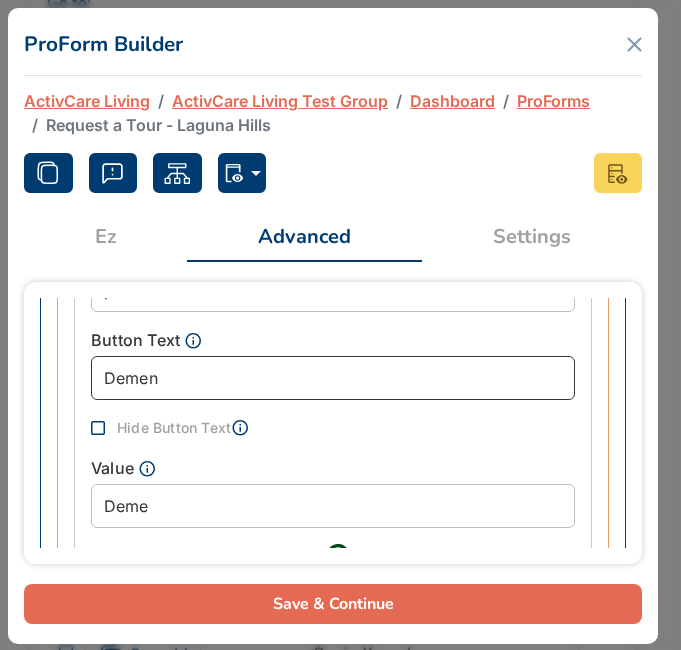 type on "Demen" 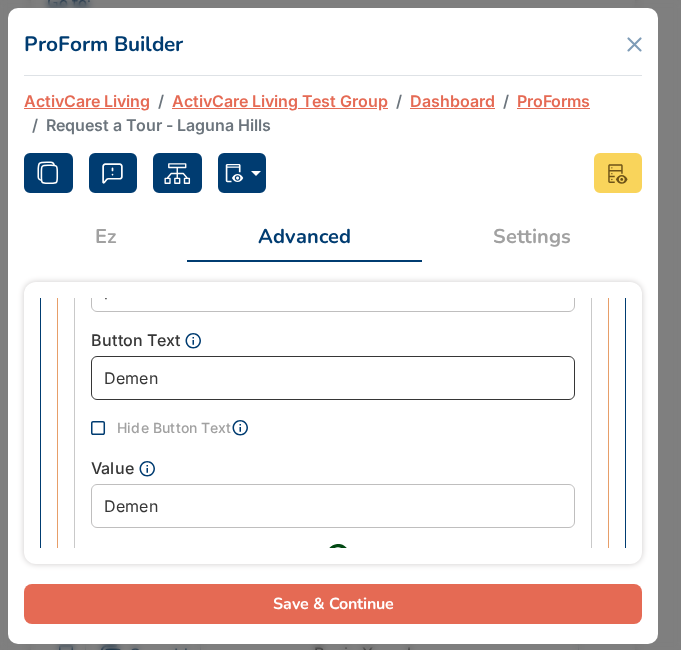 type on "Dement" 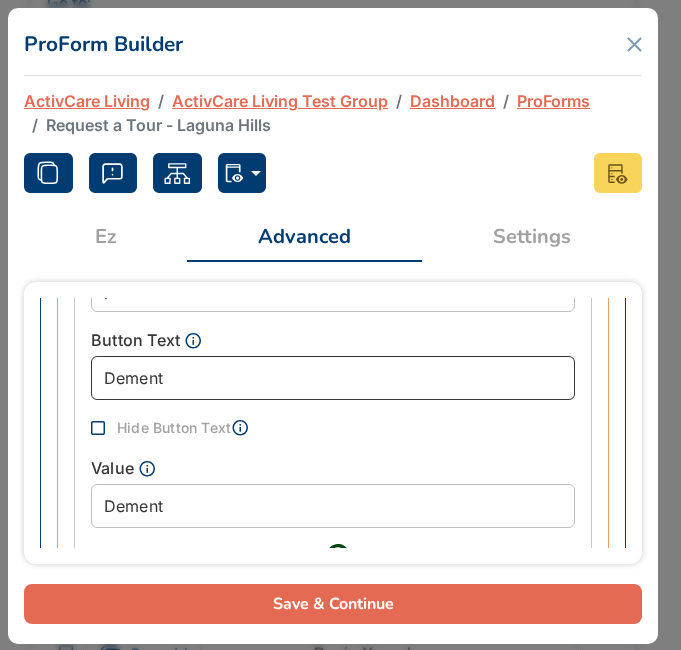 type on "Dementr" 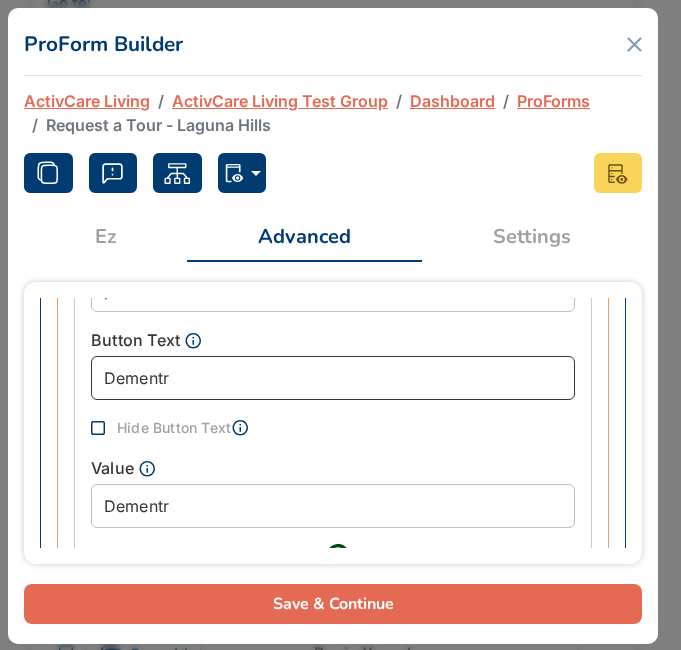type on "Dement" 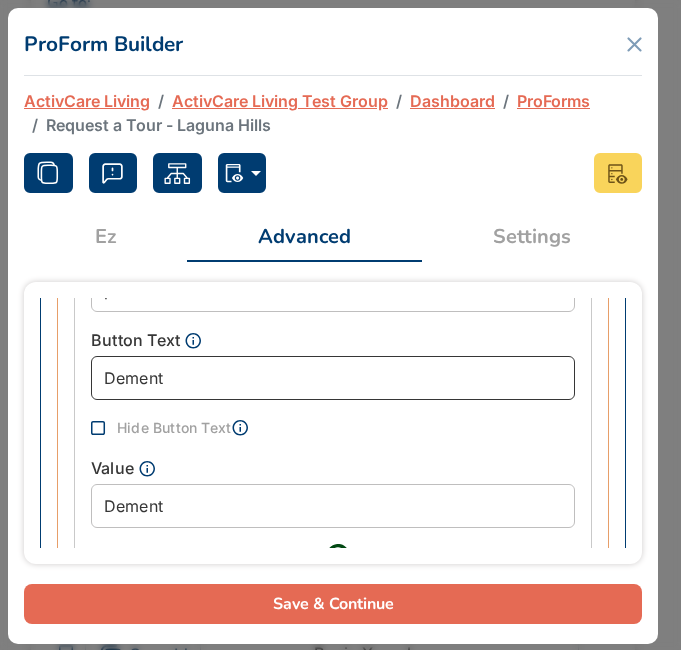 type on "Dementi" 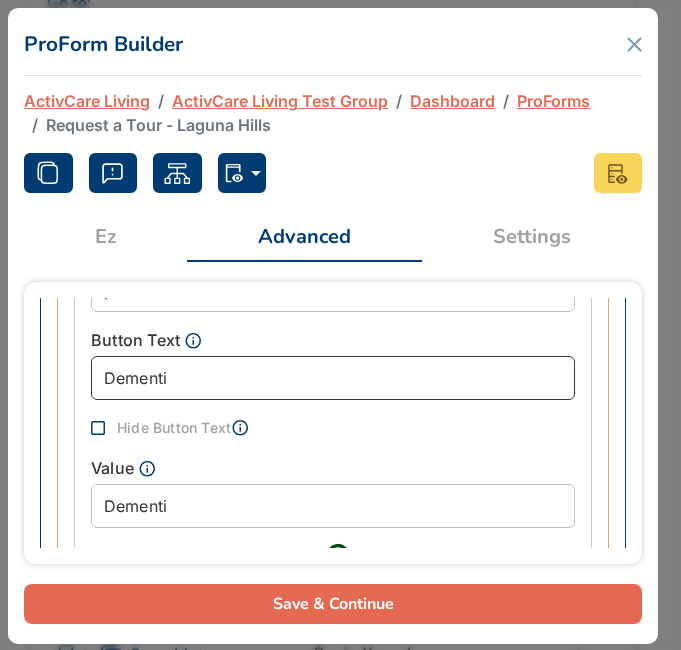 type on "Dementia" 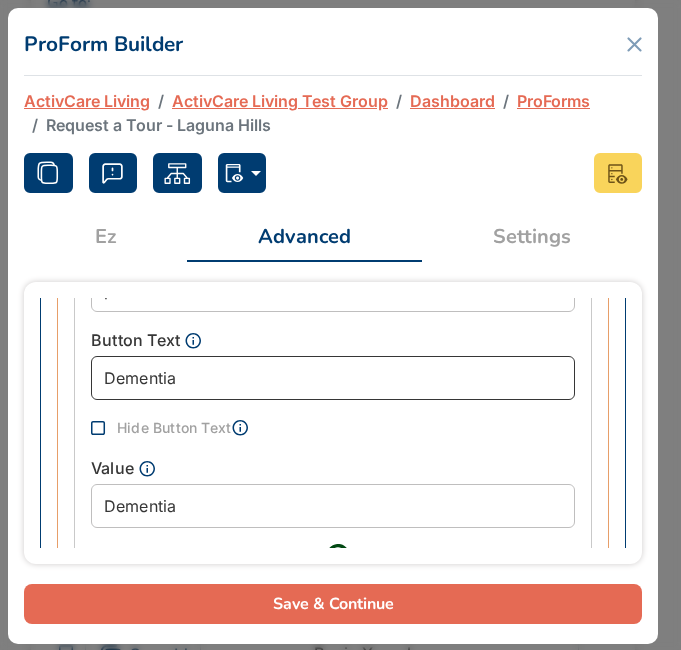type on "Dementia" 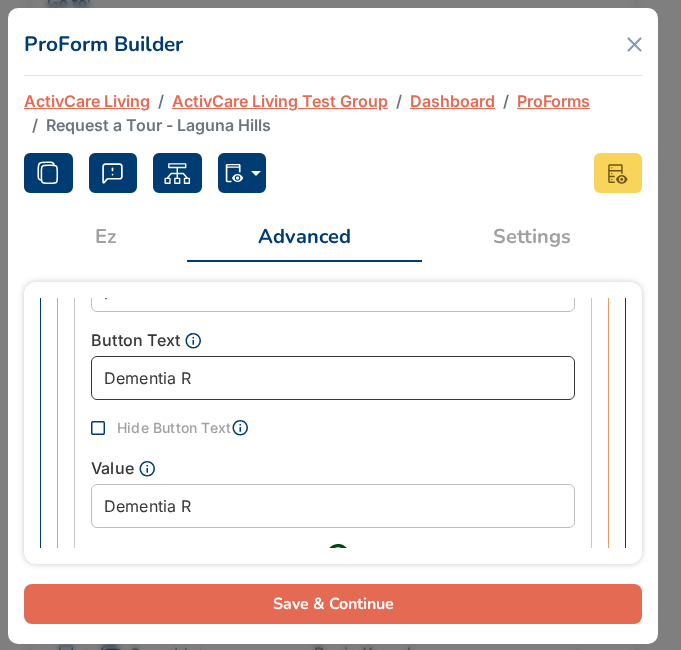 type on "Dementia" 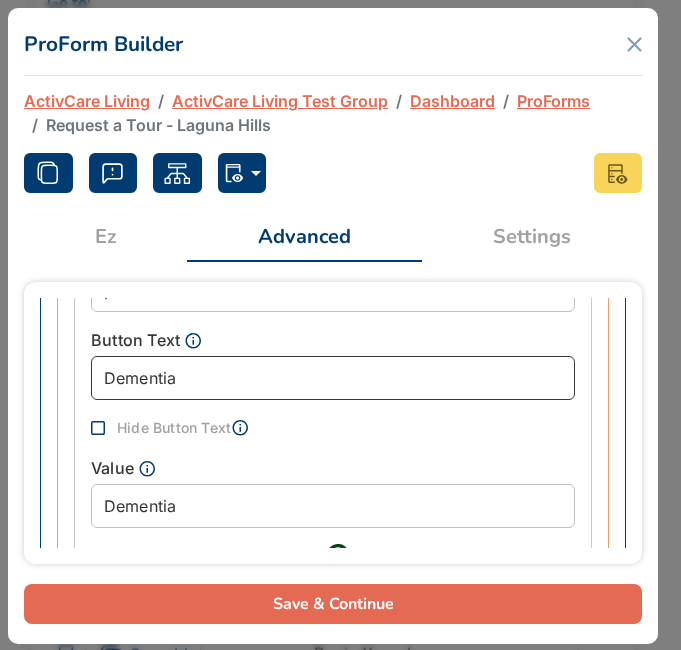 type on "Dementia T" 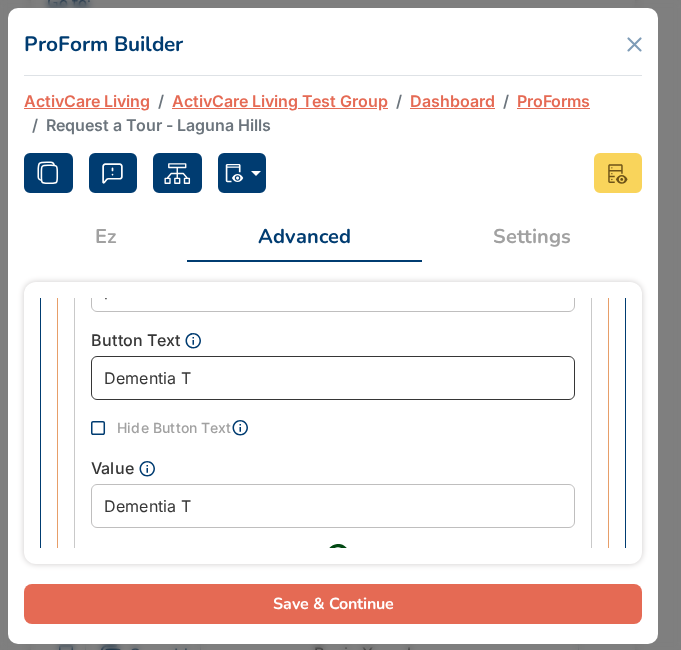 type on "Dementia Tr" 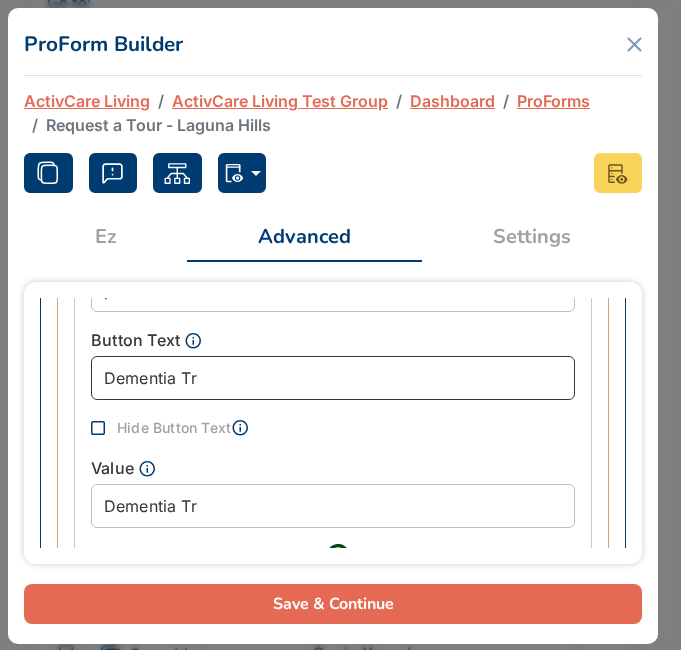 type on "Dementia Tra" 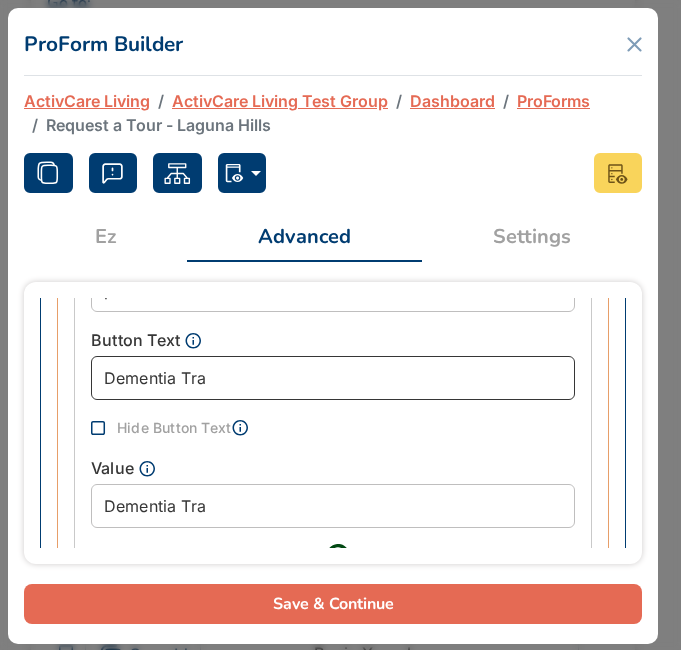 type on "Dementia Trai" 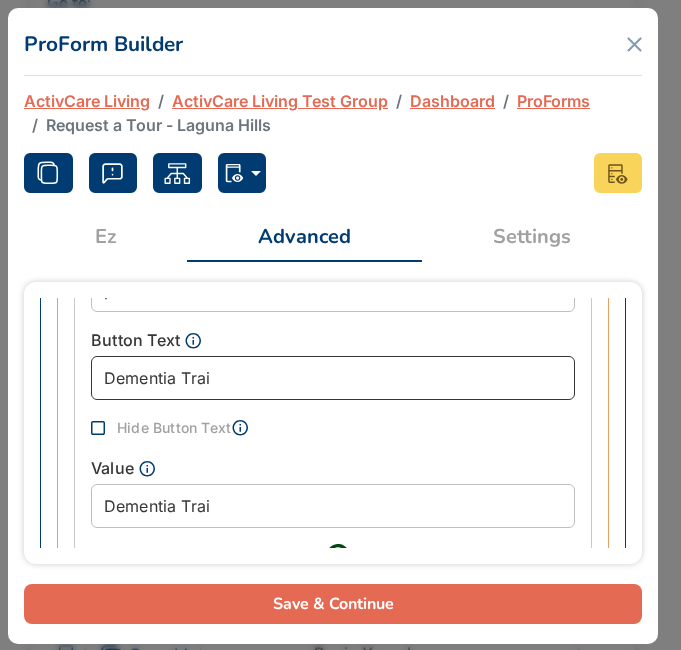 type on "Dementia Train" 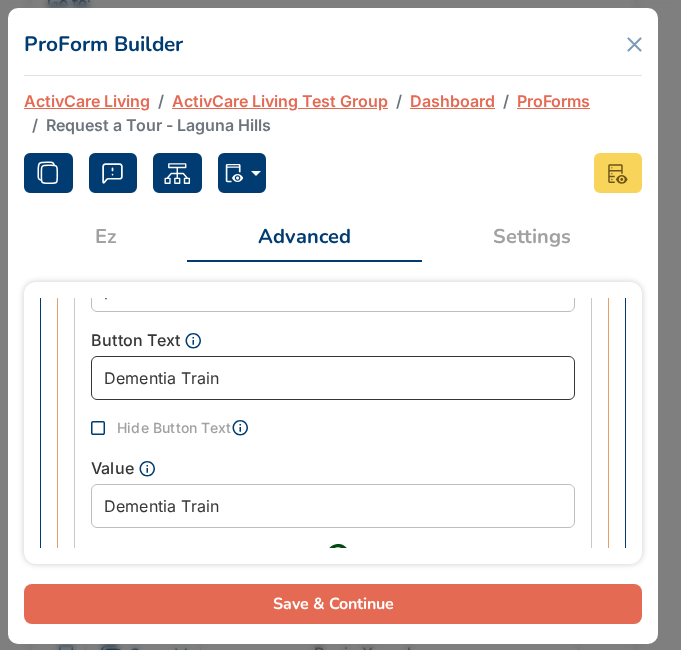 type on "Dementia Traine" 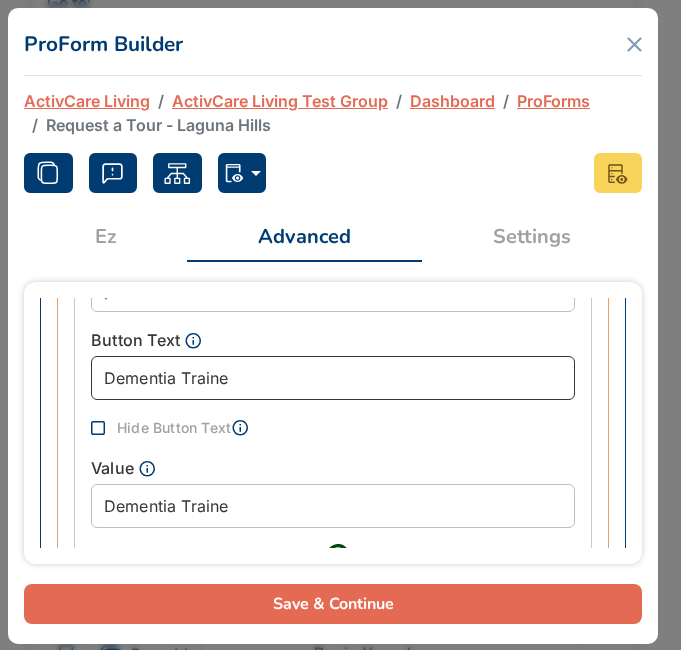 type on "Dementia Trained" 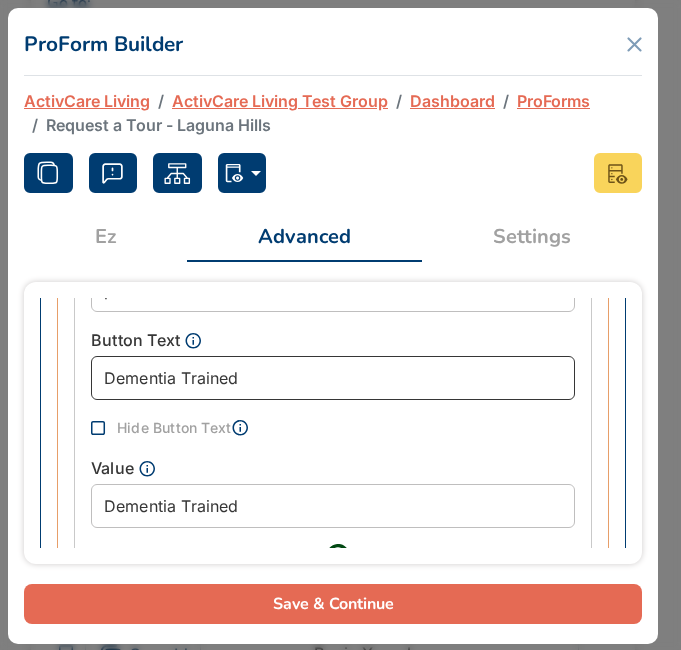 type on "Dementia Trained" 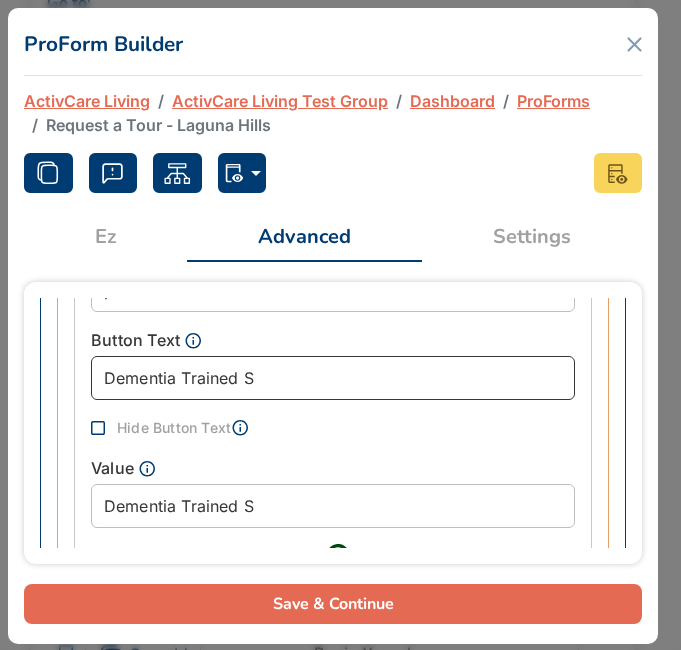 type on "Dementia Trained St" 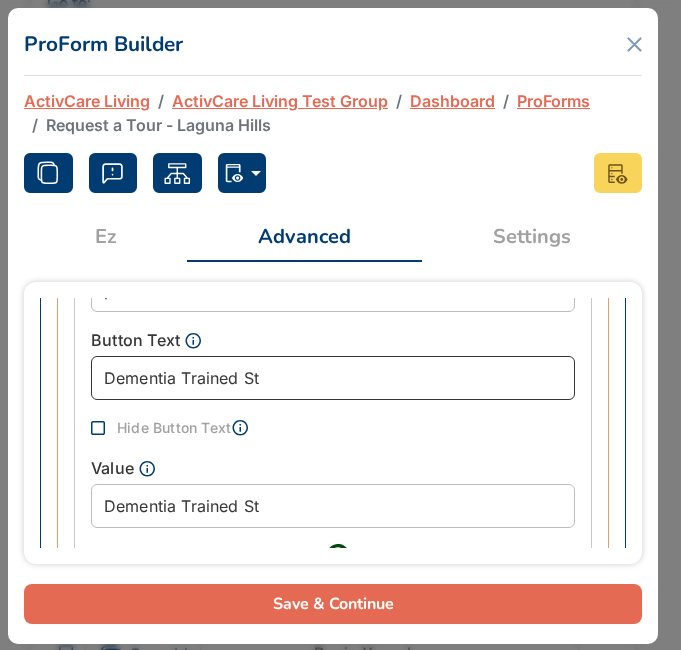 type on "Dementia Trained Sta" 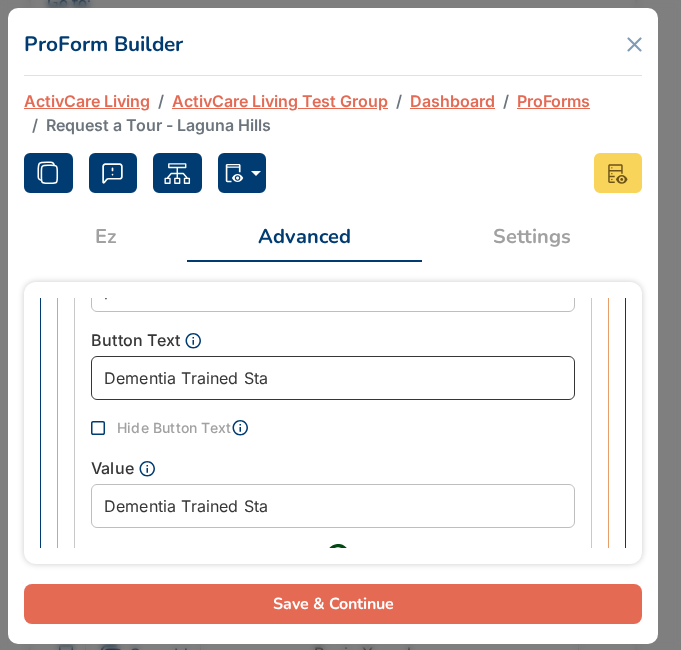 type on "Dementia Trained Staf" 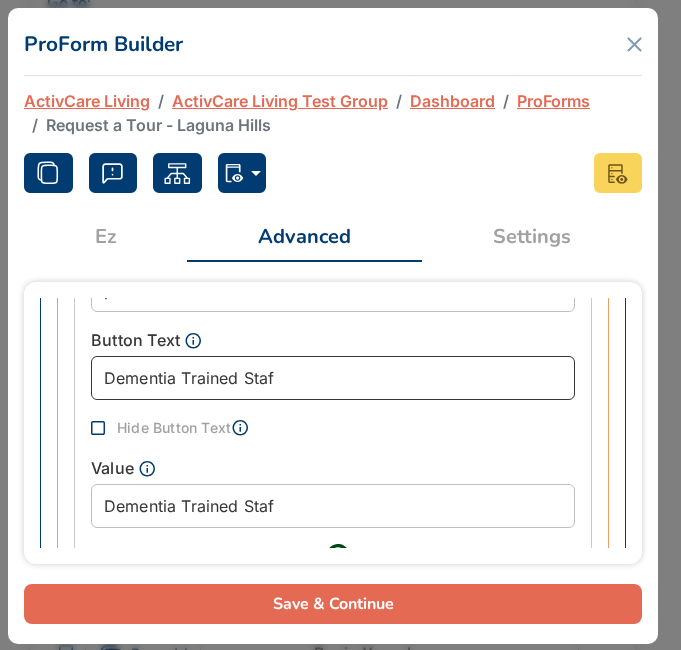type on "Dementia Trained Staff" 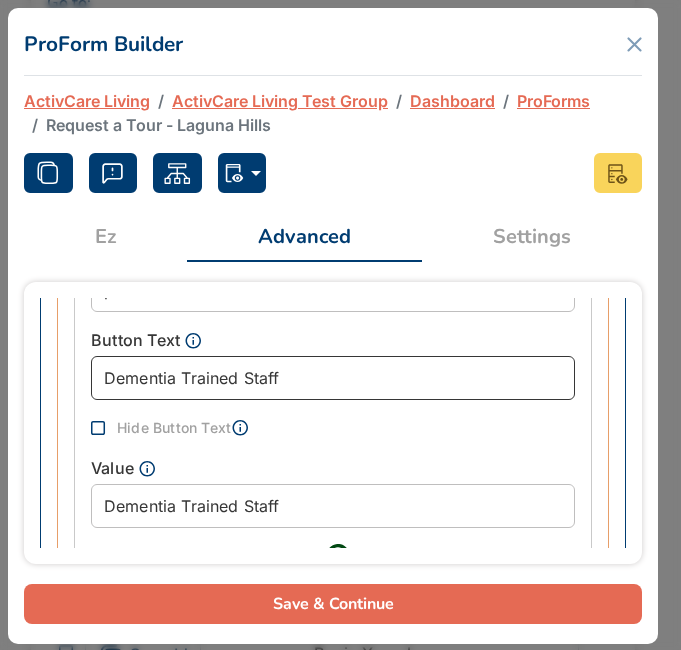 click on "Dementia Trained Staff" at bounding box center (333, 378) 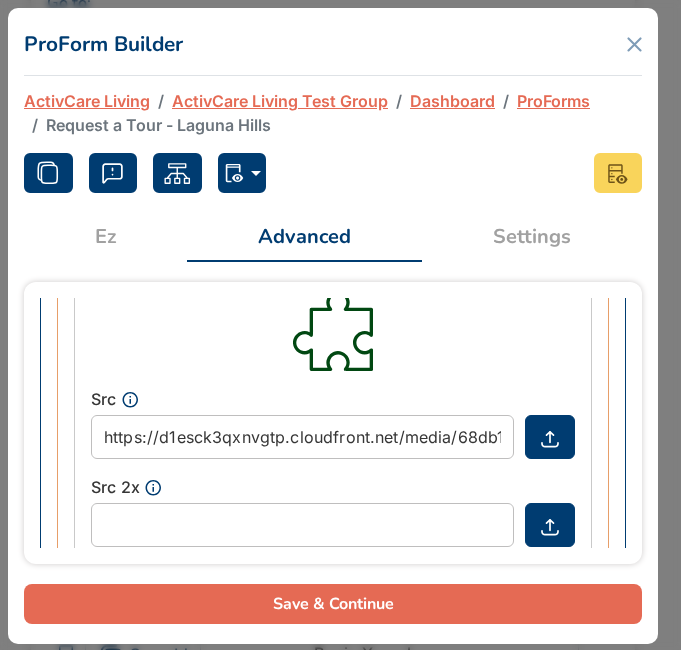 scroll, scrollTop: 4115, scrollLeft: 0, axis: vertical 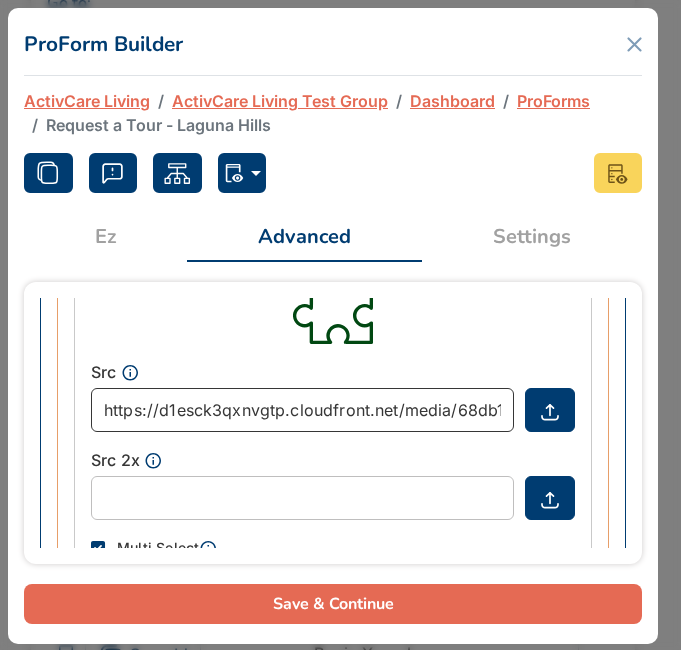 click on "https://d1esck3qxnvgtp.cloudfront.net/media/68db1dd1-8d50-4a1e-b81c-9eb2466b87be.svg" at bounding box center [302, 410] 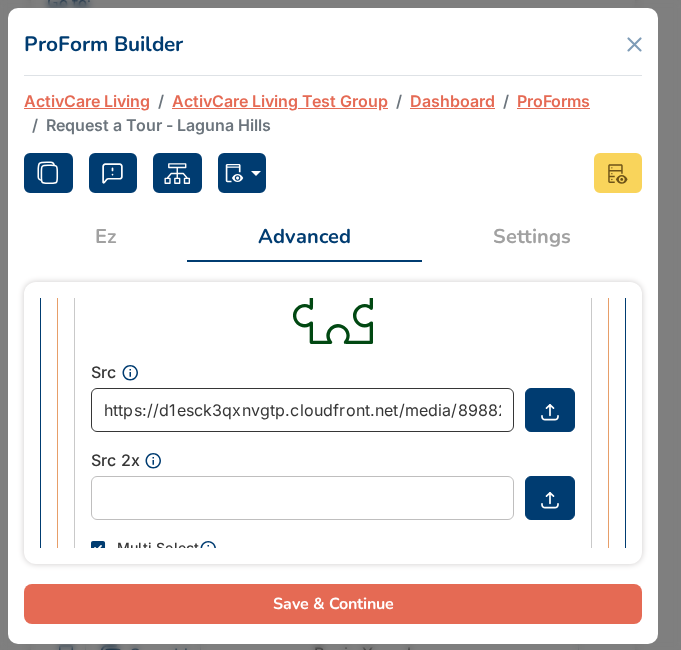 scroll, scrollTop: 0, scrollLeft: 330, axis: horizontal 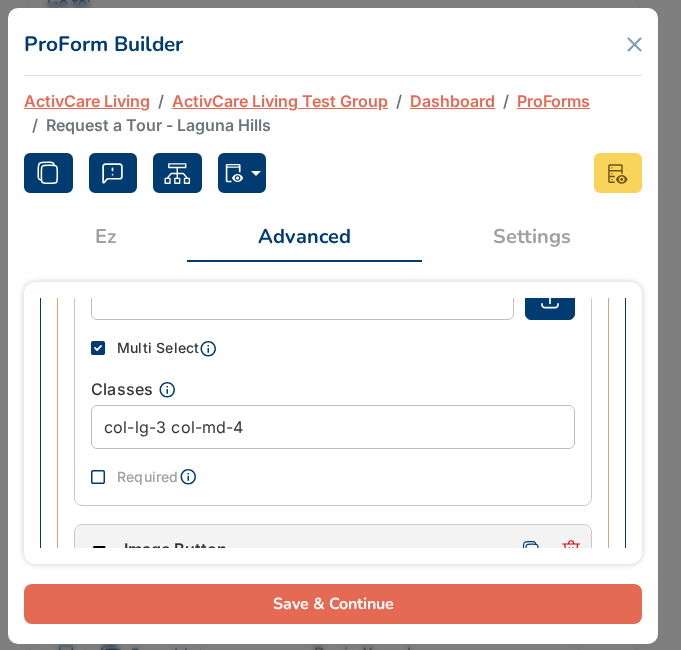 type on "https://d1esck3qxnvgtp.cloudfront.net/media/89882d19-1ad1-4ec0-9eb8-26b0fceb1e89.svg" 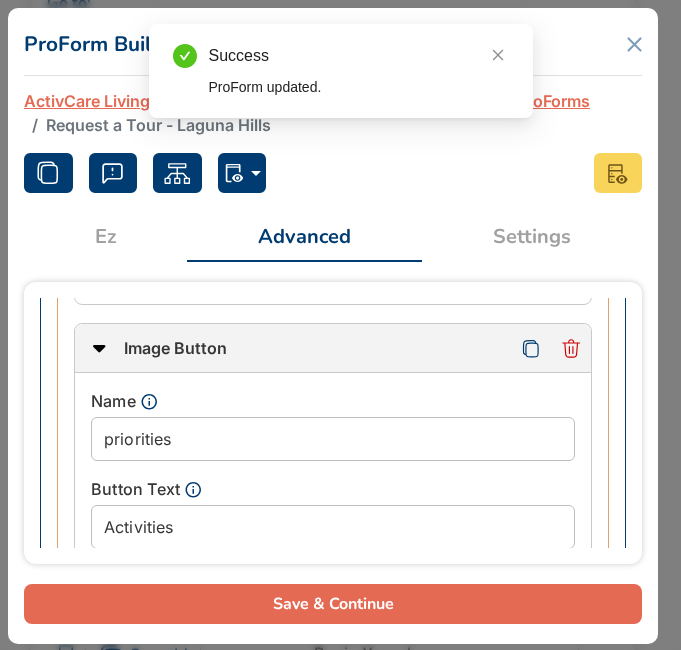 scroll, scrollTop: 4615, scrollLeft: 0, axis: vertical 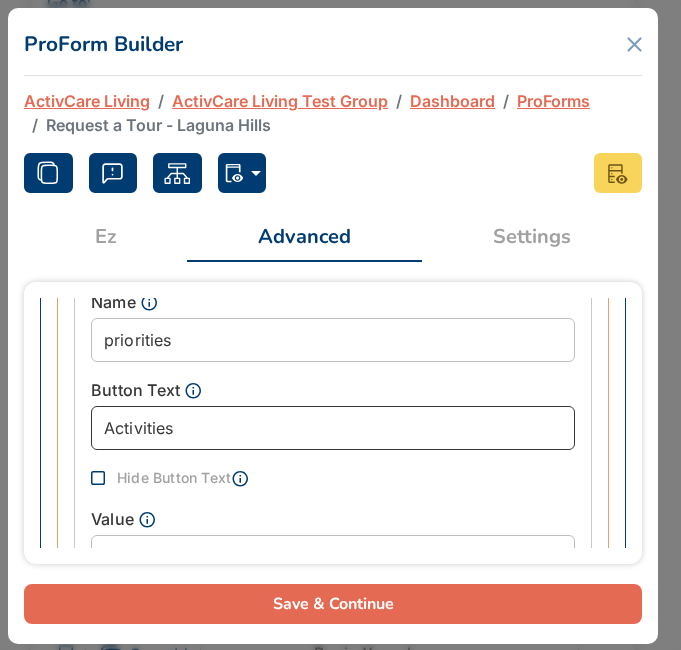 click on "Activities" at bounding box center (333, 428) 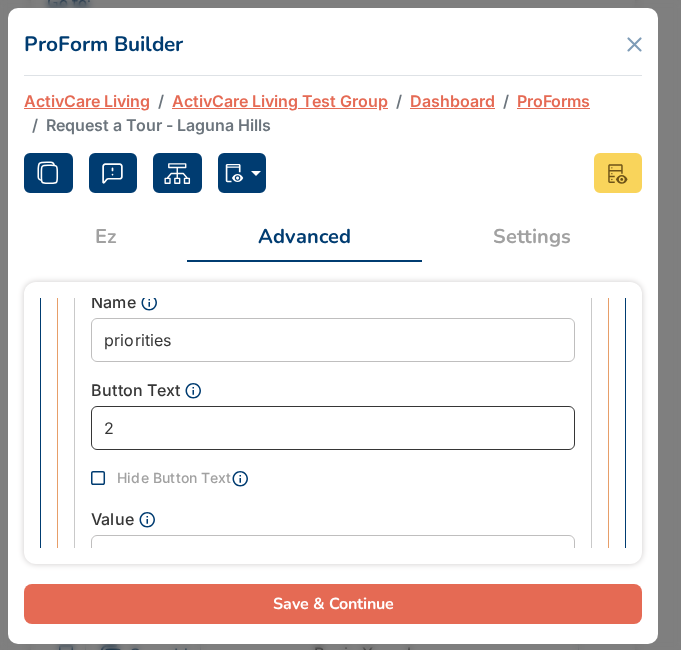 type on "24" 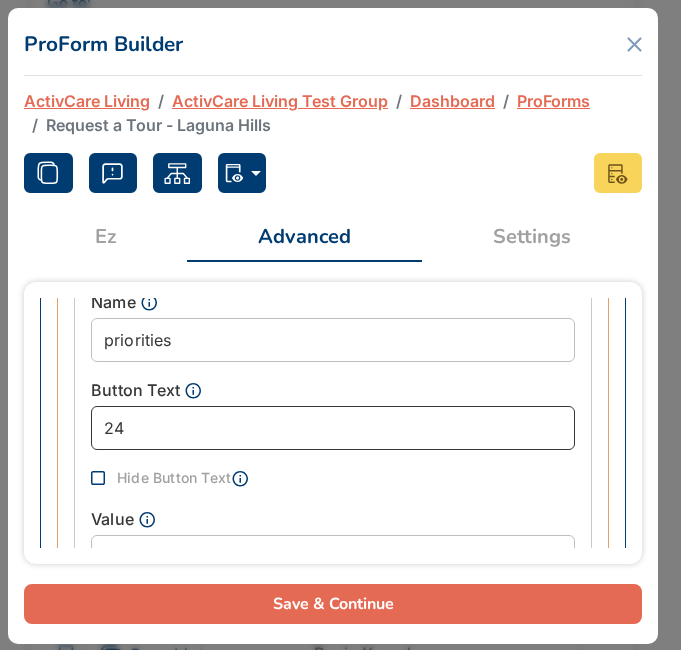 type on "24/" 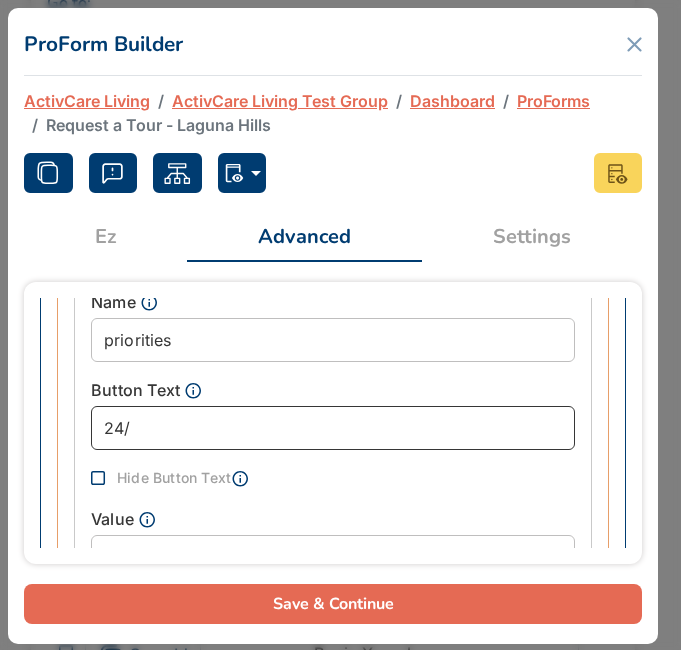 type on "24/7" 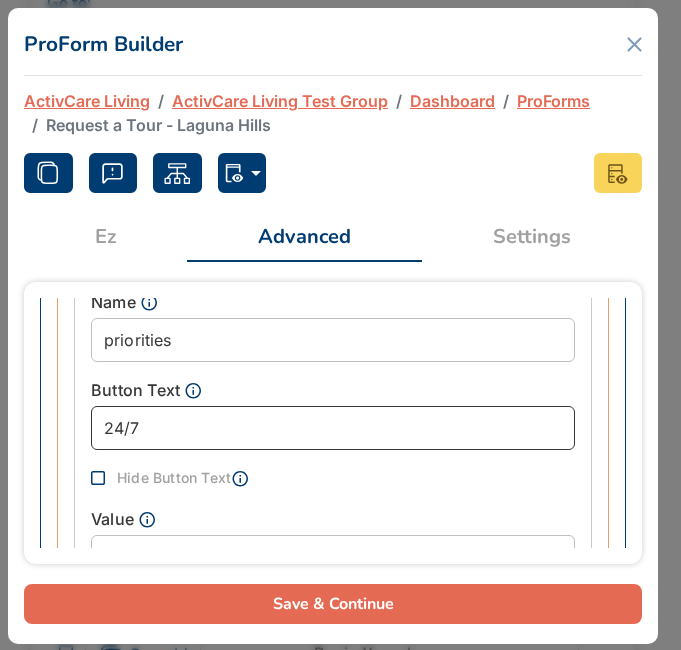 type on "24/7" 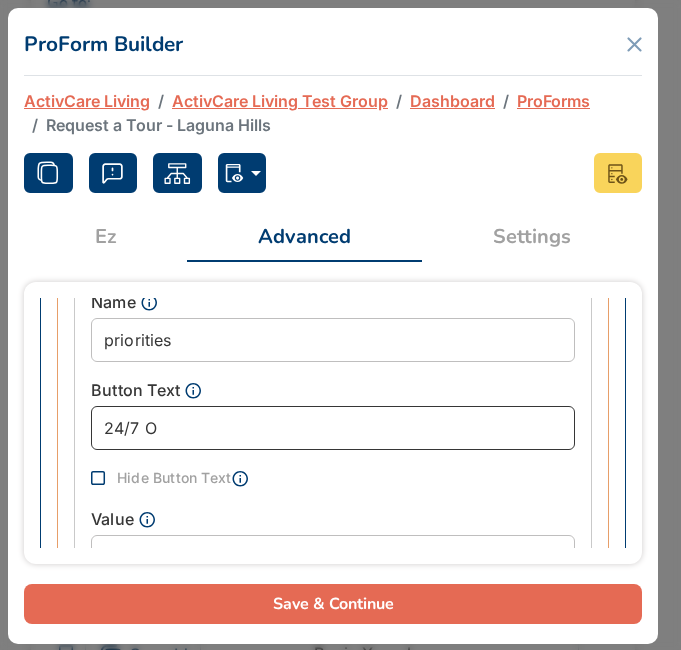 type on "24/7 On" 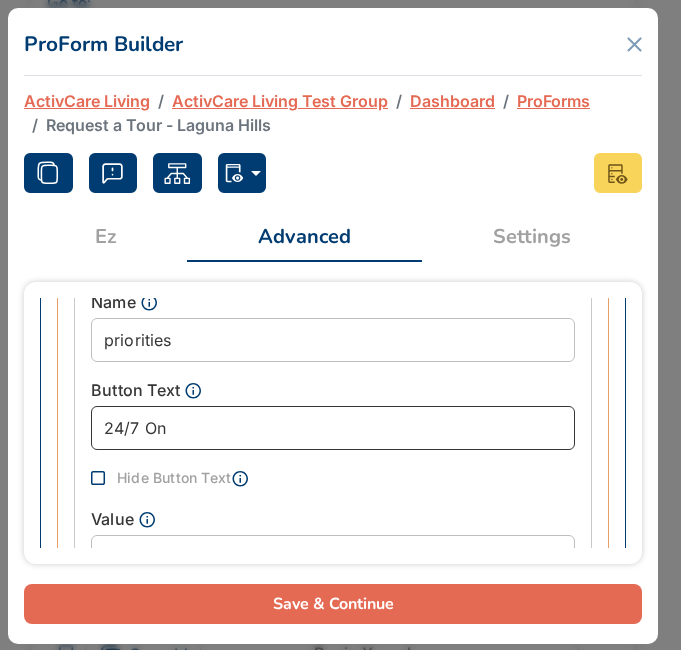 type on "24/7 On-" 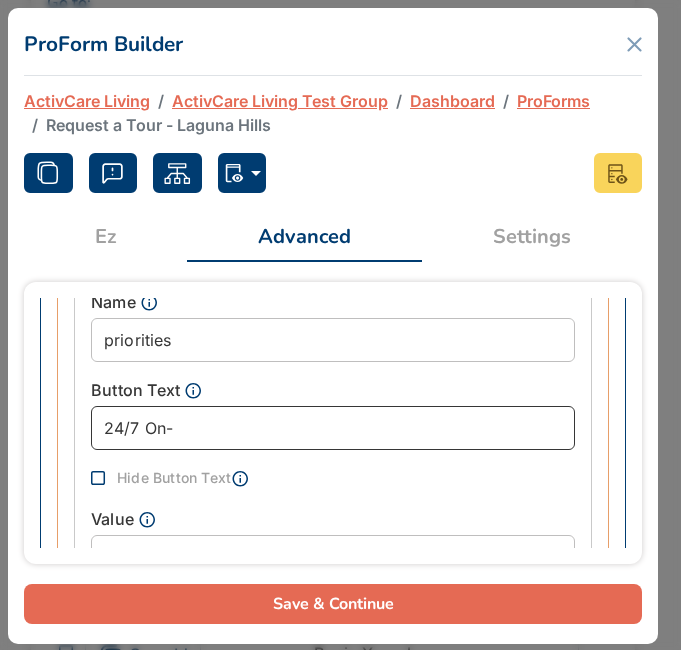 type on "24/7 On-S" 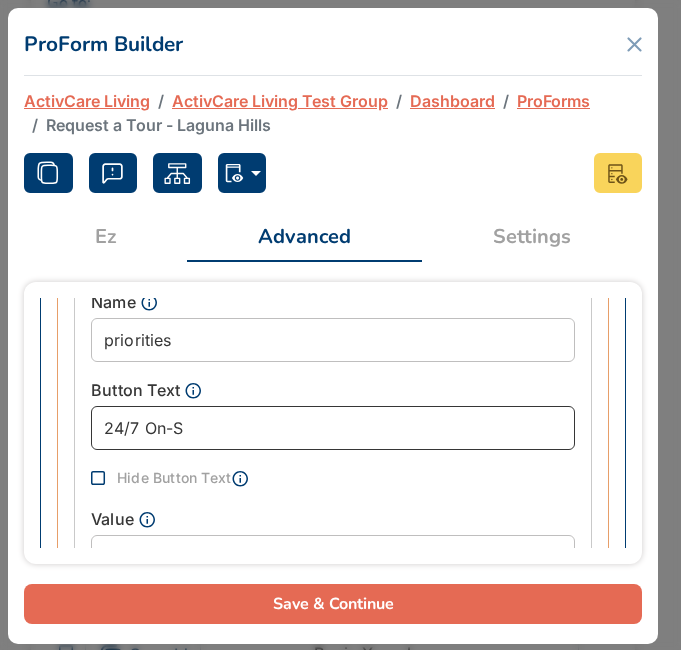 type on "24/7 On-" 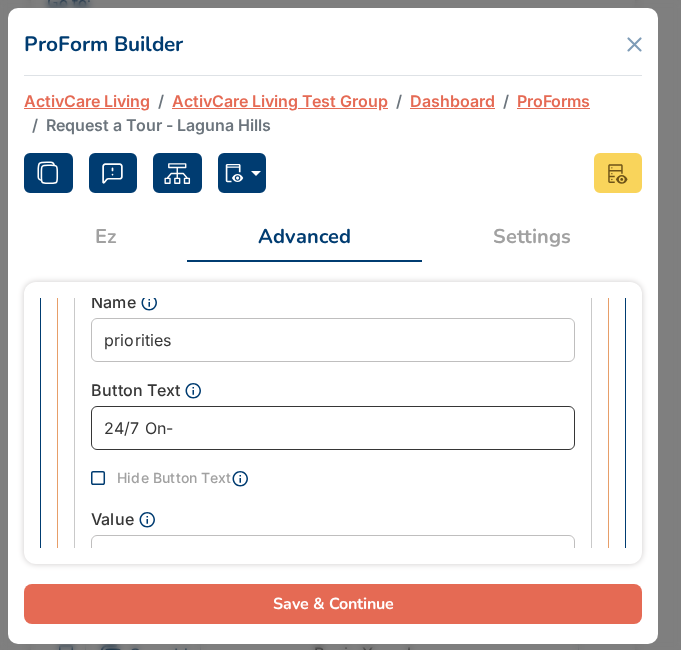 type on "24/7 On-s" 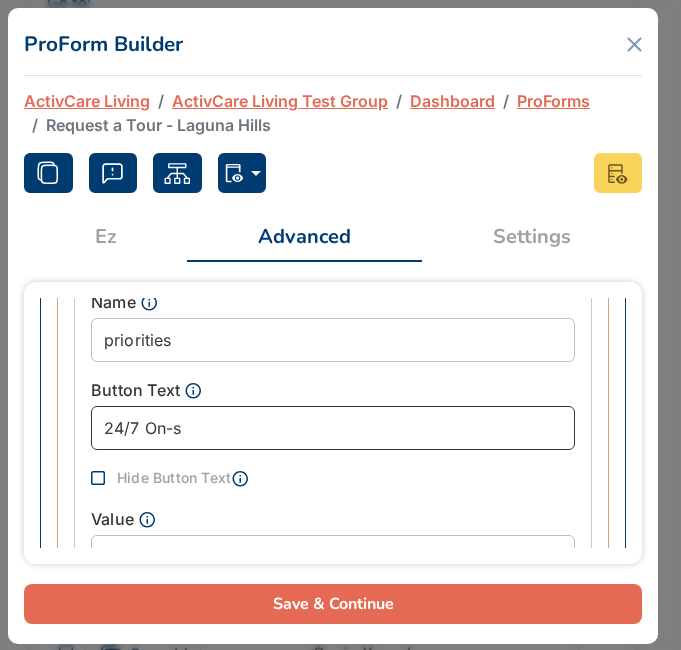 type on "24/7 On-si" 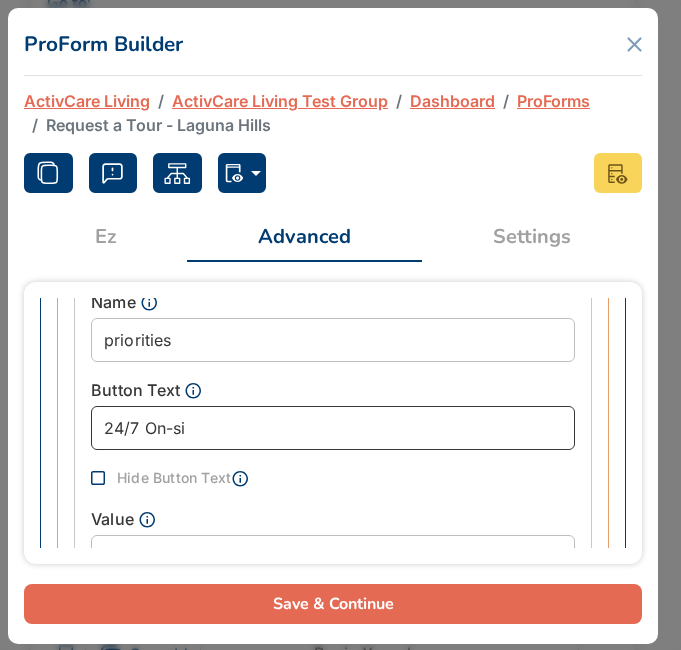 type on "24/7 On-sit" 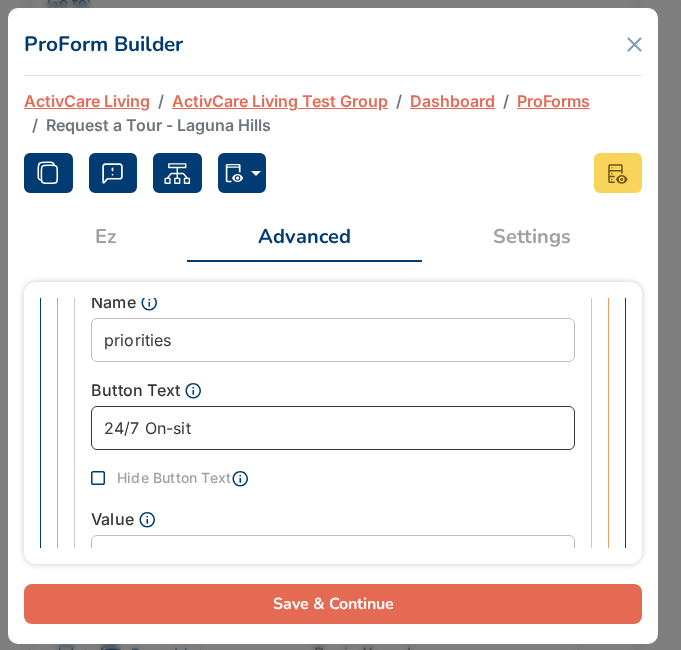 type on "24/7 On-sit" 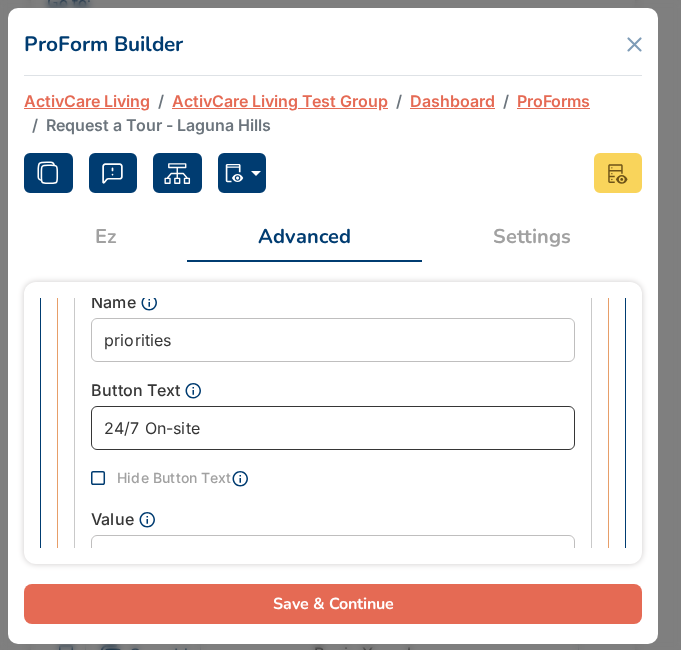 type on "24/7 On-site" 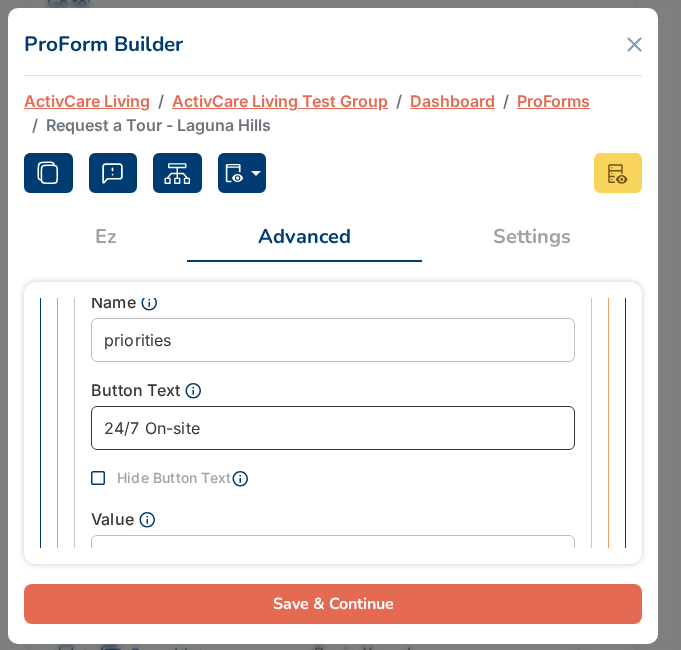 type on "24/7 On-site" 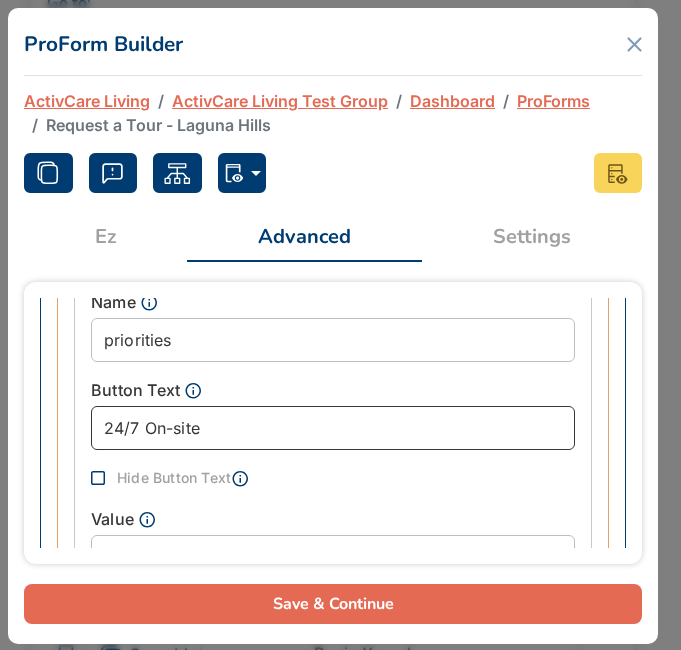 type on "24/7 On-site" 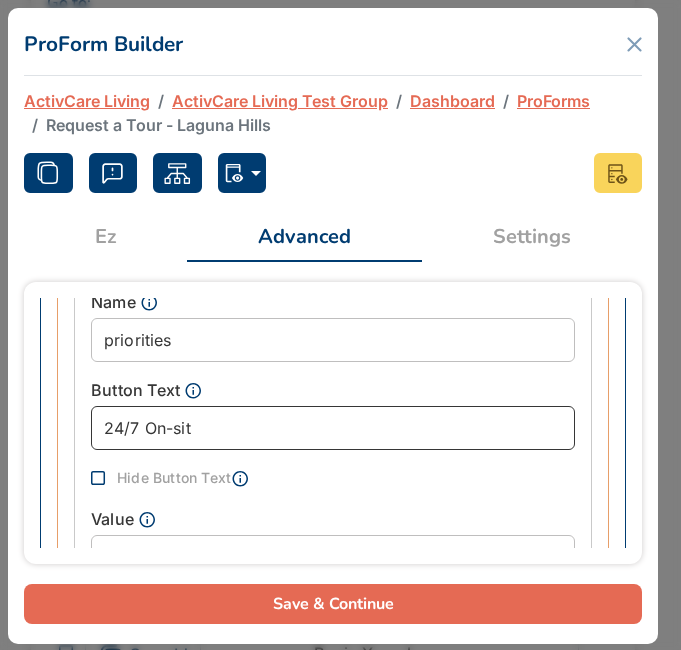type on "24/7 On-si" 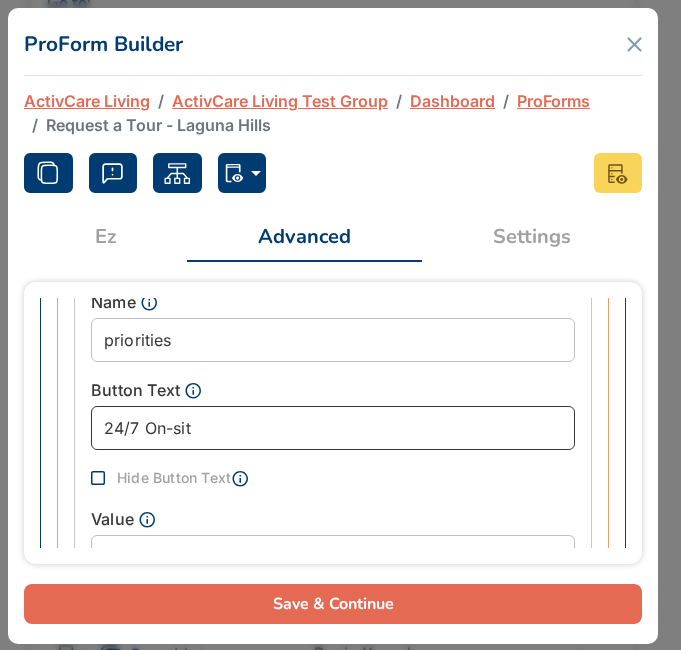 type on "24/7 On-si" 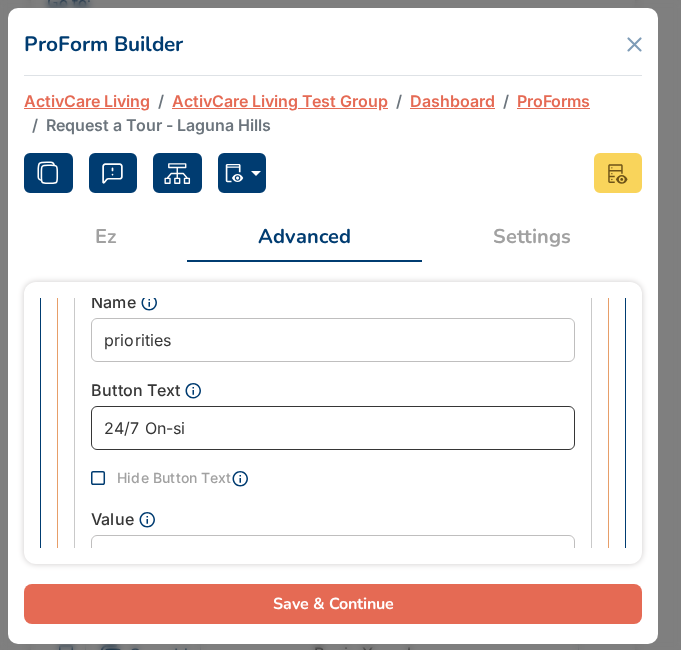 type on "24/7 On-s" 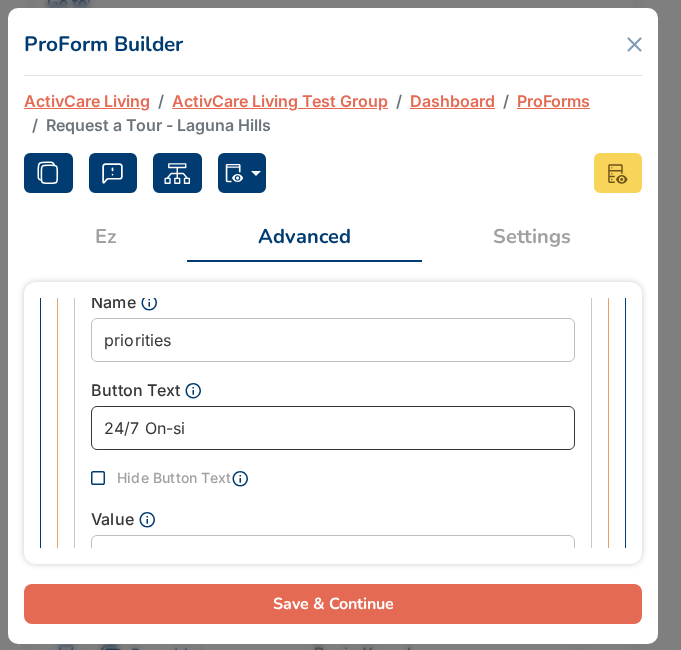 type on "24/7 On-s" 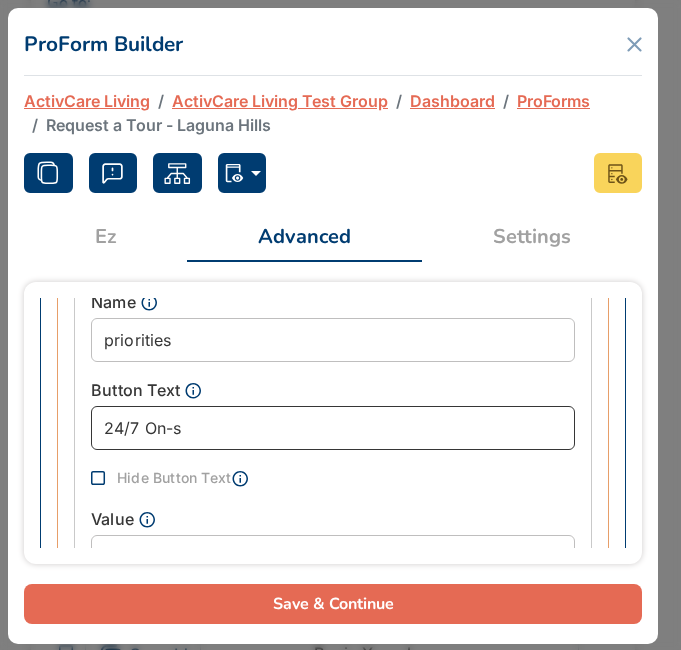 type on "24/7 On-" 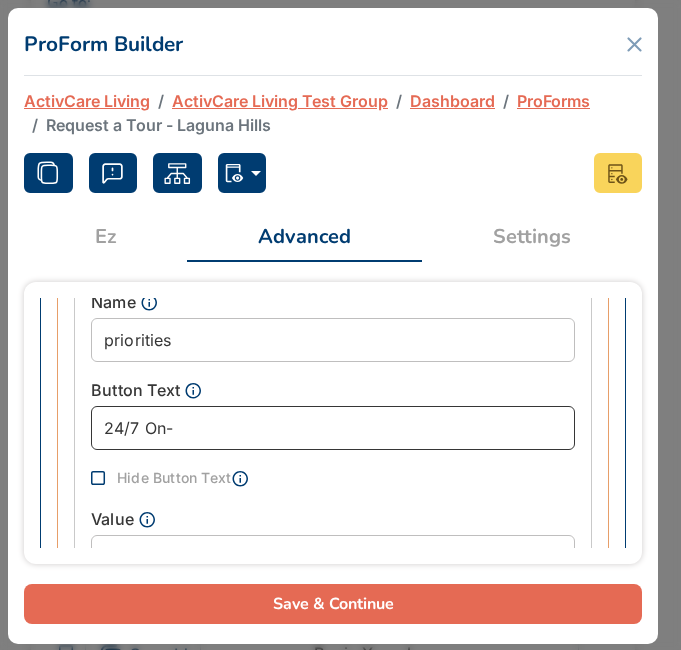 type on "24/7 On" 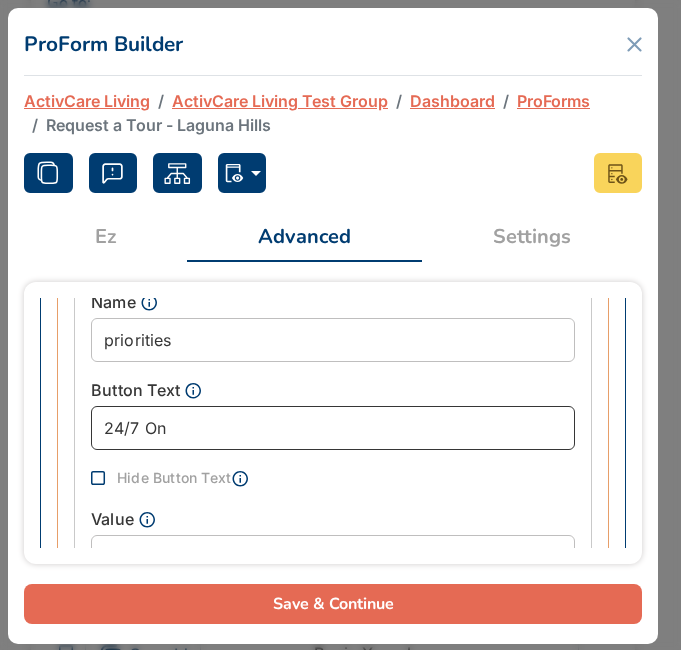 type on "24/7 O" 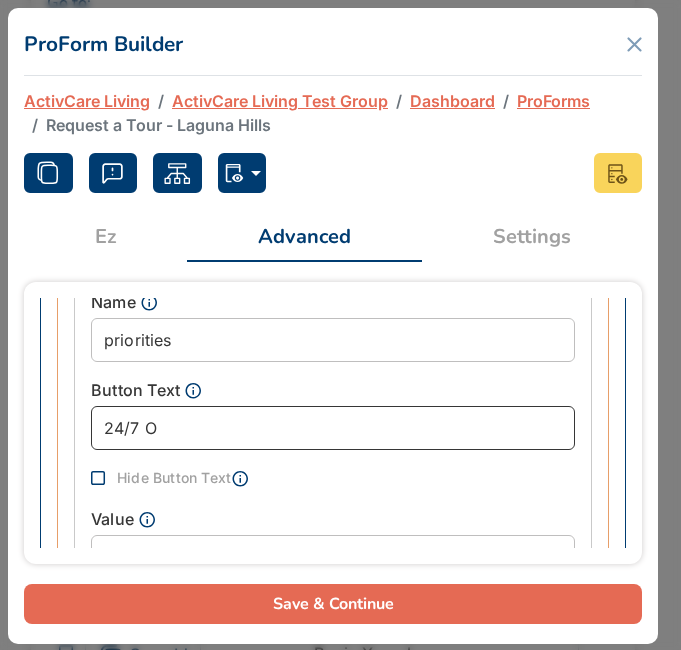 type on "24/7" 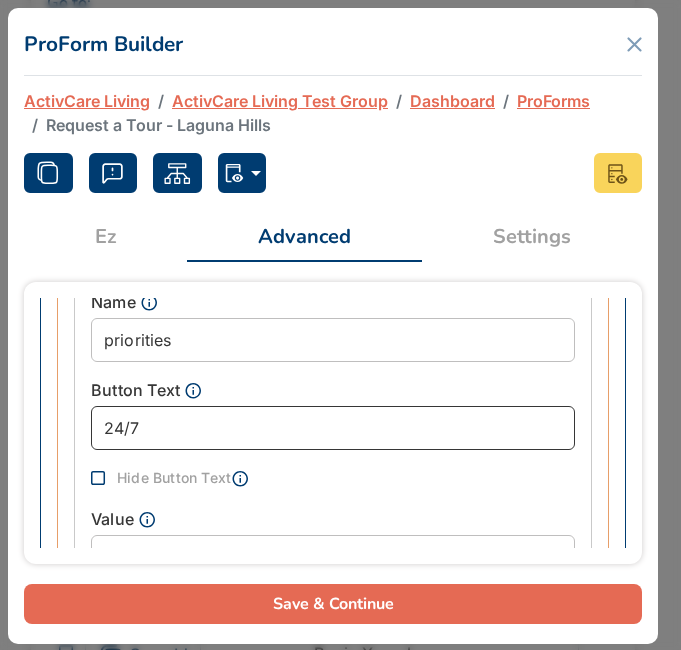 type on "24/7 O" 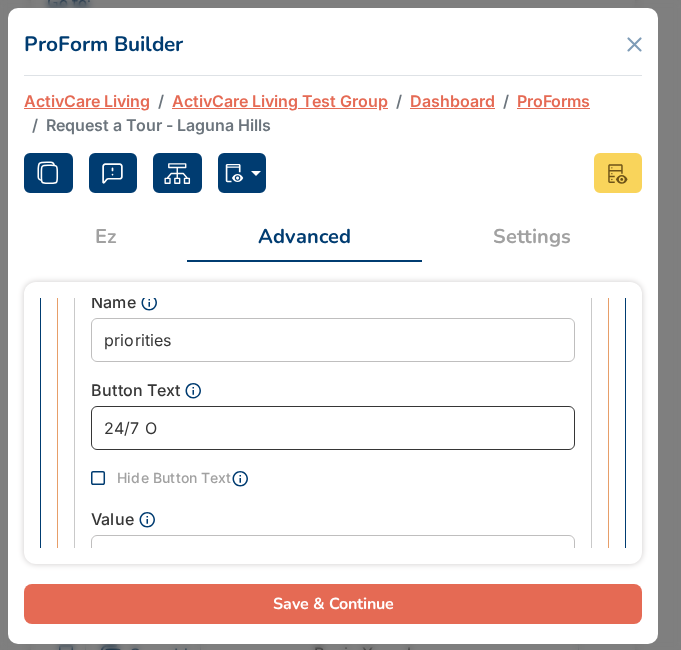 type on "24/7 On" 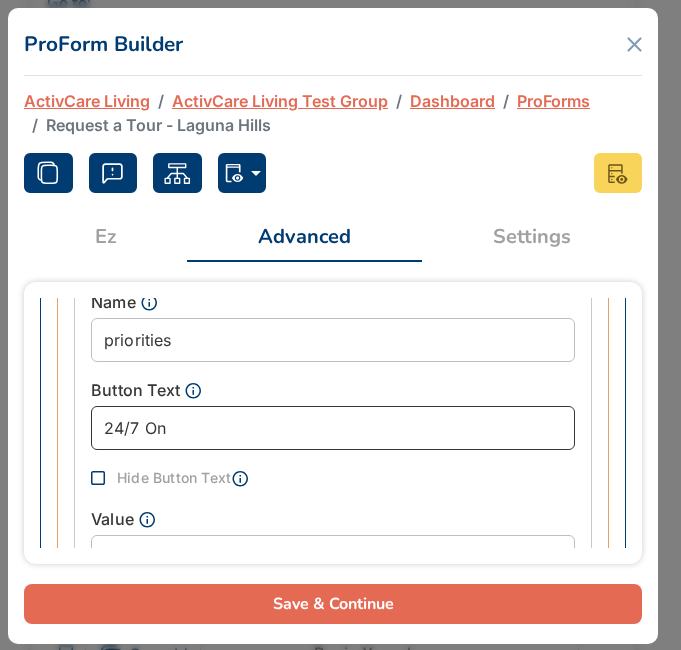 type on "24/7 On-" 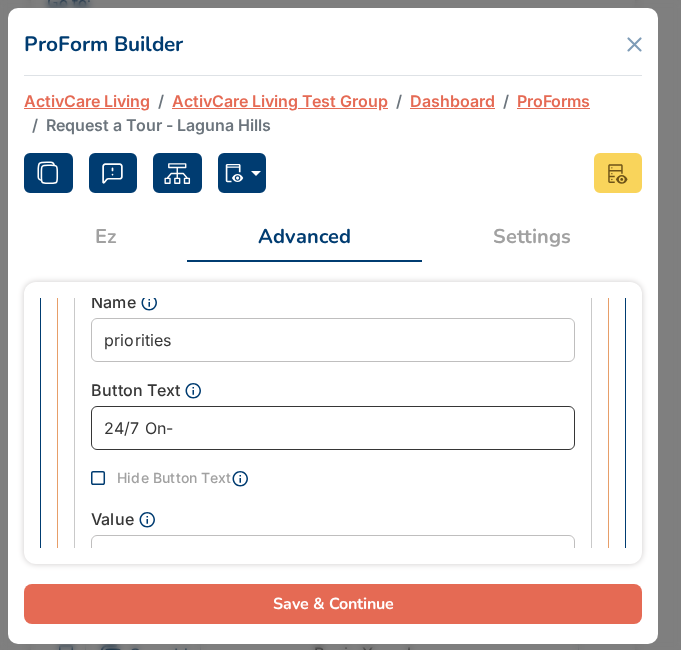 type on "24/7 On-s" 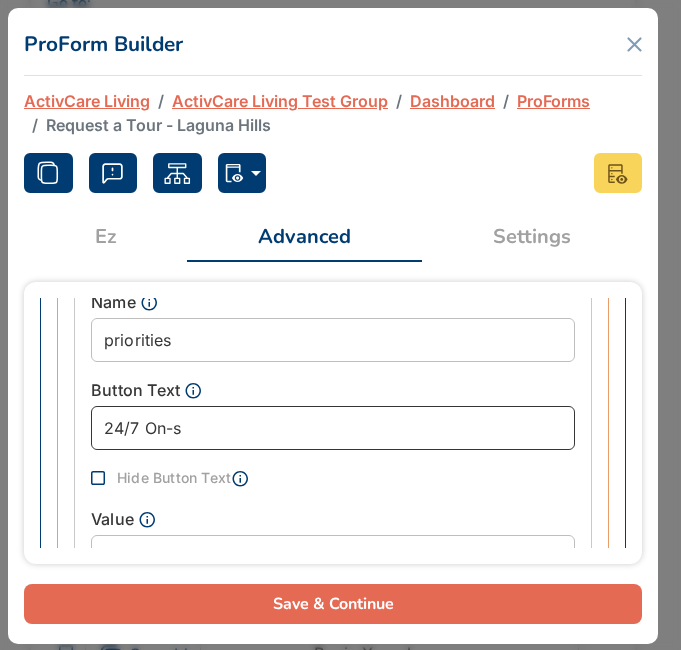 type on "24/7 On-si" 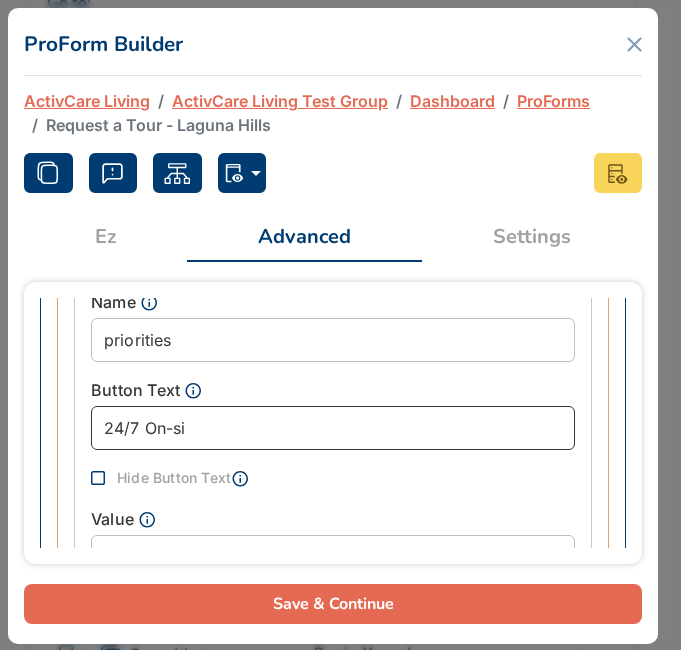type on "24/7 On-sit" 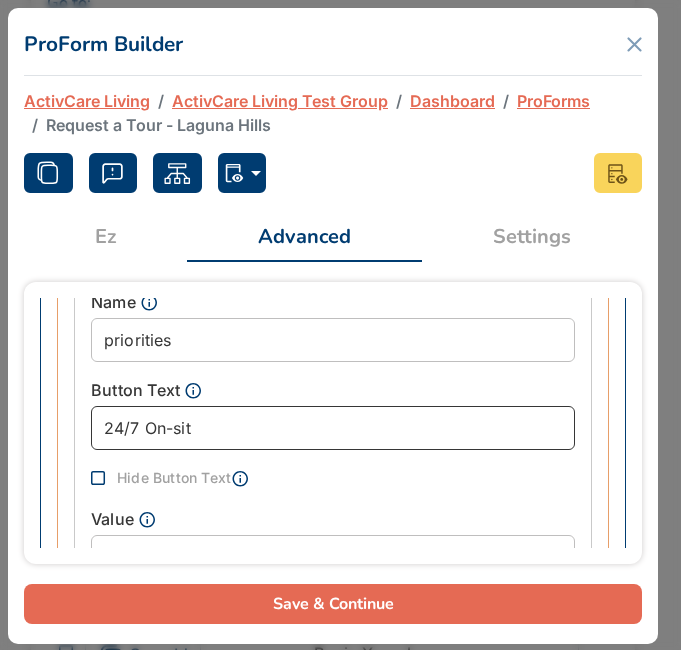 type on "24/7 On-site" 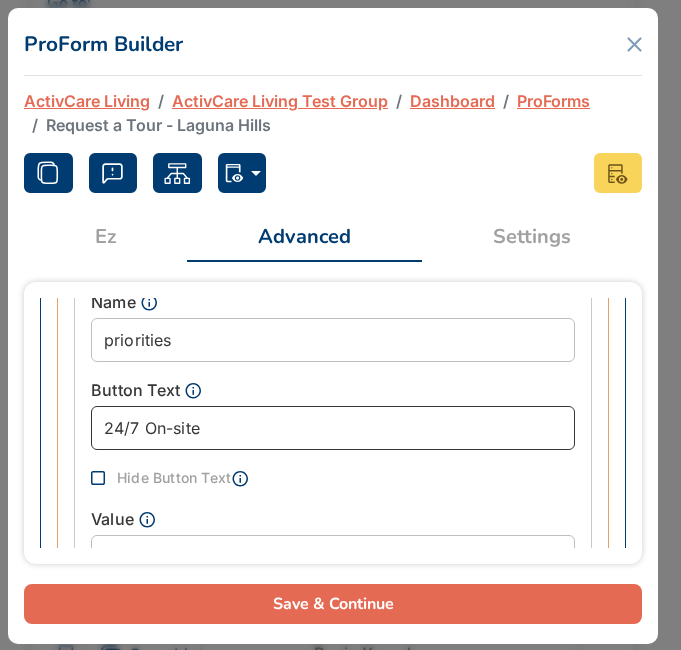 type on "24/7 On-site" 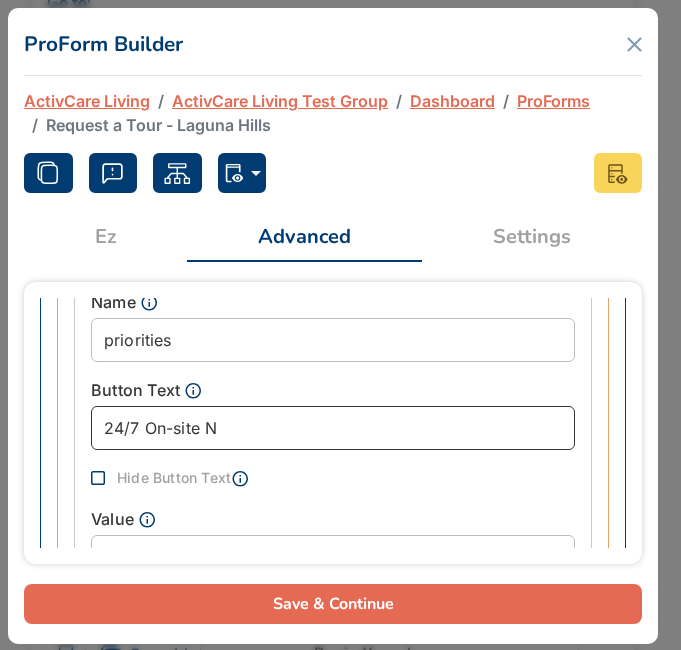 type on "24/7 On-site Nu" 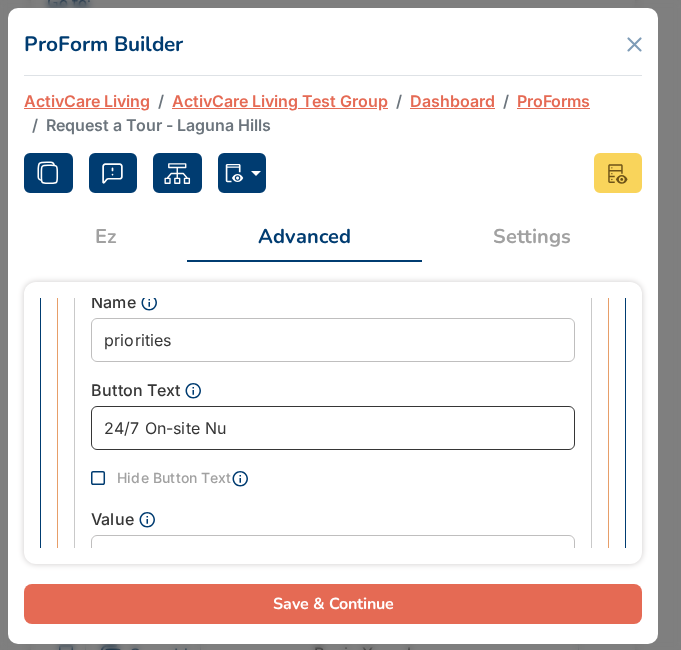 type on "24/7 On-site Nur" 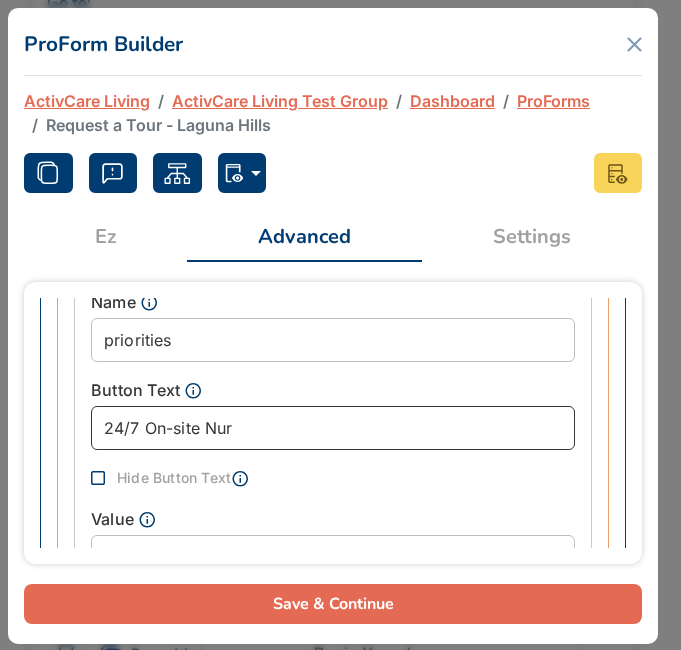 type on "24/7 On-site Nurs" 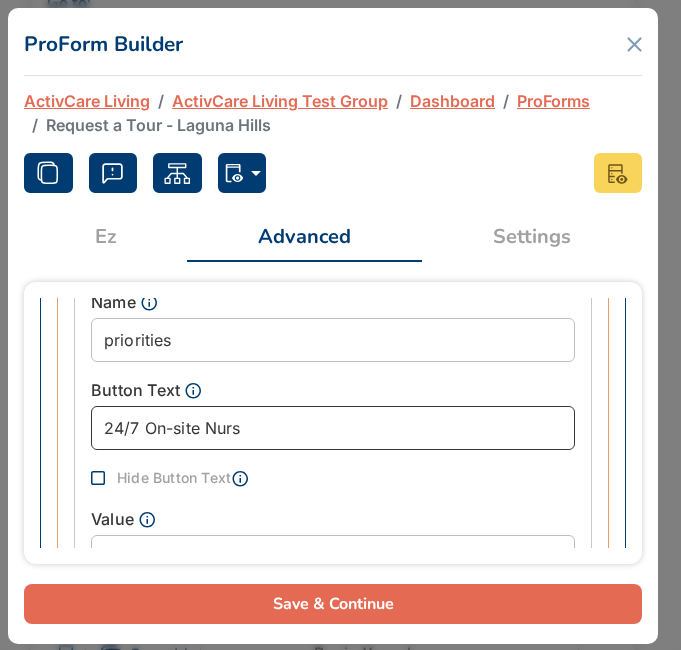 type 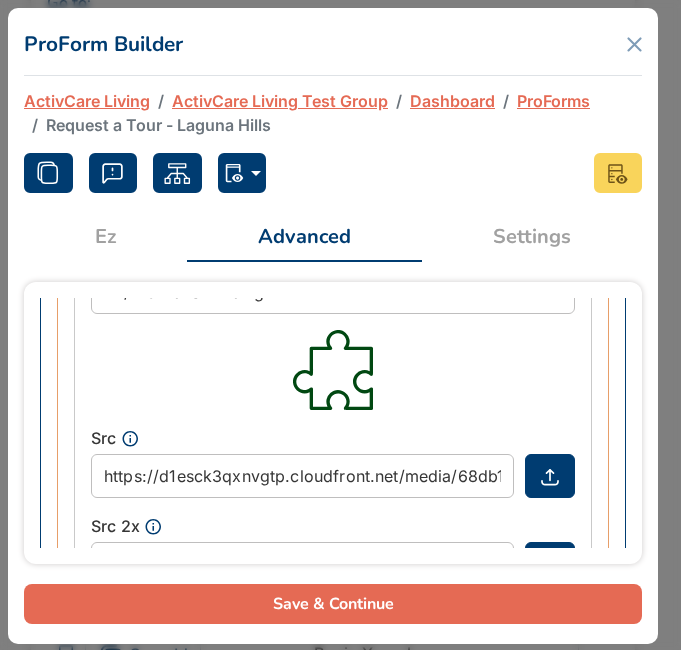 scroll, scrollTop: 4915, scrollLeft: 0, axis: vertical 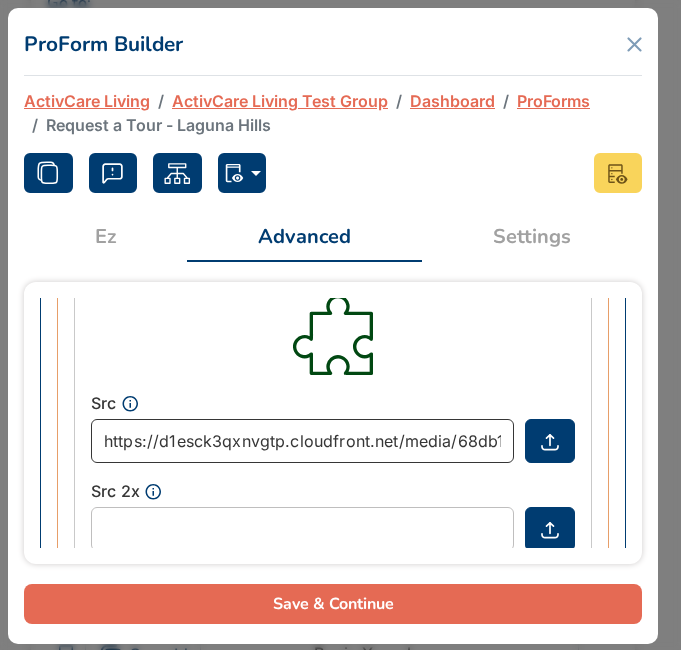 click on "https://d1esck3qxnvgtp.cloudfront.net/media/68db1dd1-8d50-4a1e-b81c-9eb2466b87be.svg" at bounding box center (302, 441) 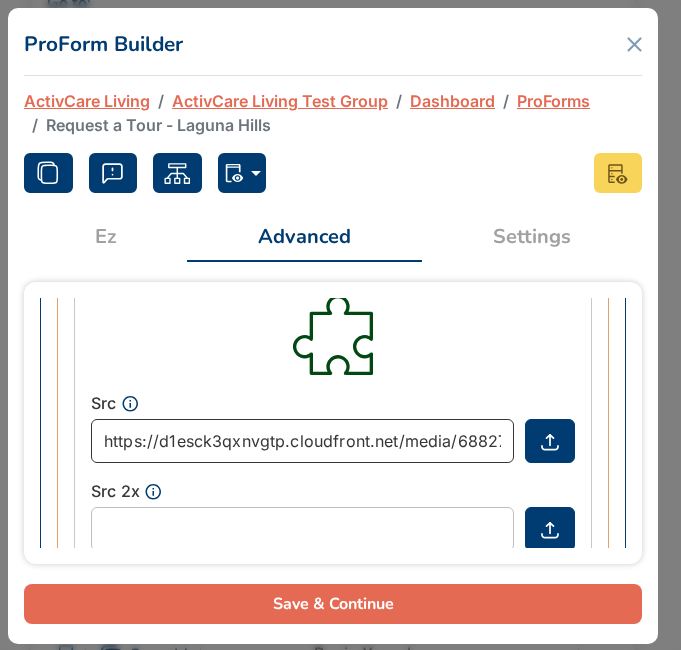 scroll, scrollTop: 0, scrollLeft: 339, axis: horizontal 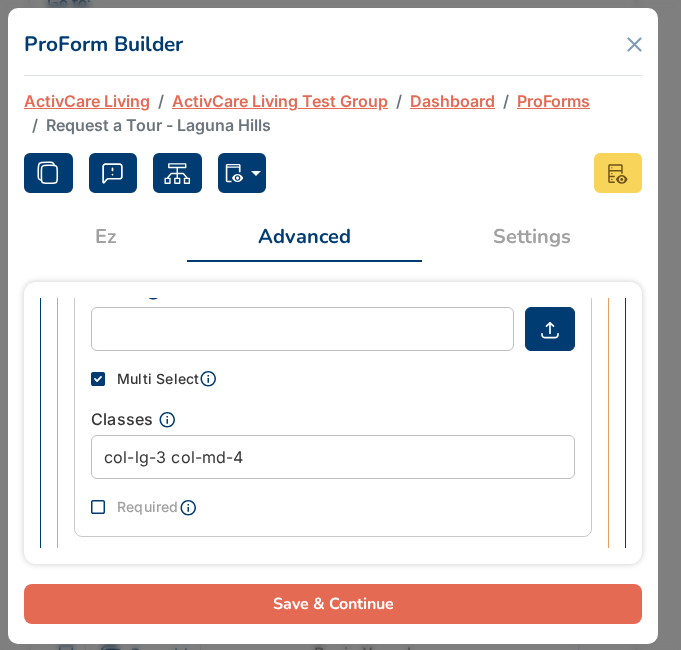 click on "Save & Continue" at bounding box center (333, 604) 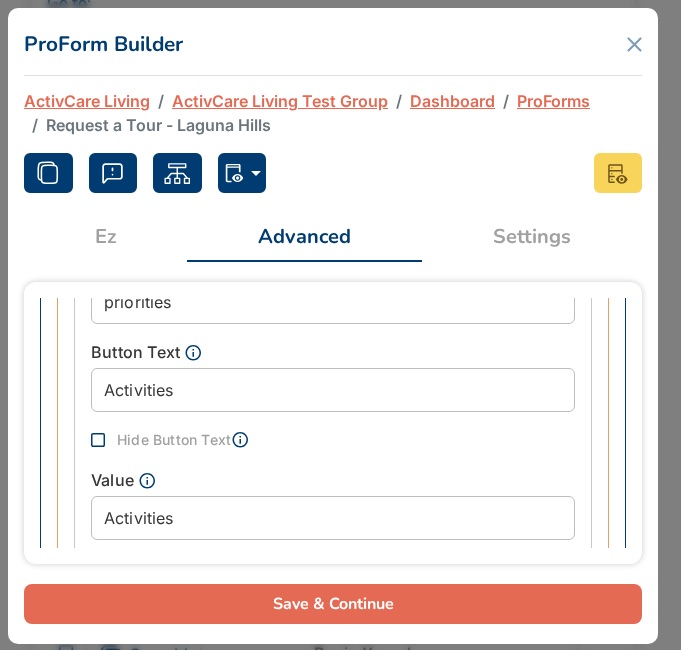 scroll, scrollTop: 5515, scrollLeft: 0, axis: vertical 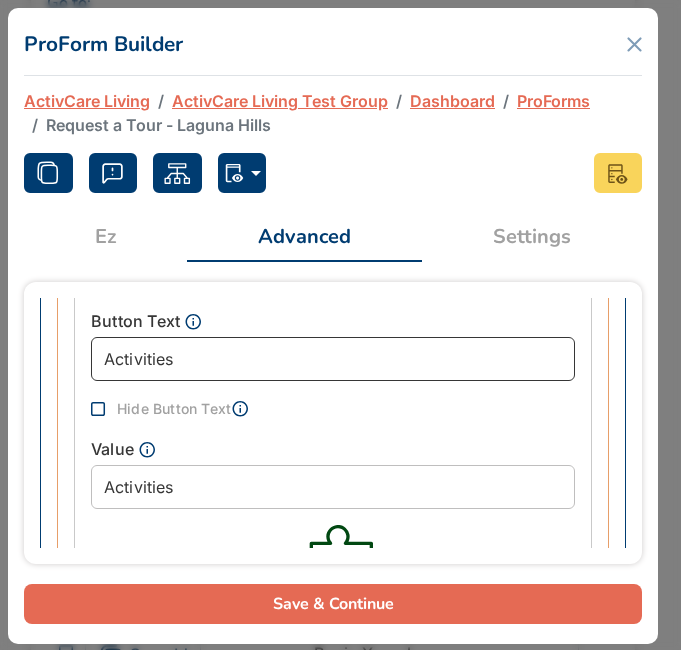 click on "Activities" at bounding box center [333, 359] 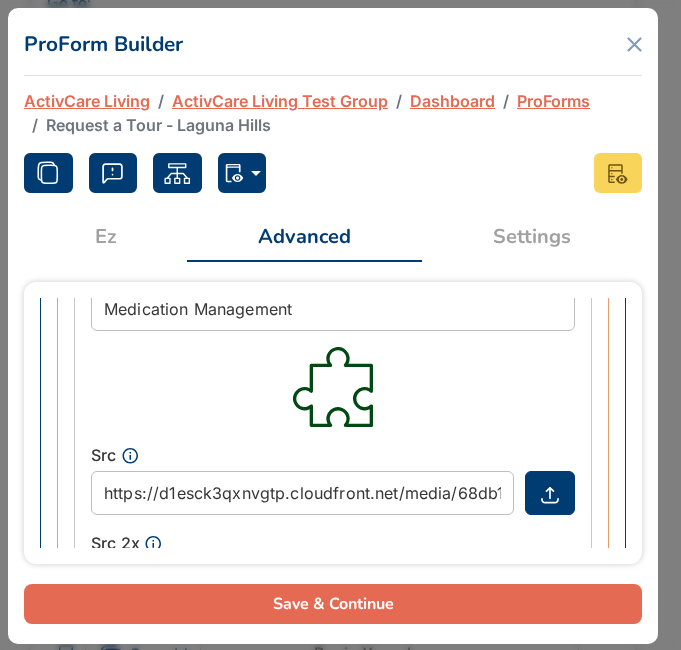 scroll, scrollTop: 5715, scrollLeft: 0, axis: vertical 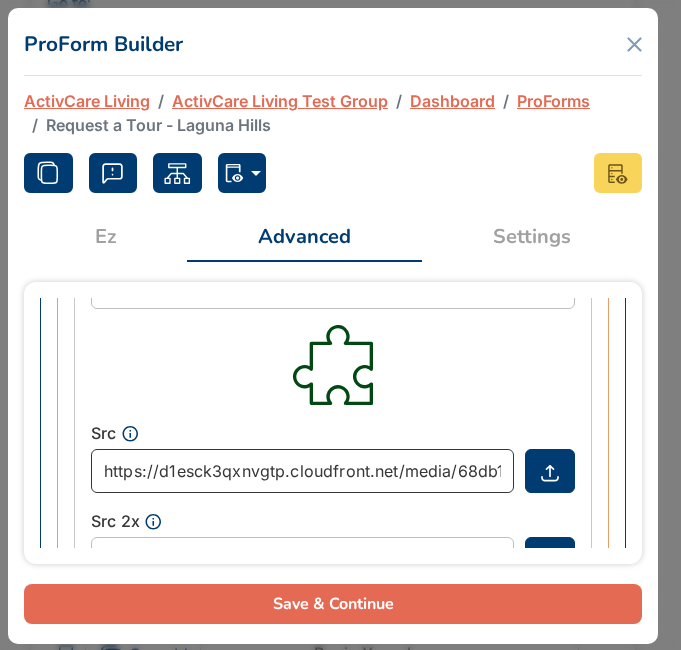 click on "https://d1esck3qxnvgtp.cloudfront.net/media/68db1dd1-8d50-4a1e-b81c-9eb2466b87be.svg" at bounding box center (302, 471) 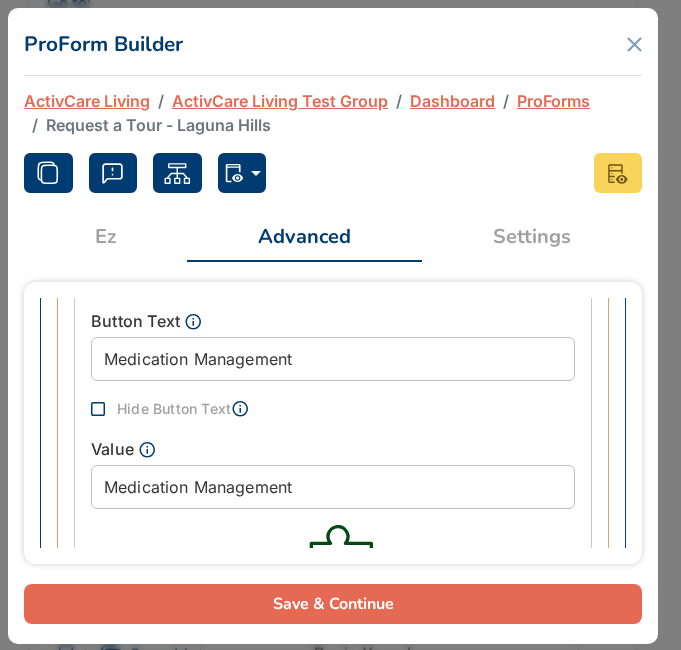 scroll, scrollTop: 5615, scrollLeft: 0, axis: vertical 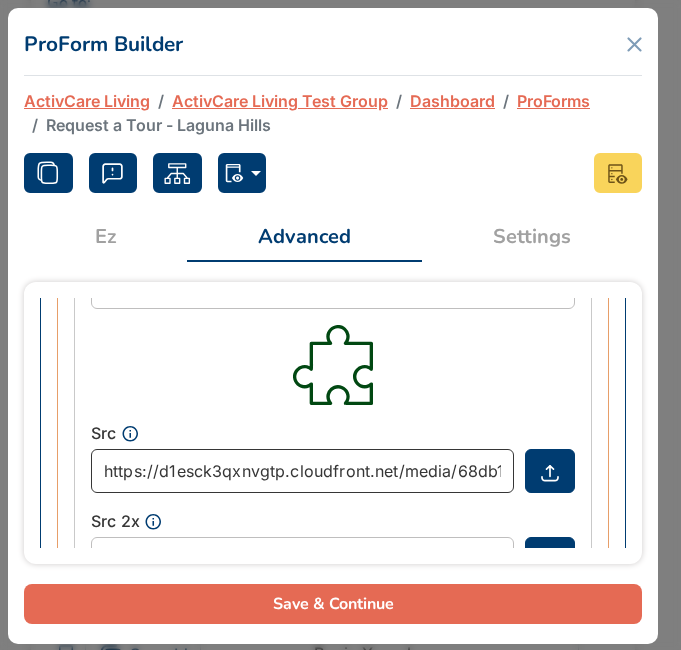 paste on "3317479c-2760-42be-a7cf-970d036207d5" 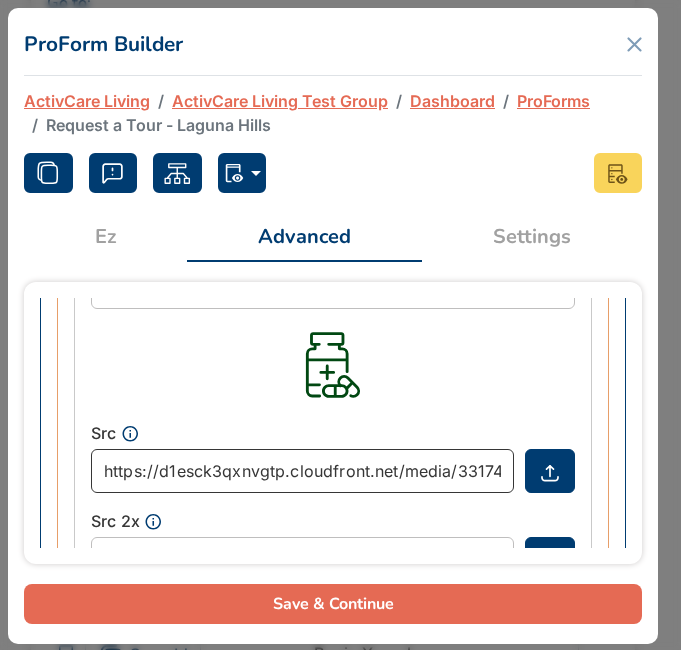 scroll, scrollTop: 0, scrollLeft: 334, axis: horizontal 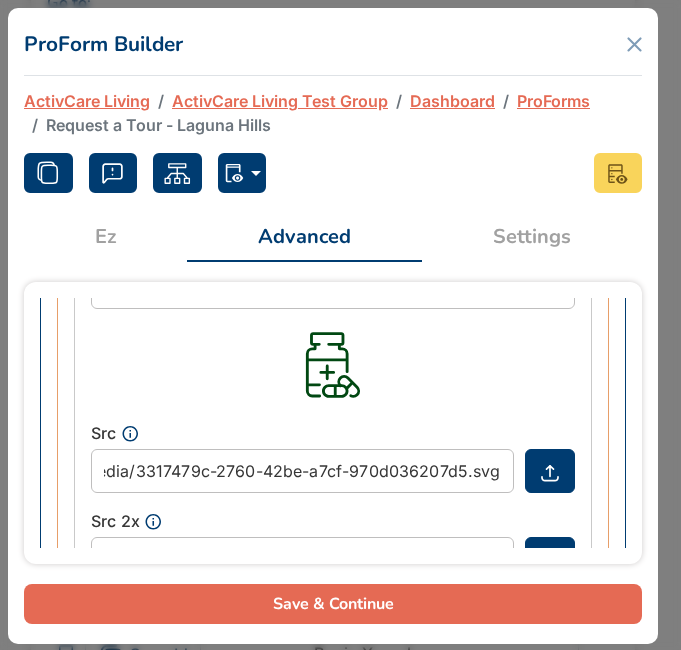 click on "Save & Continue" at bounding box center (333, 604) 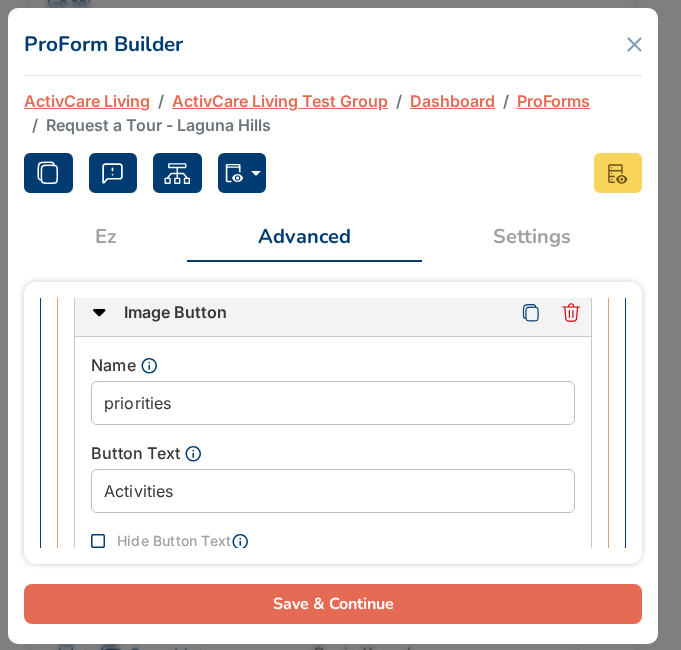 scroll, scrollTop: 6215, scrollLeft: 0, axis: vertical 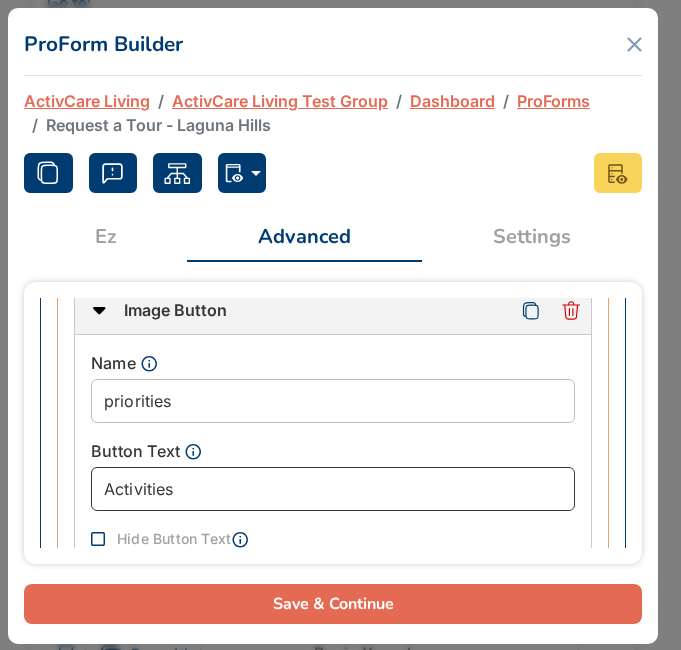 click on "Activities" at bounding box center (333, 489) 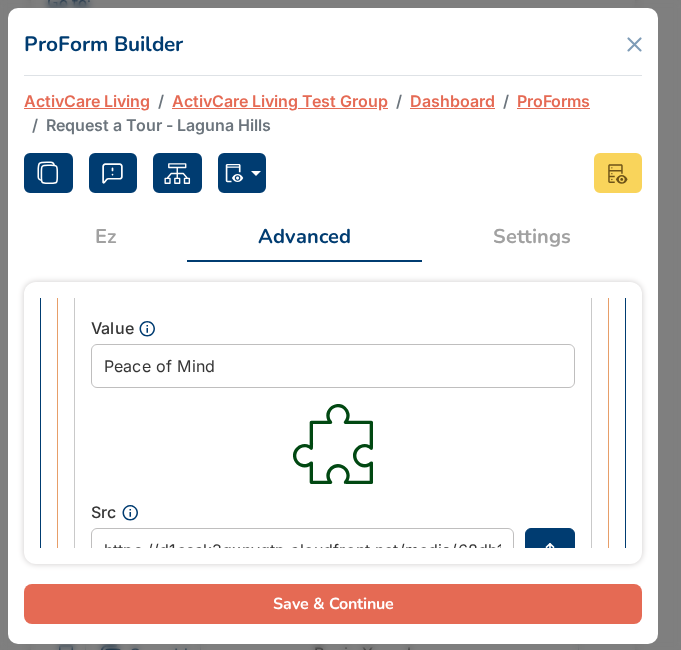 scroll, scrollTop: 6515, scrollLeft: 0, axis: vertical 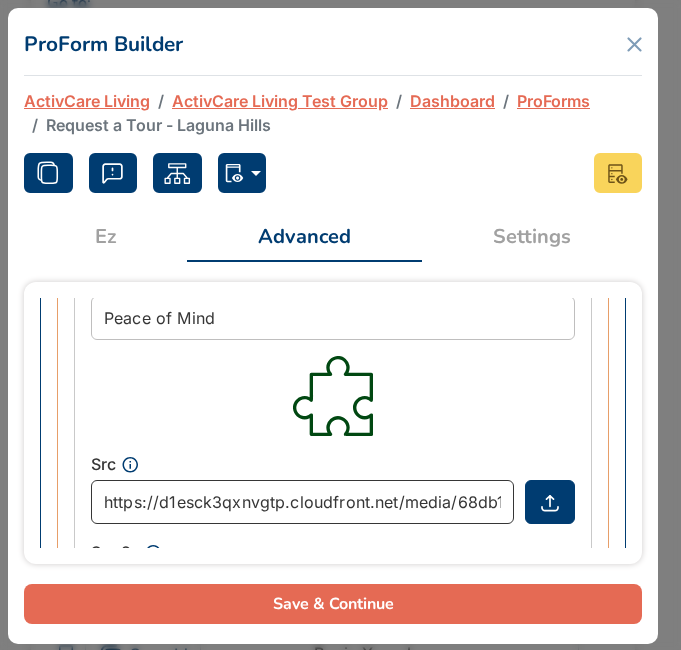 click on "https://d1esck3qxnvgtp.cloudfront.net/media/68db1dd1-8d50-4a1e-b81c-9eb2466b87be.svg" at bounding box center (302, 502) 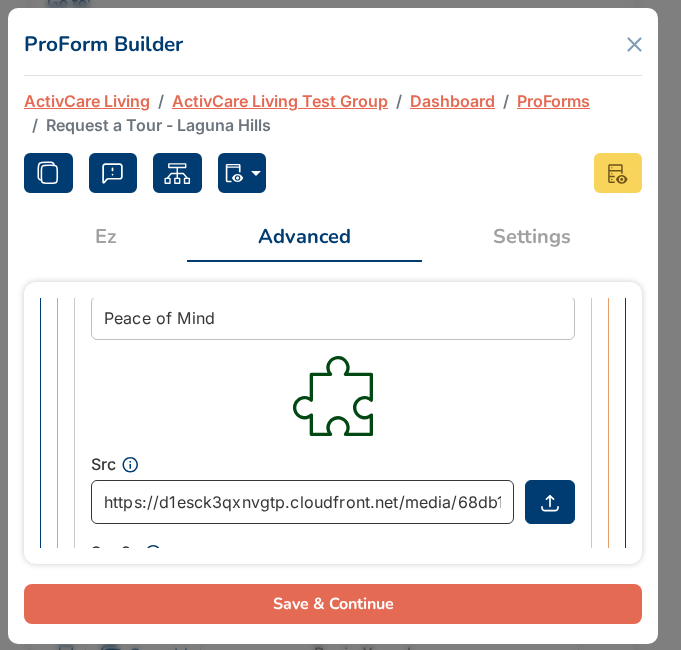 paste on "20eca29-5d48-48e6-9fc8-7208449cc8e8" 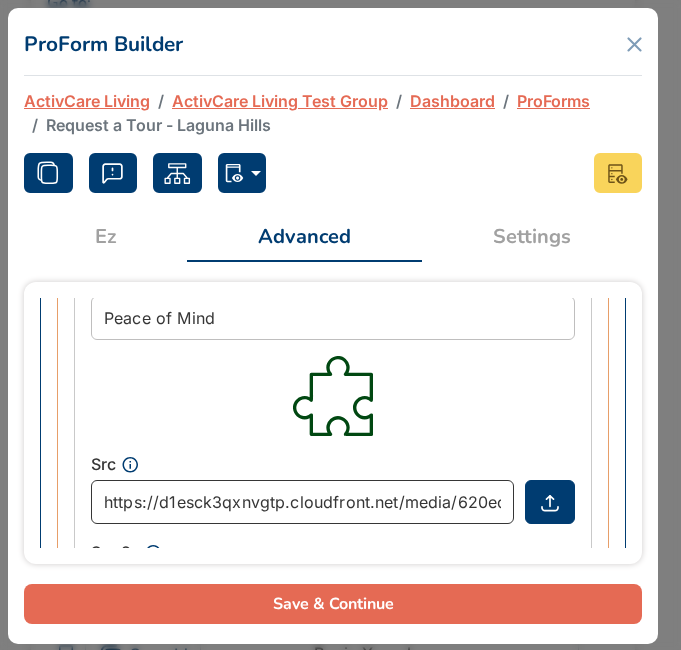 scroll, scrollTop: 0, scrollLeft: 344, axis: horizontal 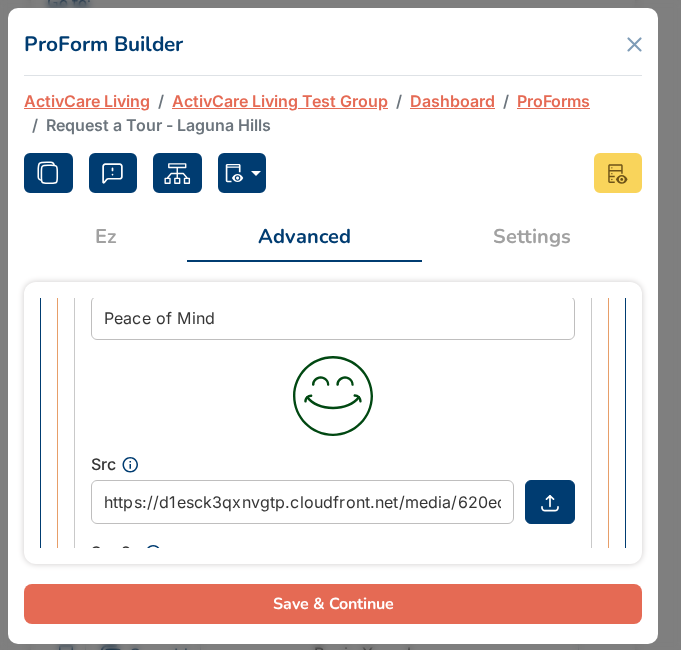 click on "Save & Continue" at bounding box center (333, 604) 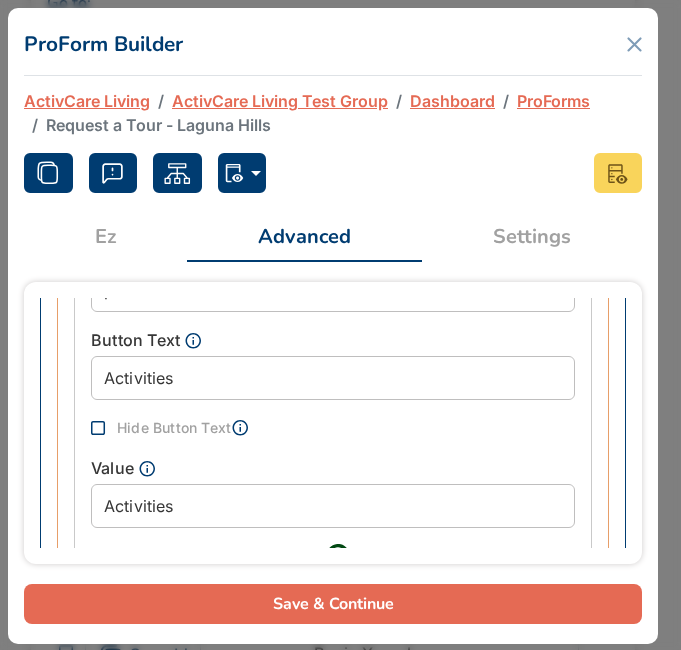 scroll, scrollTop: 7168, scrollLeft: 0, axis: vertical 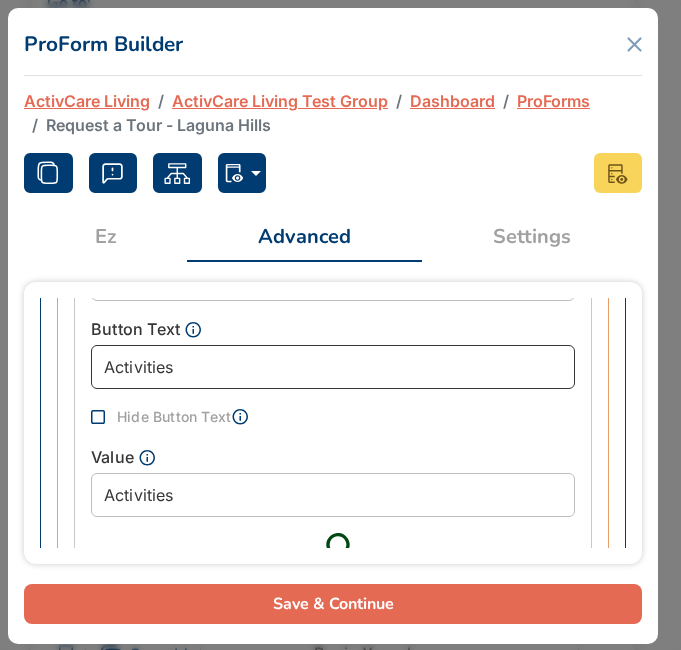 click on "Activities" at bounding box center [333, 367] 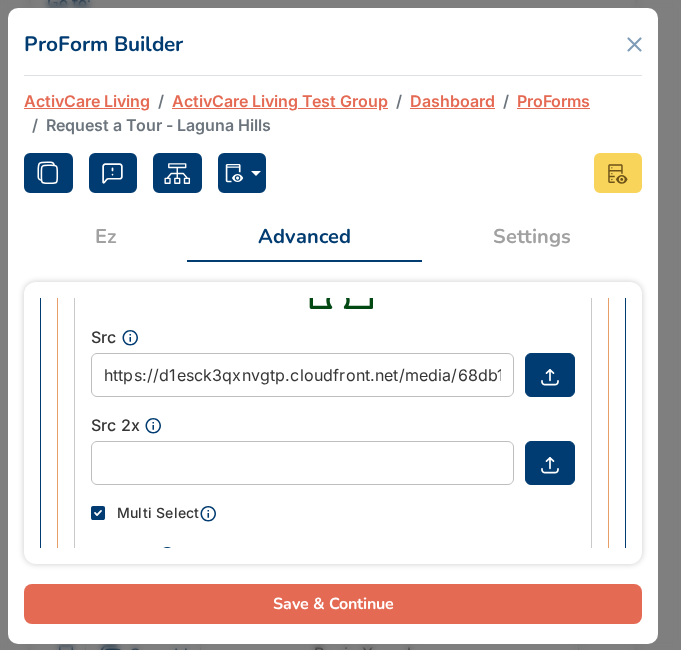scroll, scrollTop: 7468, scrollLeft: 0, axis: vertical 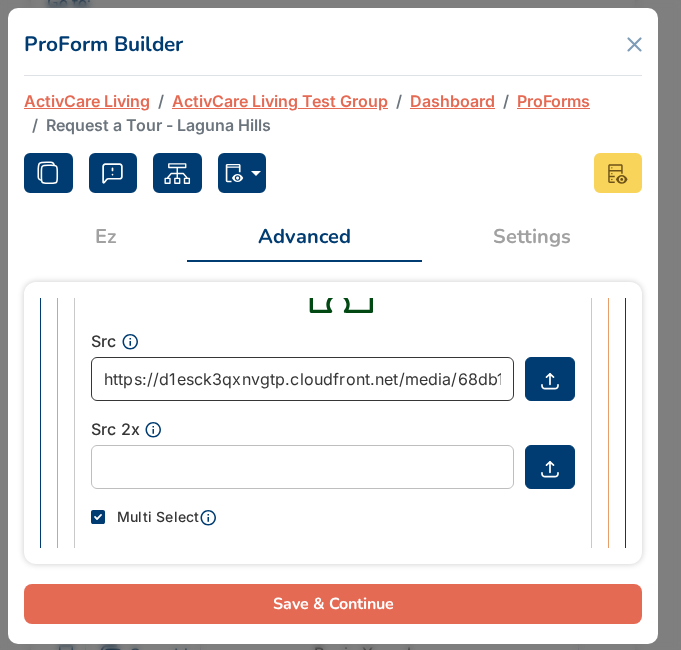 click on "https://d1esck3qxnvgtp.cloudfront.net/media/68db1dd1-8d50-4a1e-b81c-9eb2466b87be.svg" at bounding box center (302, 379) 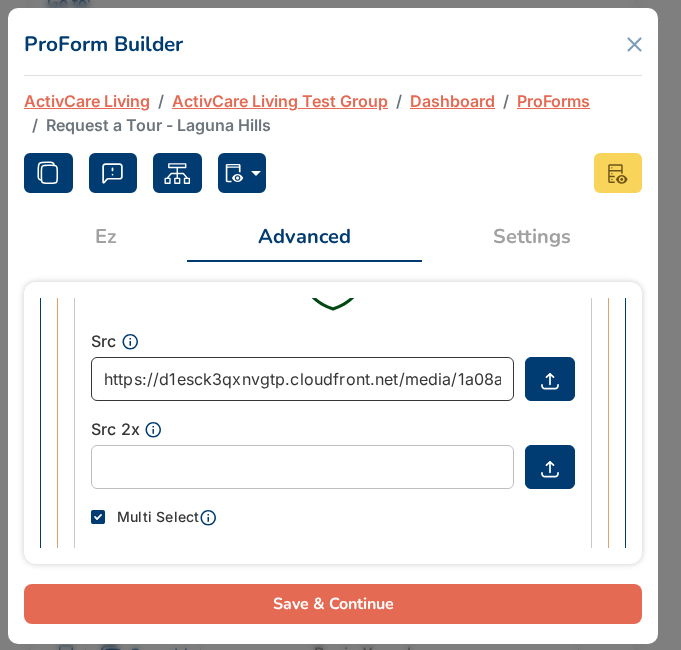 scroll, scrollTop: 0, scrollLeft: 334, axis: horizontal 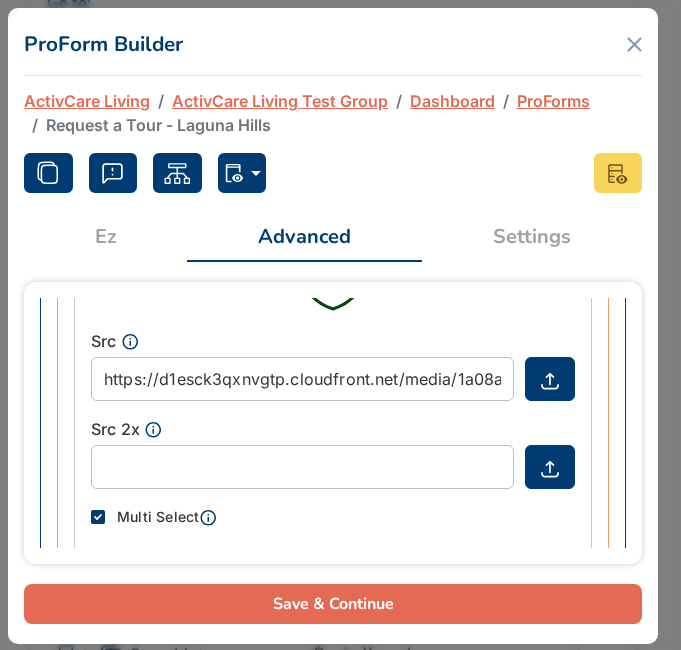 click on "Save & Continue" at bounding box center [333, 604] 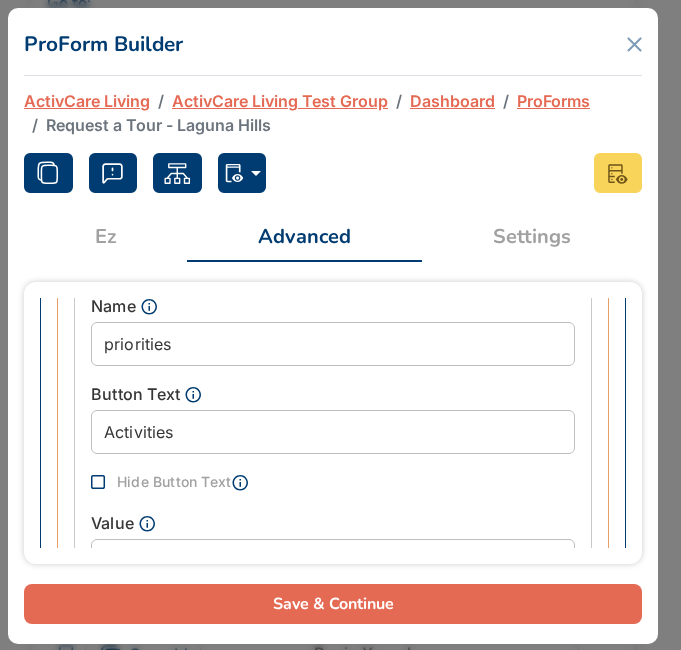 scroll, scrollTop: 7968, scrollLeft: 0, axis: vertical 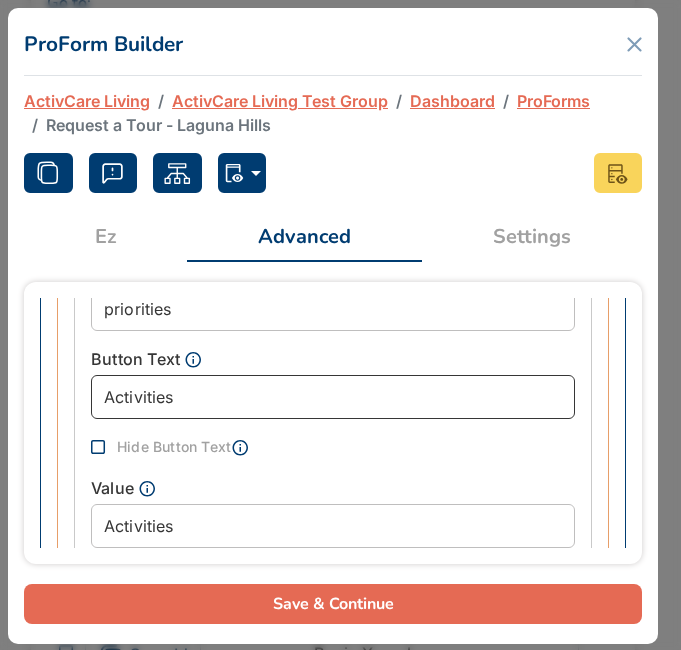 click on "Activities" at bounding box center (333, 397) 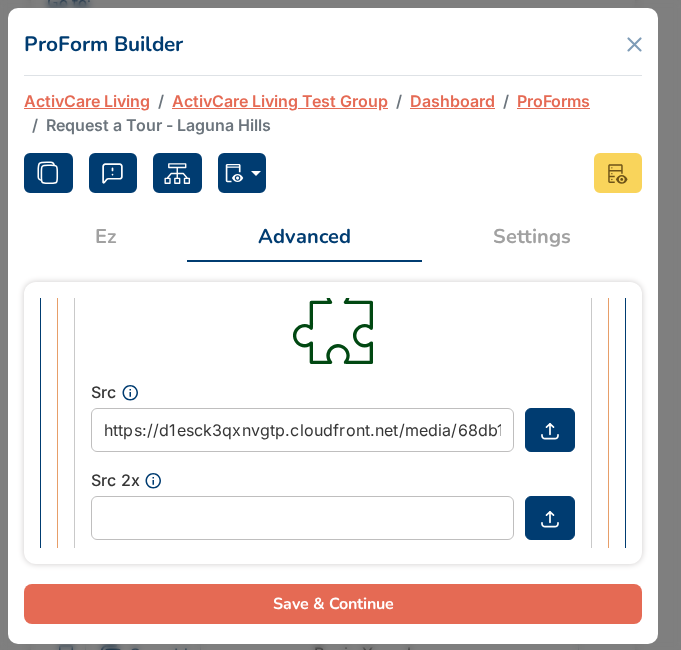 scroll, scrollTop: 8268, scrollLeft: 0, axis: vertical 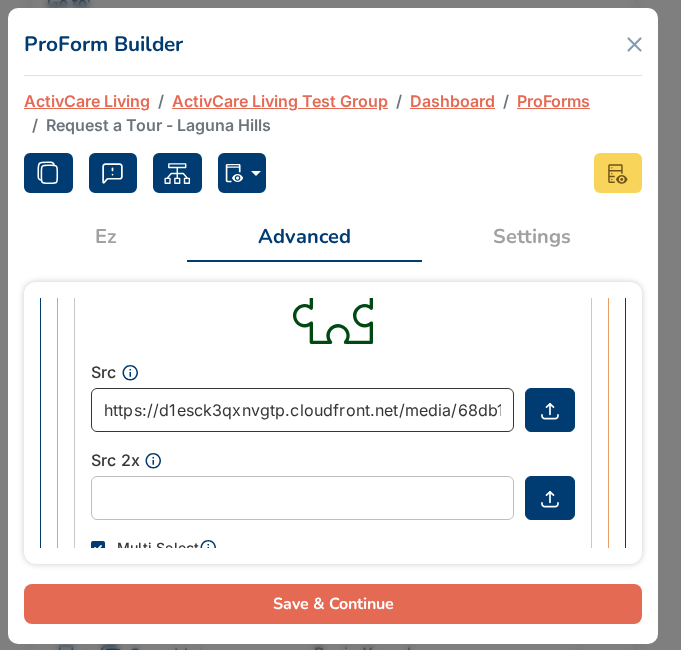 click on "https://d1esck3qxnvgtp.cloudfront.net/media/68db1dd1-8d50-4a1e-b81c-9eb2466b87be.svg" at bounding box center [302, 410] 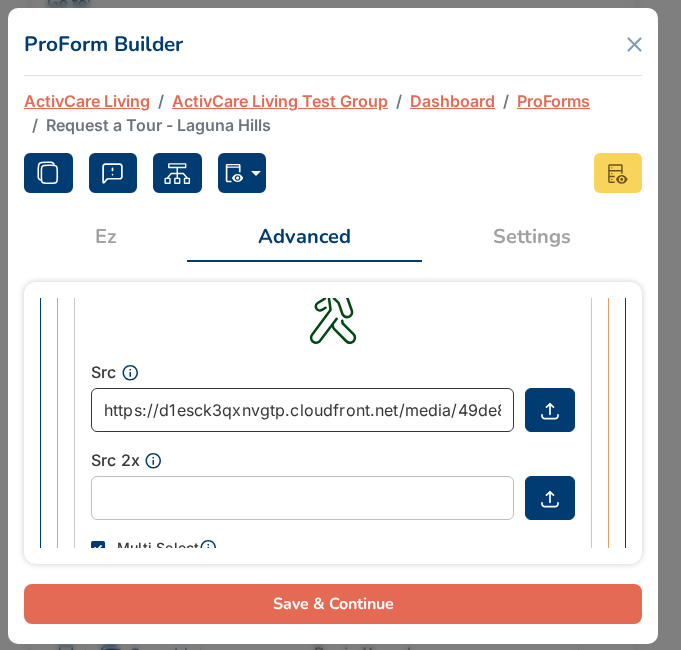 scroll, scrollTop: 0, scrollLeft: 341, axis: horizontal 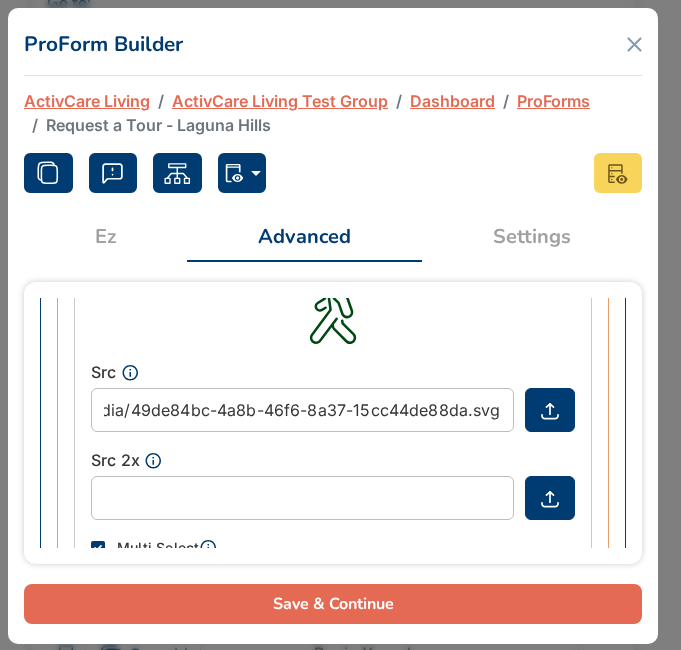 click on "Save & Continue" at bounding box center [333, 604] 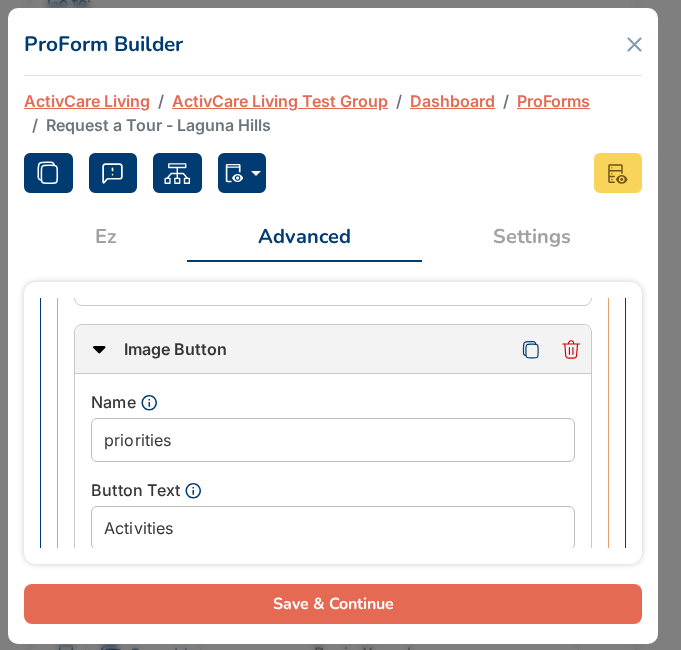 scroll, scrollTop: 8768, scrollLeft: 0, axis: vertical 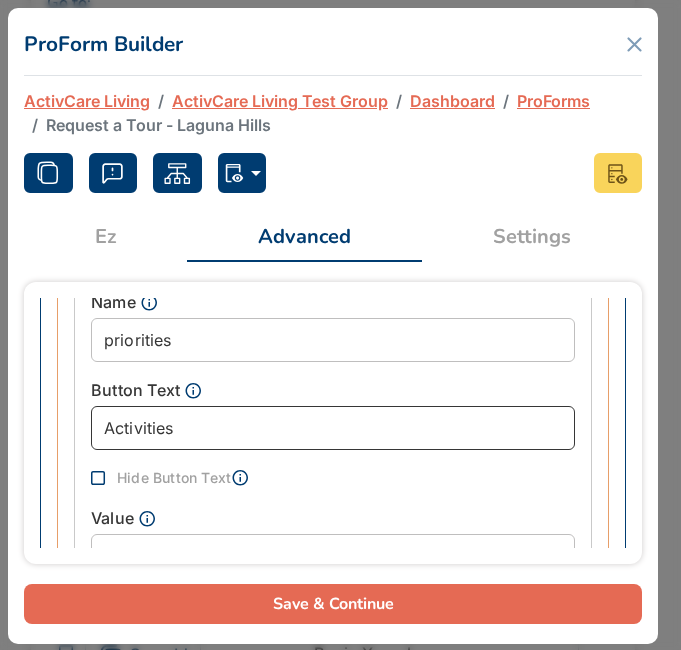 click on "Activities" at bounding box center (333, 428) 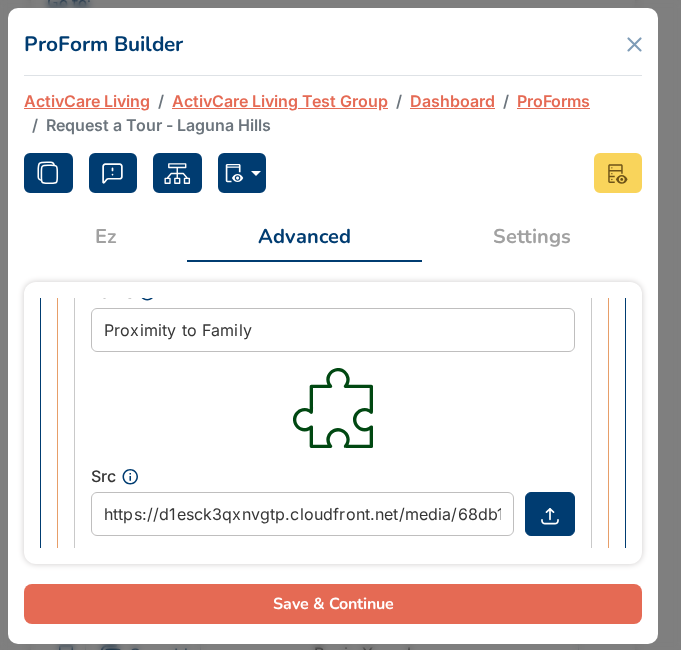 scroll, scrollTop: 9068, scrollLeft: 0, axis: vertical 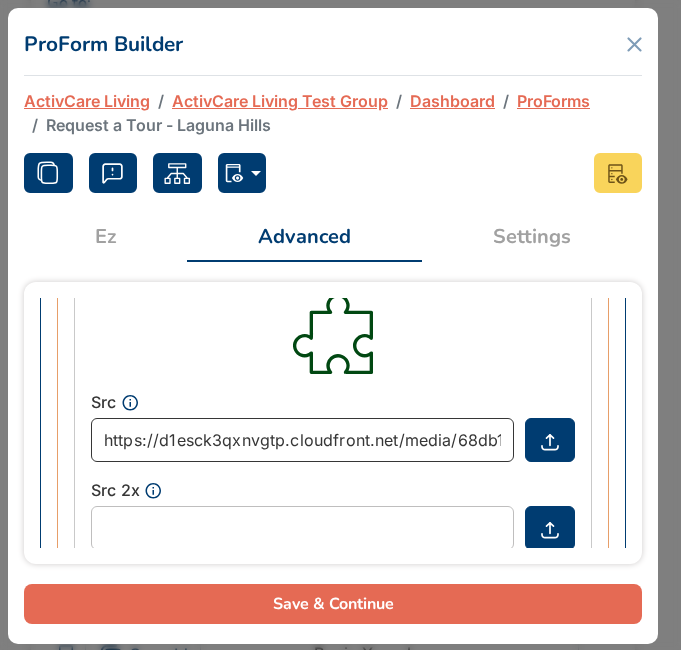 click on "https://d1esck3qxnvgtp.cloudfront.net/media/68db1dd1-8d50-4a1e-b81c-9eb2466b87be.svg" at bounding box center [302, 440] 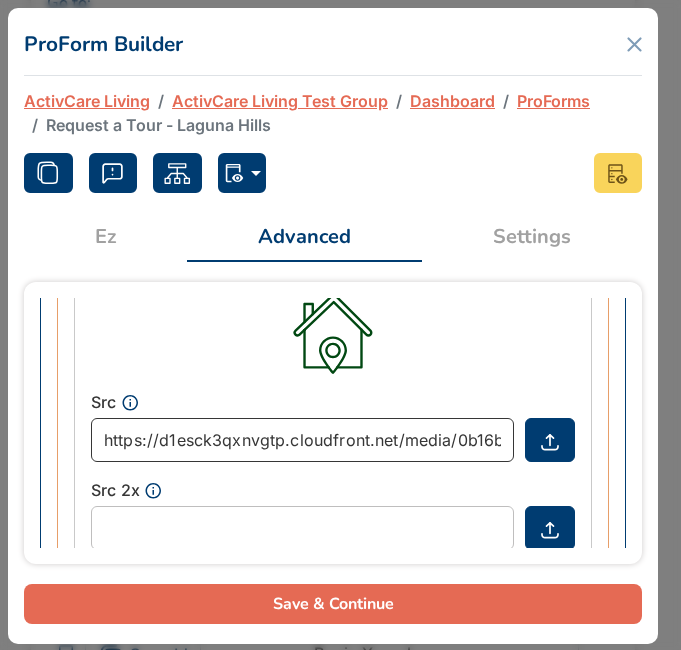 scroll, scrollTop: 0, scrollLeft: 341, axis: horizontal 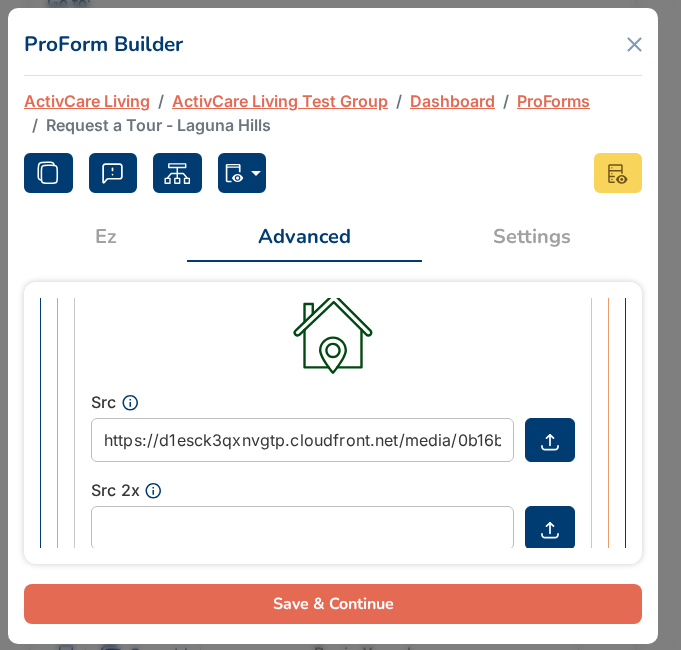 click on "Save & Continue" at bounding box center [333, 604] 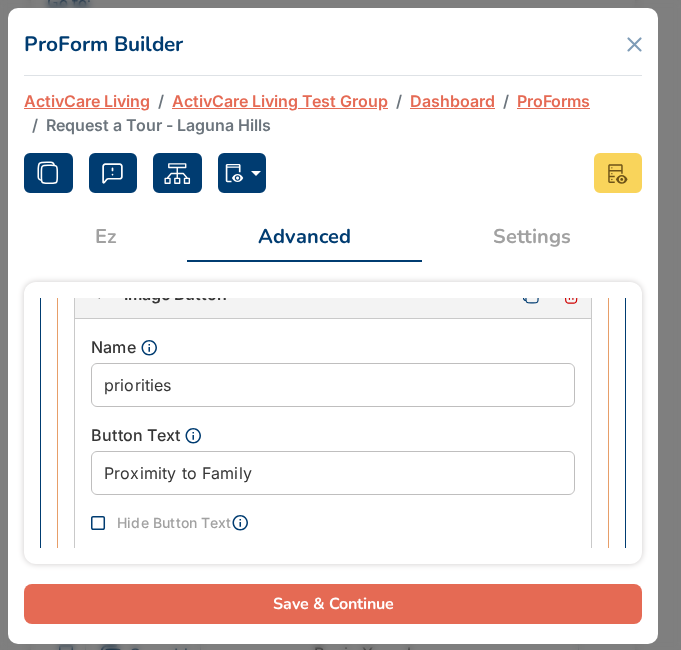 scroll, scrollTop: 8710, scrollLeft: 0, axis: vertical 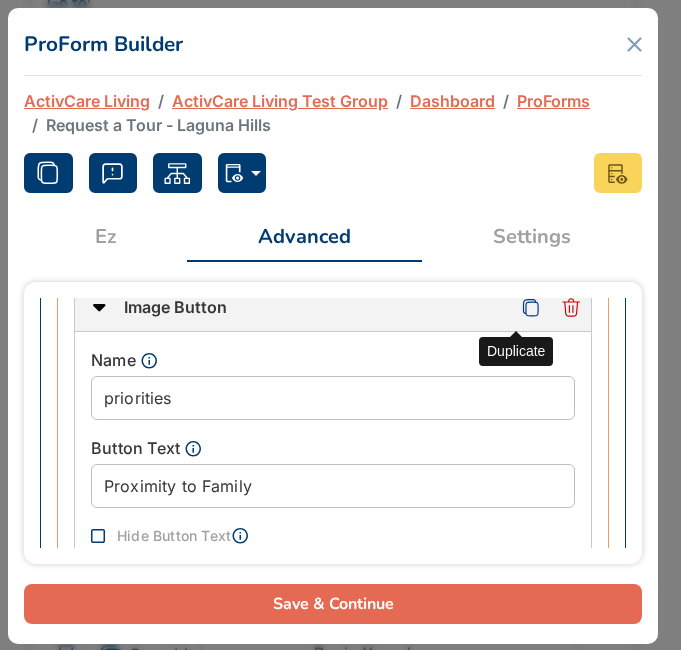 click 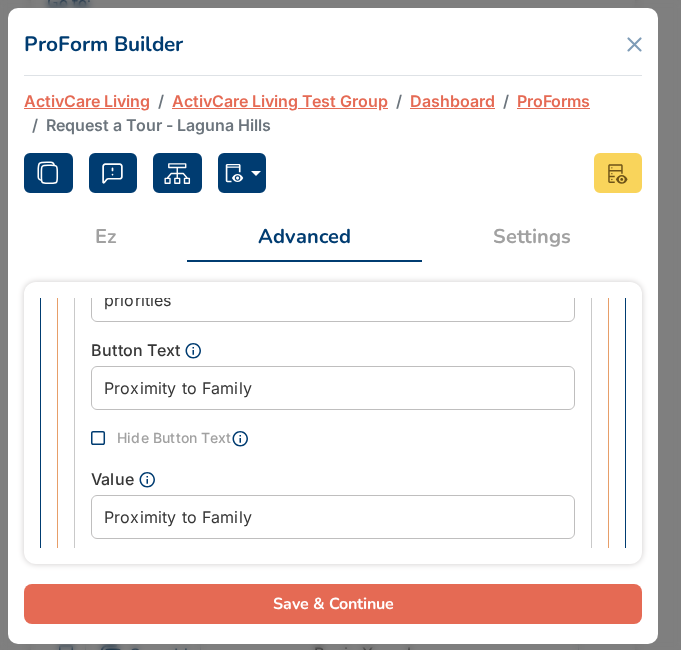 scroll, scrollTop: 9610, scrollLeft: 0, axis: vertical 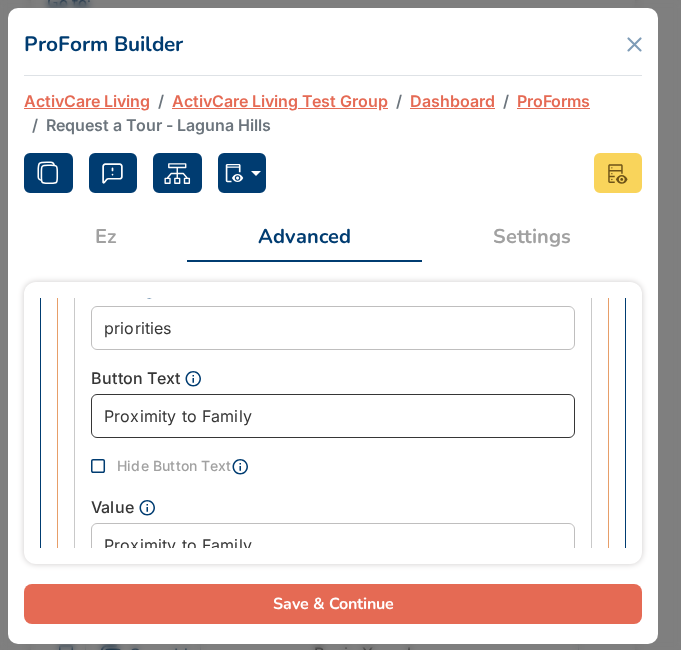 drag, startPoint x: 268, startPoint y: 413, endPoint x: -84, endPoint y: 392, distance: 352.62585 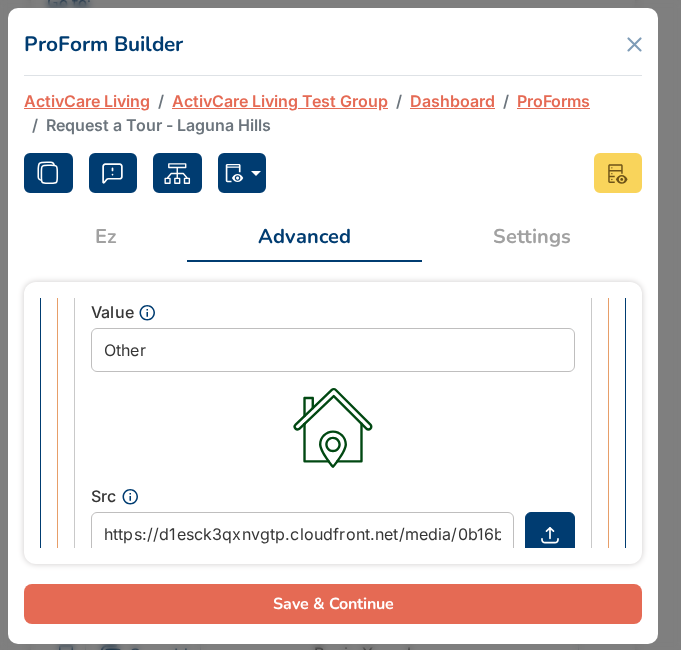 scroll, scrollTop: 9810, scrollLeft: 0, axis: vertical 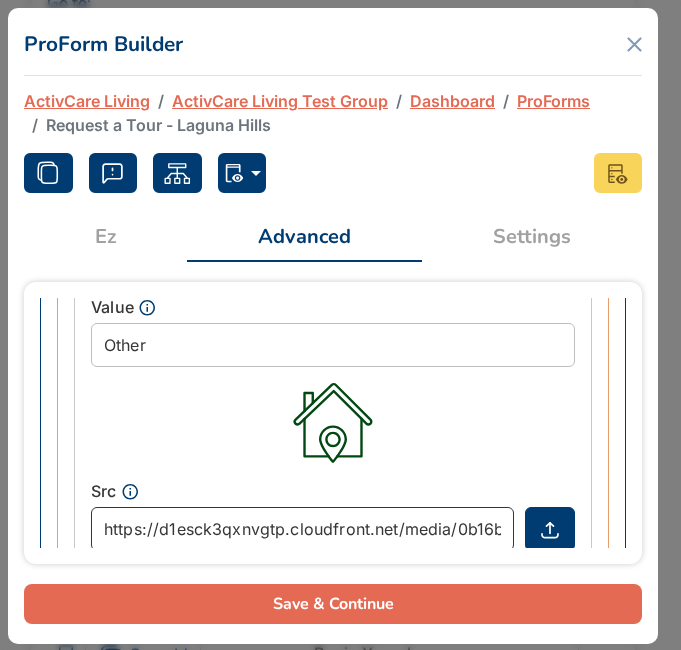 click on "https://d1esck3qxnvgtp.cloudfront.net/media/0b16b445-e8bd-49b6-81e0-393c884f6e0c.svg" at bounding box center (302, 529) 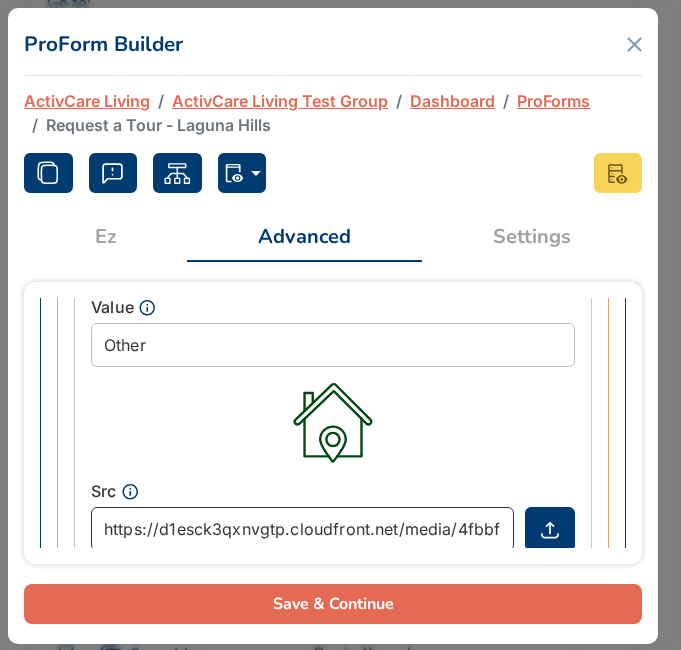 scroll, scrollTop: 0, scrollLeft: 326, axis: horizontal 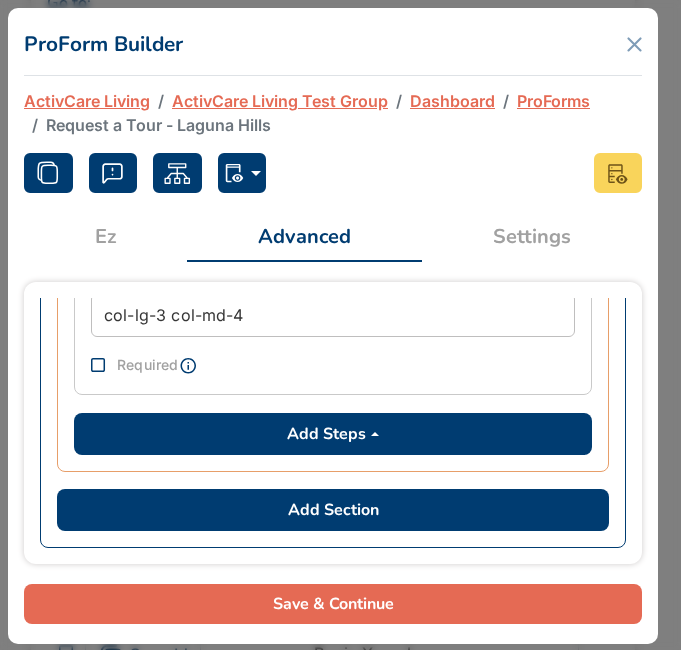 click on "Save & Continue" at bounding box center [333, 604] 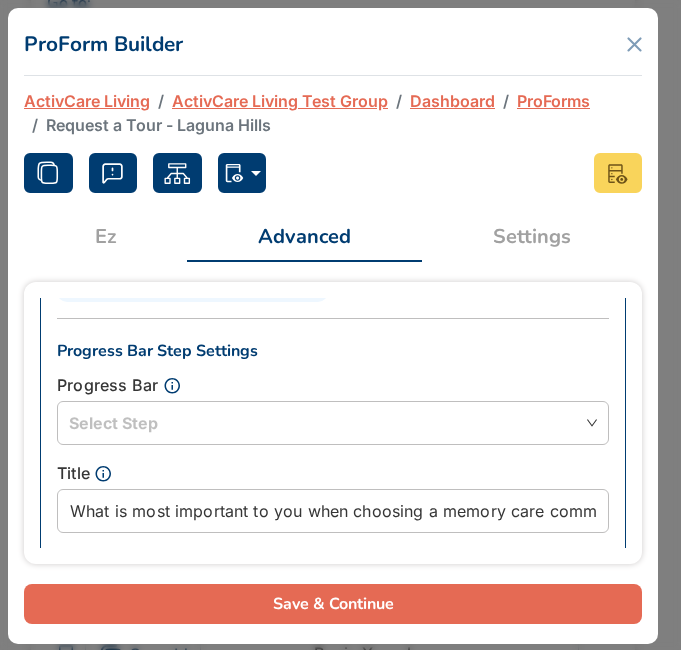 scroll, scrollTop: 0, scrollLeft: 0, axis: both 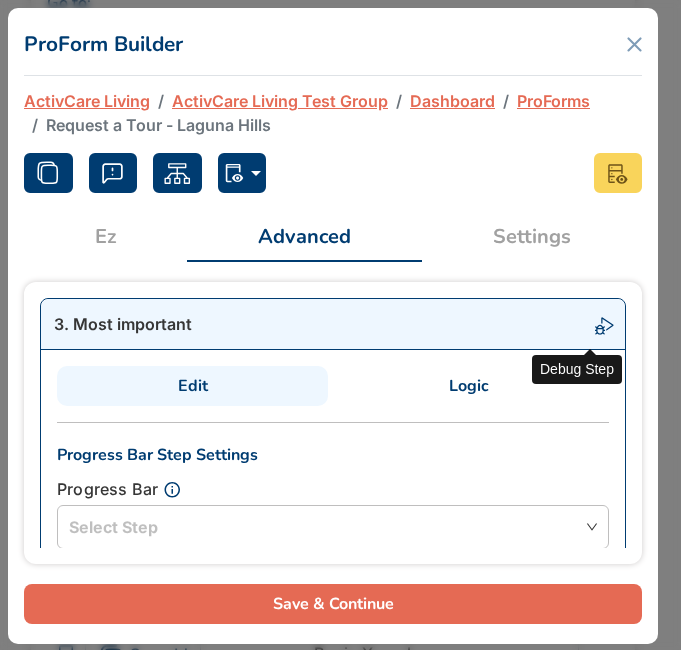 click 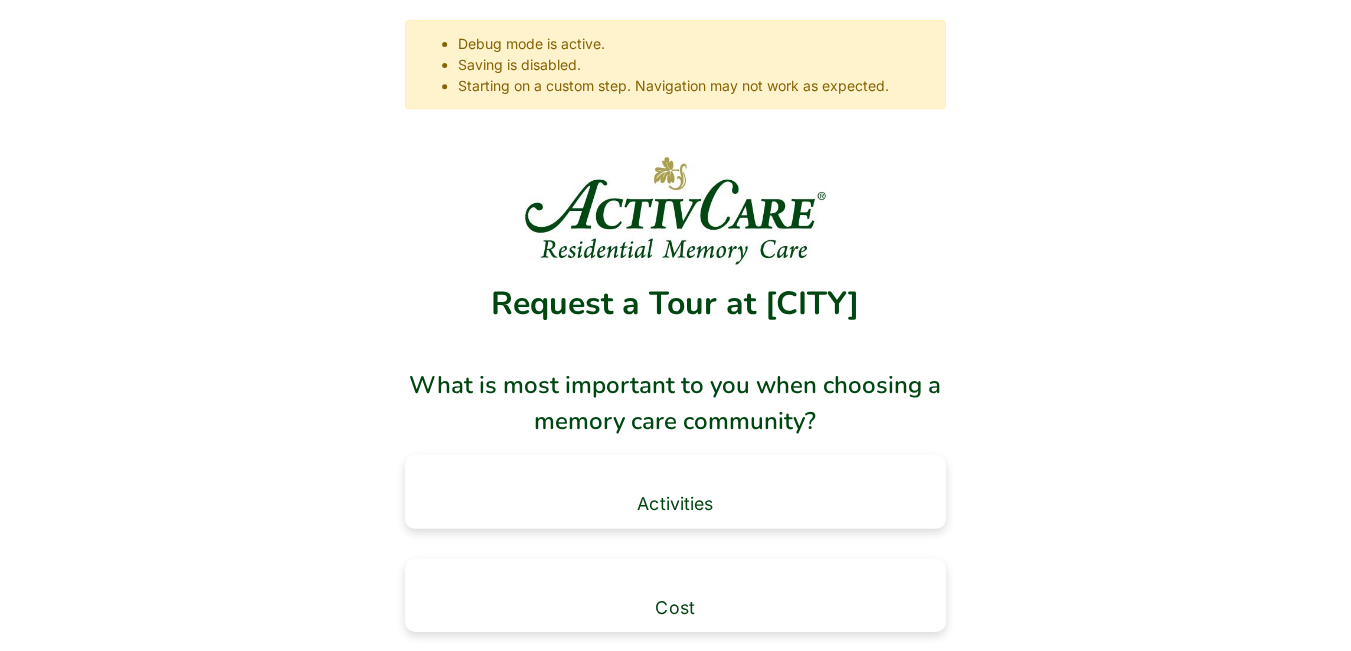 scroll, scrollTop: 0, scrollLeft: 0, axis: both 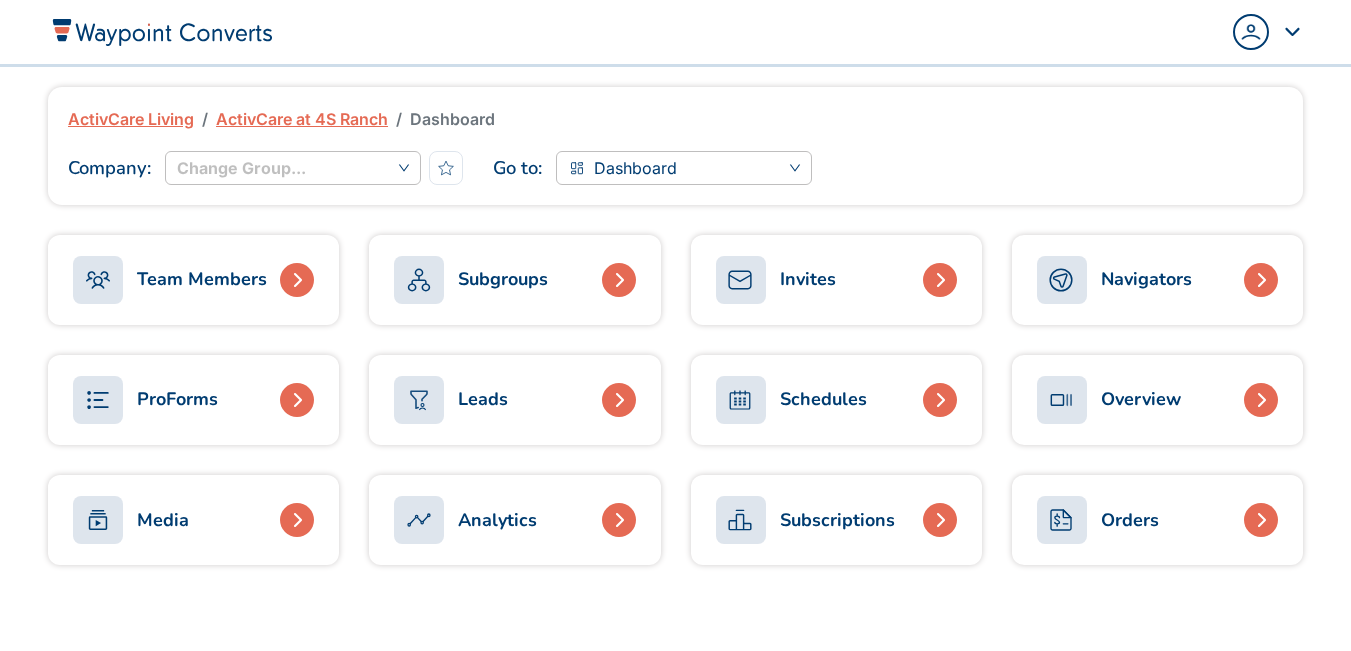 click on "Navigators" at bounding box center [1146, 279] 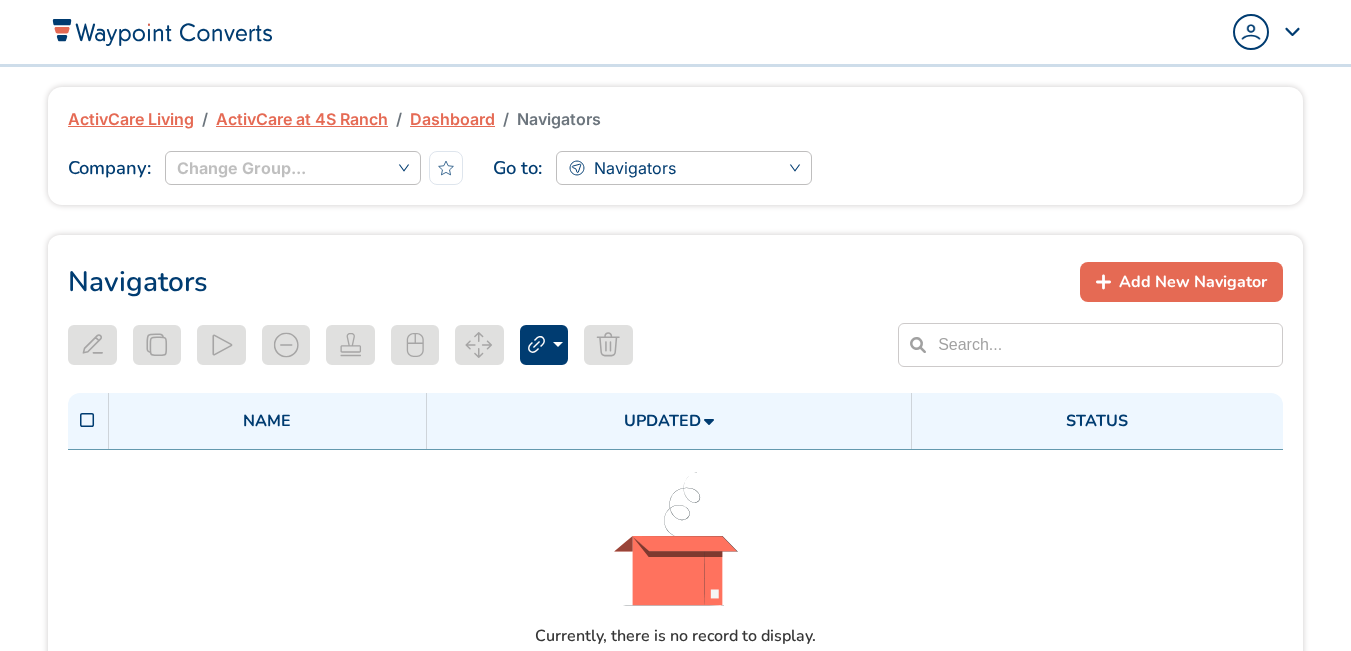 scroll, scrollTop: 0, scrollLeft: 0, axis: both 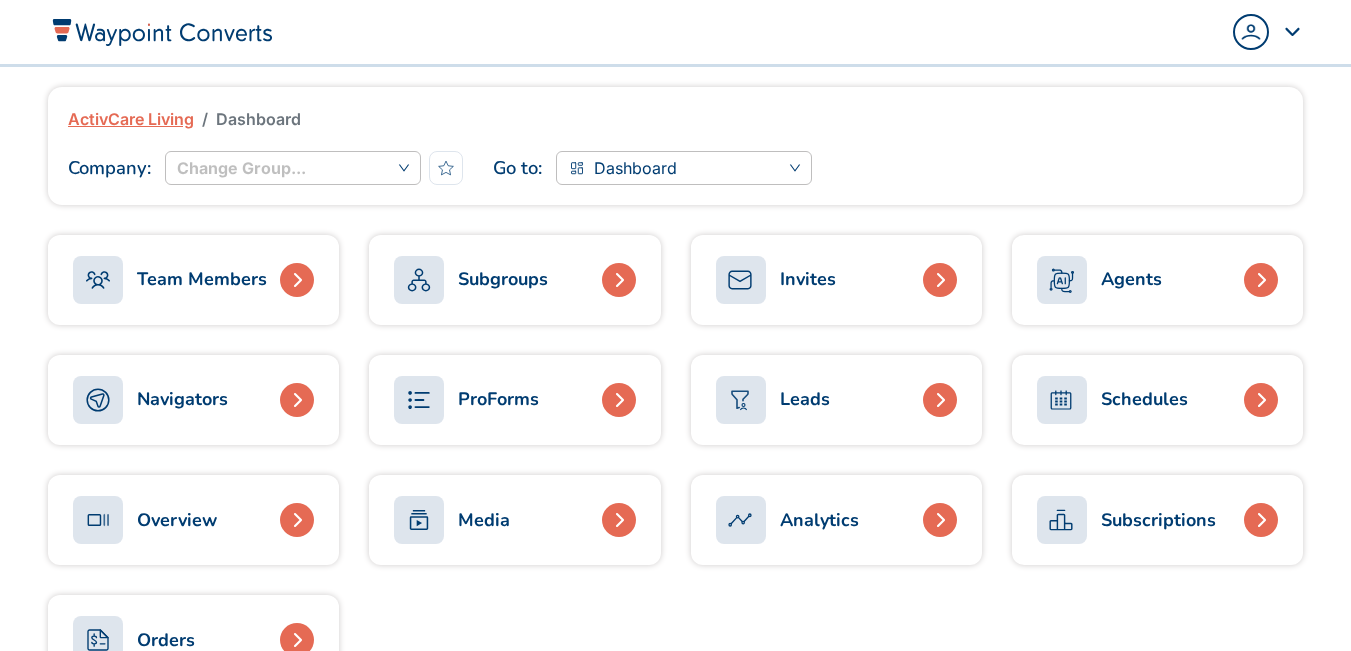 click on "Subgroups" at bounding box center [503, 279] 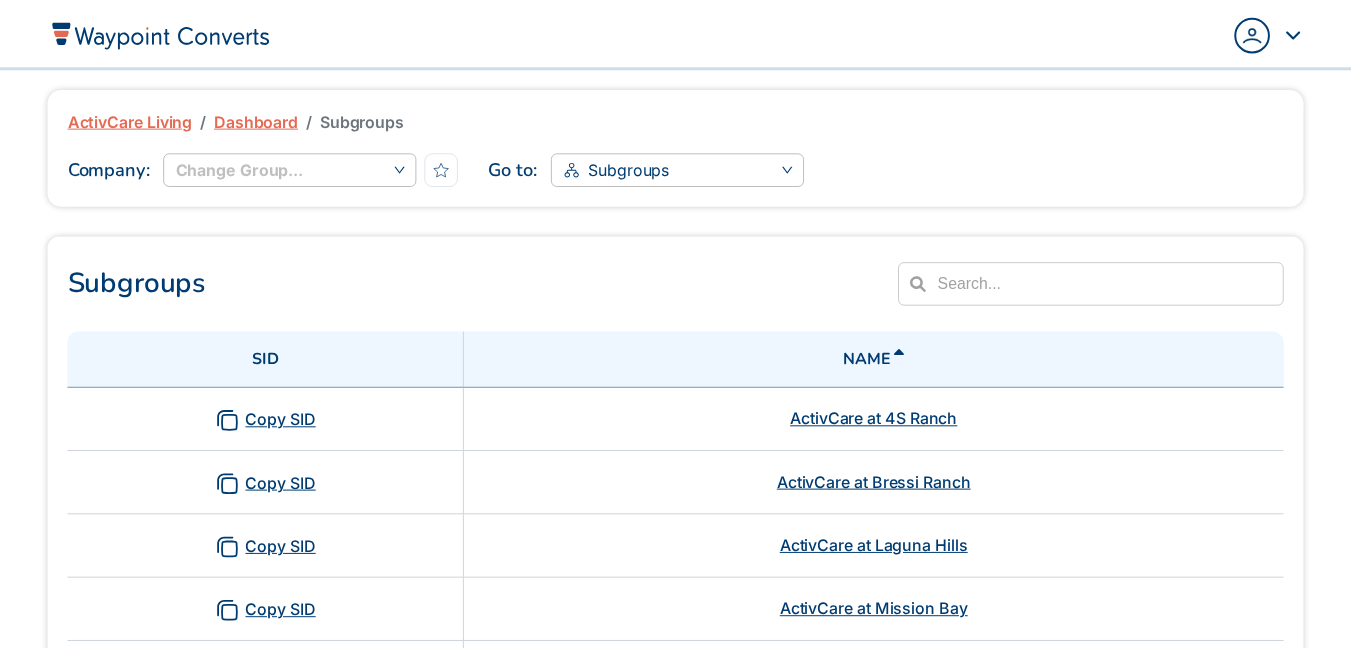 scroll, scrollTop: 0, scrollLeft: 0, axis: both 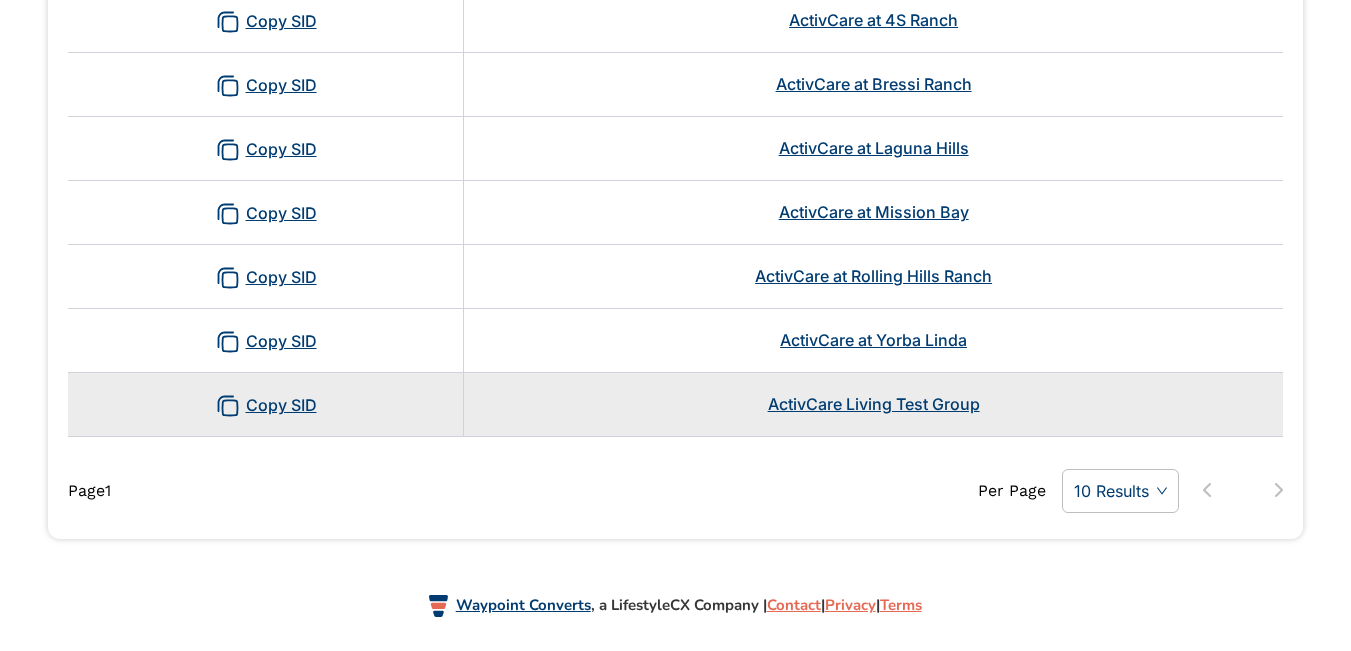 click on "ActivCare Living Test Group" at bounding box center [874, 404] 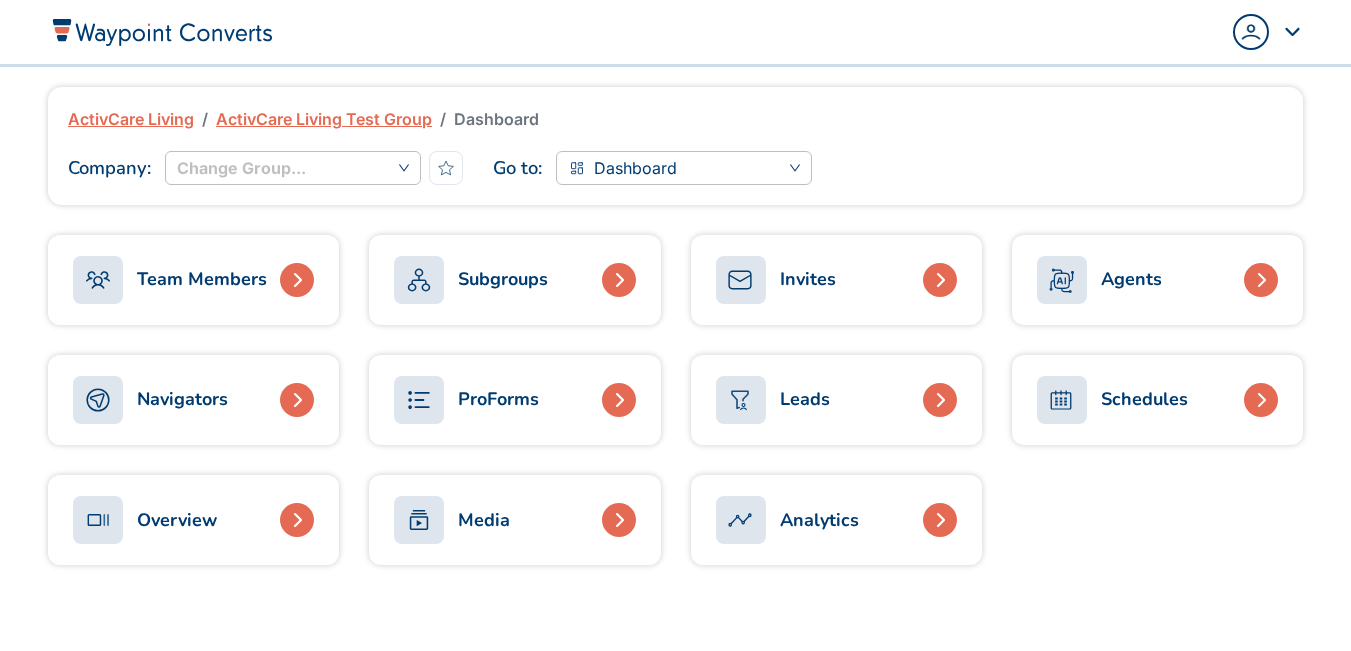 scroll, scrollTop: 0, scrollLeft: 0, axis: both 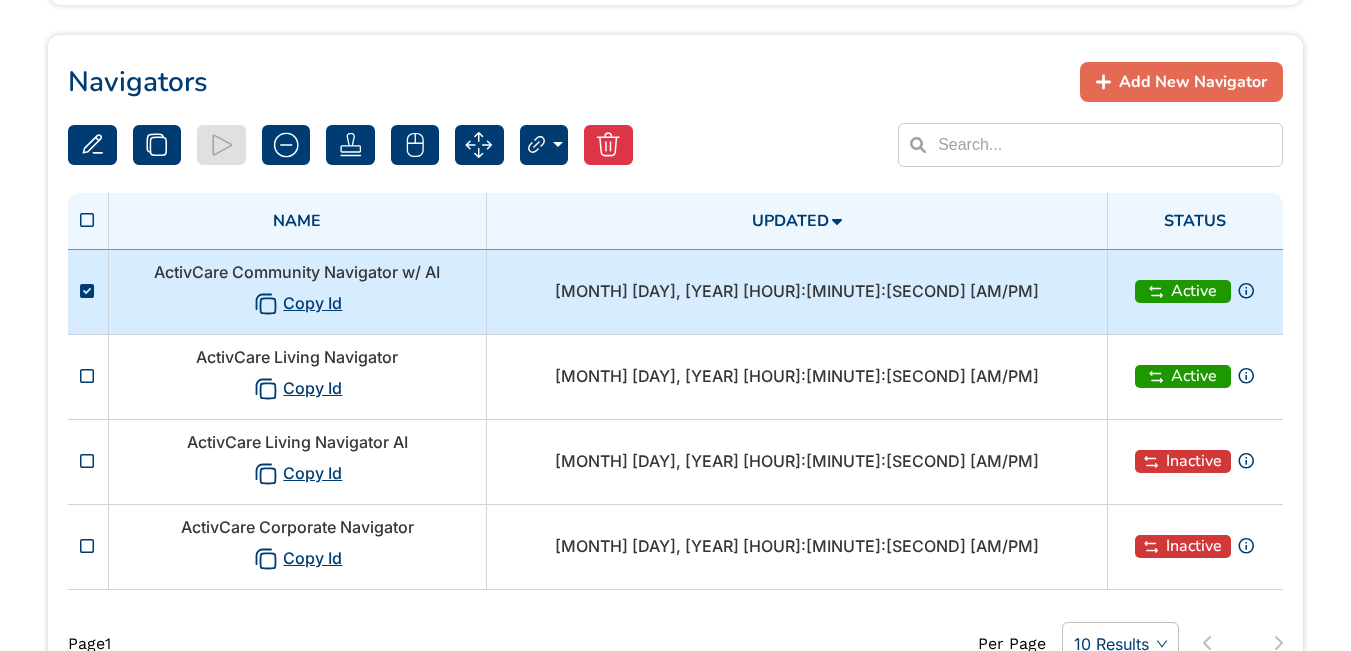 click on "ActivCare Community Navigator w/ AI   Copy Id" at bounding box center (297, 291) 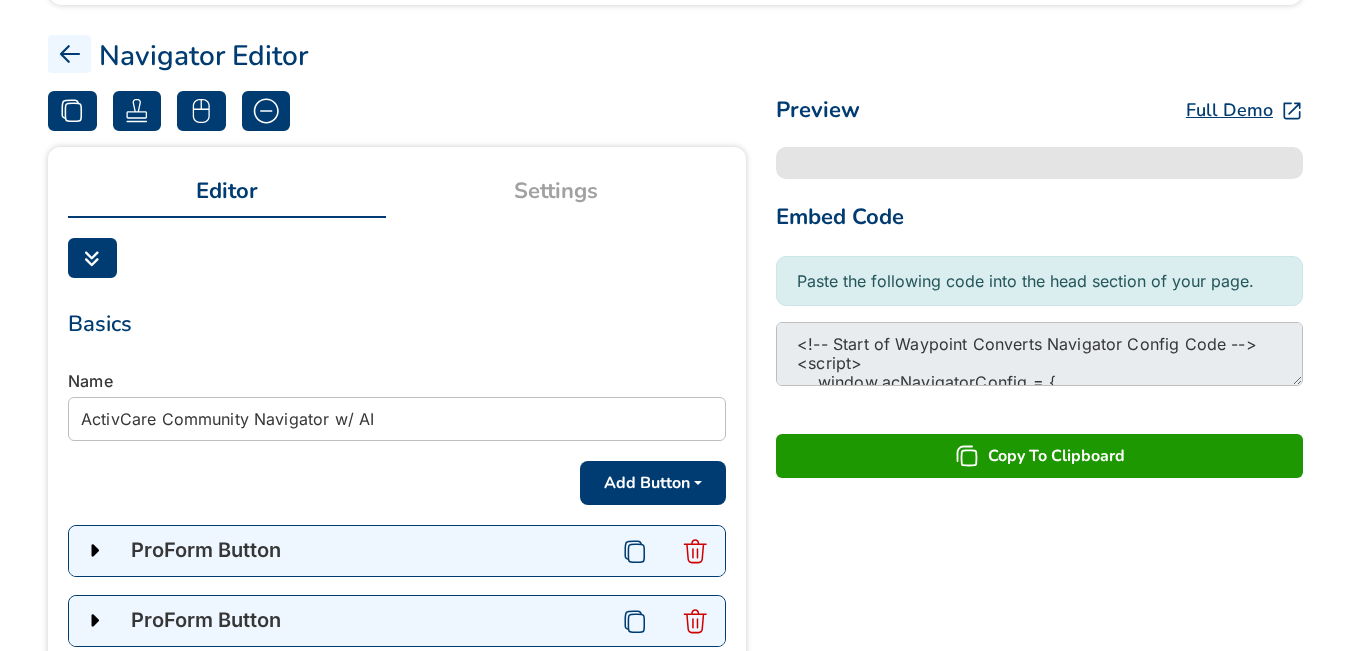 type on "ActivCare Community Navigator w/ AI" 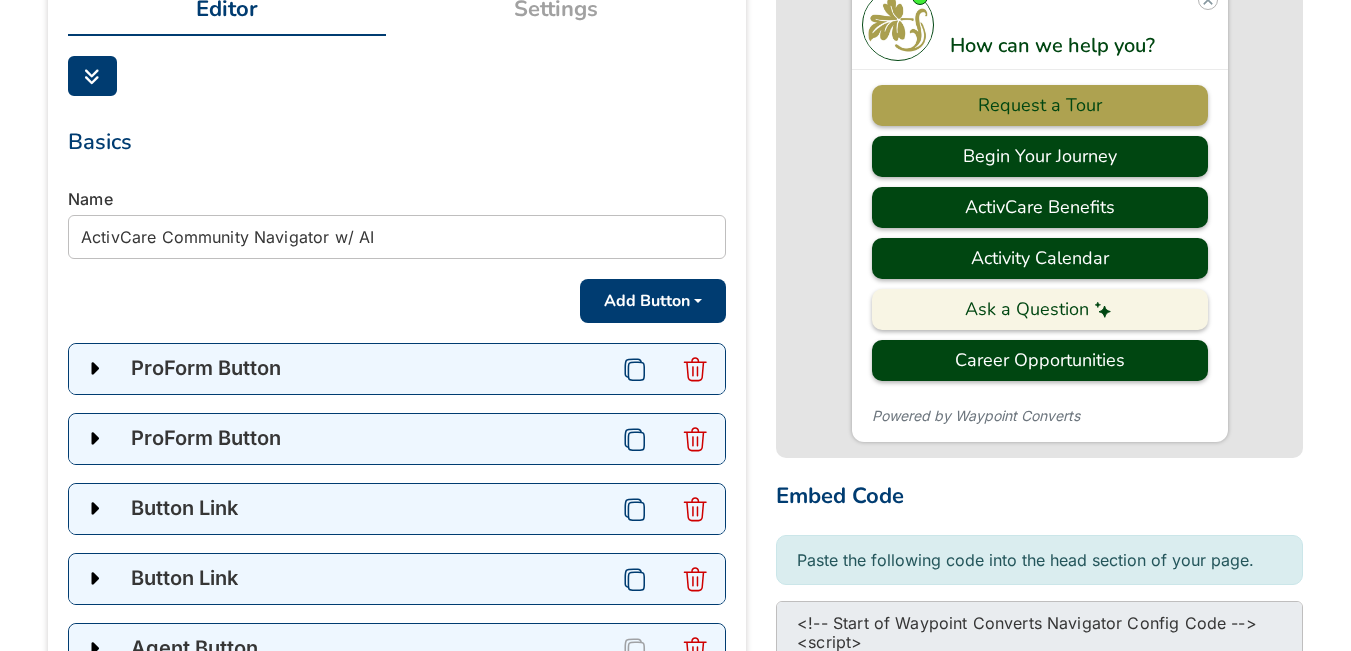 scroll, scrollTop: 400, scrollLeft: 0, axis: vertical 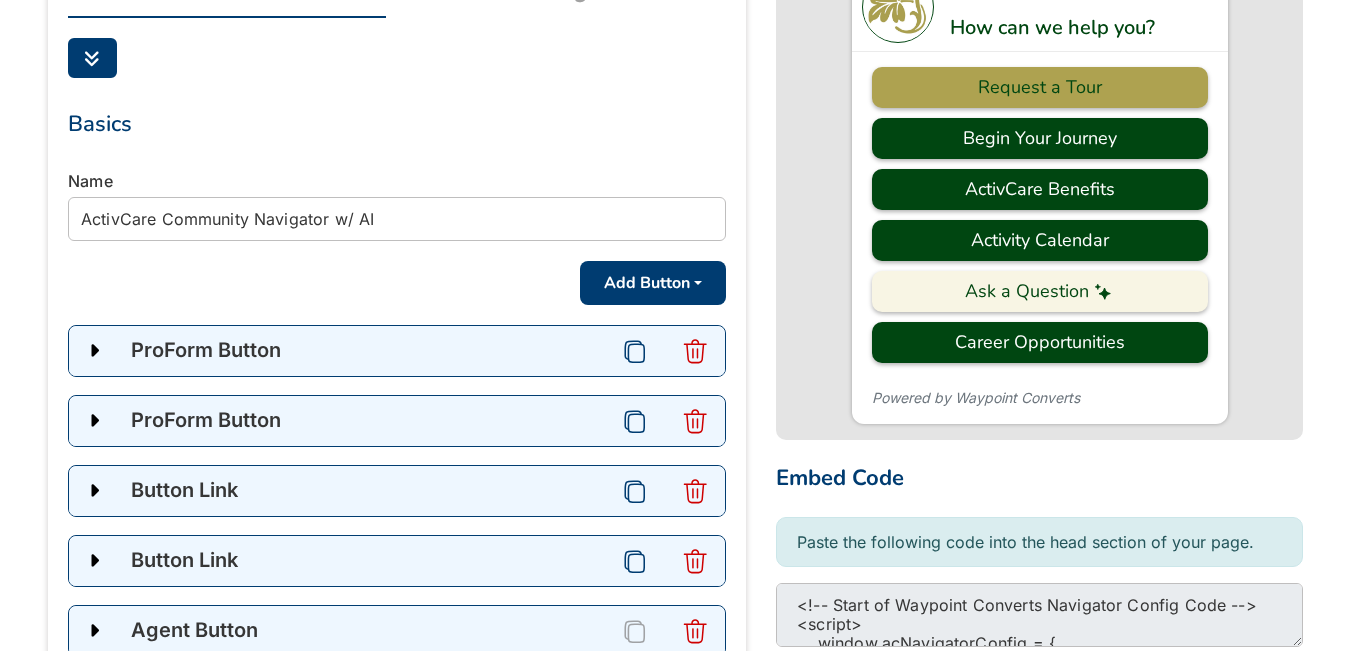 click at bounding box center (93, 351) 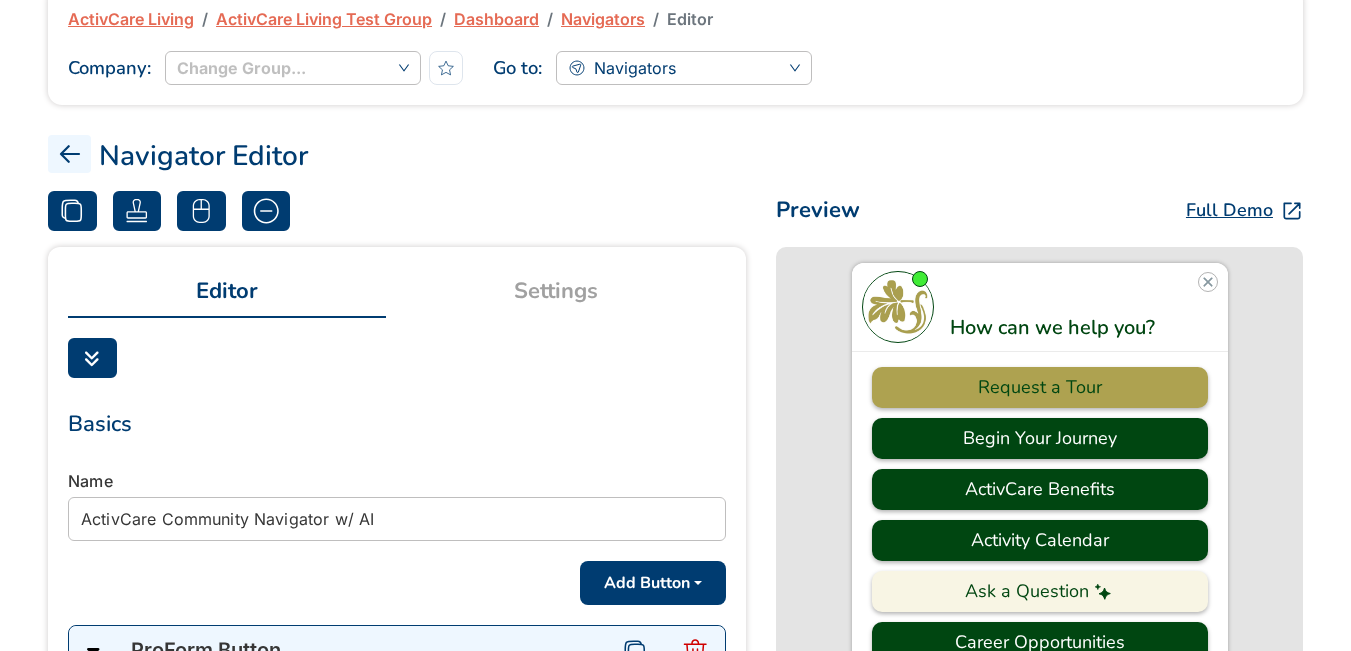 scroll, scrollTop: 0, scrollLeft: 0, axis: both 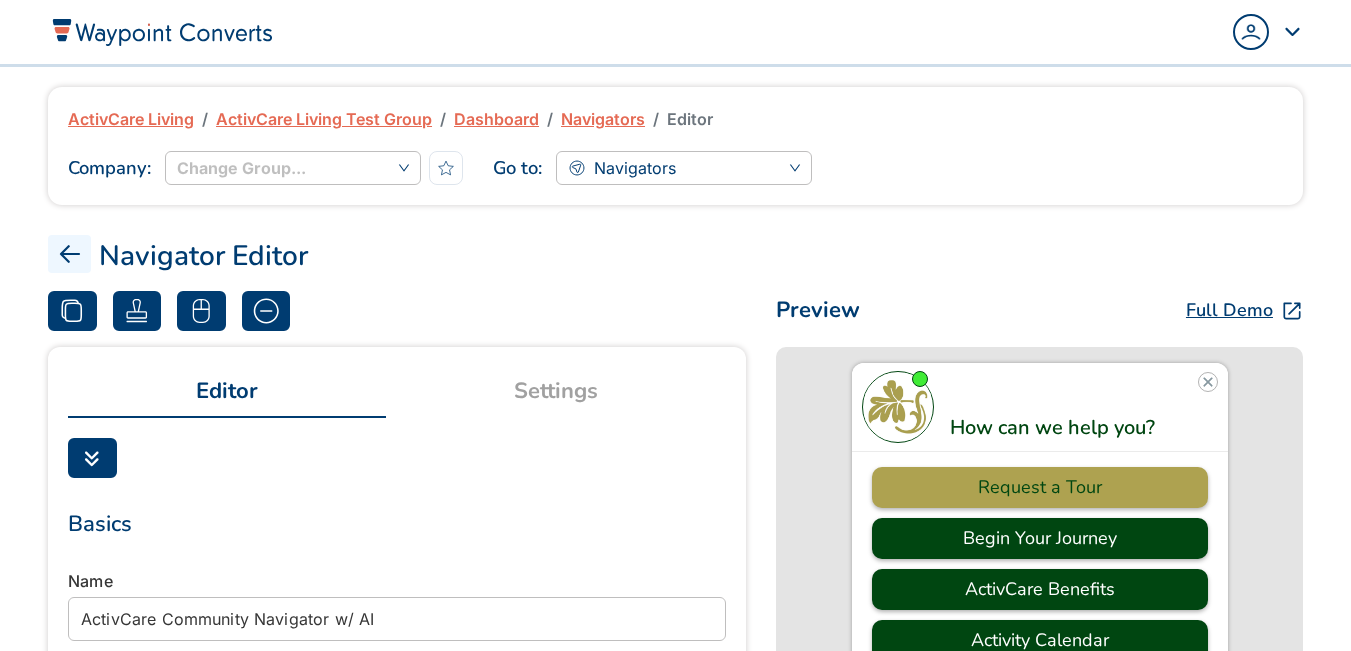 click 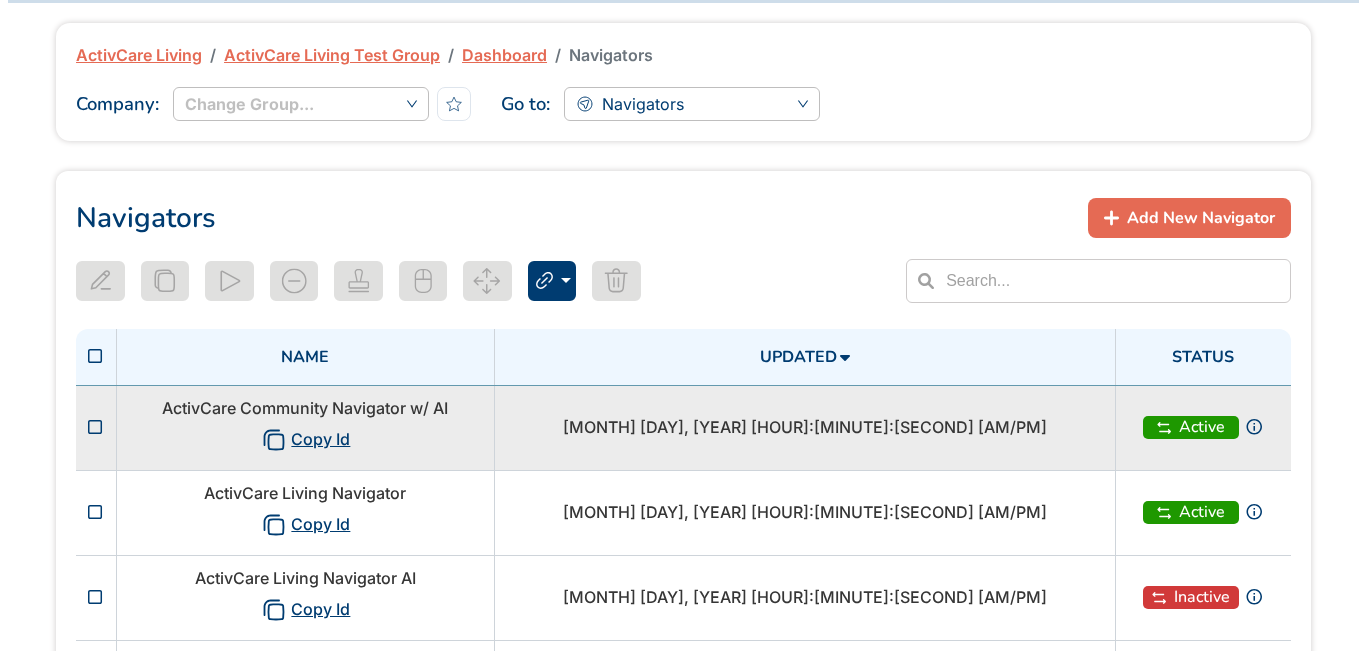 scroll, scrollTop: 100, scrollLeft: 0, axis: vertical 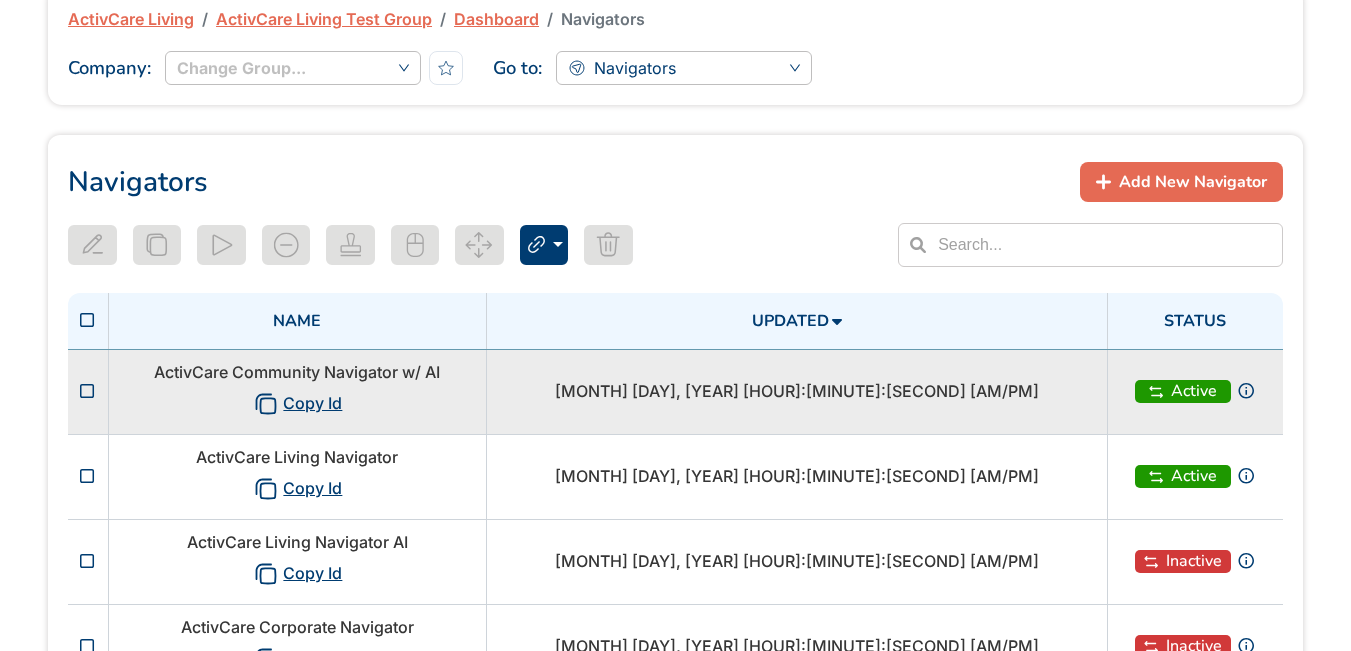click on "ActivCare Community Navigator w/ AI   Copy Id" at bounding box center (297, 391) 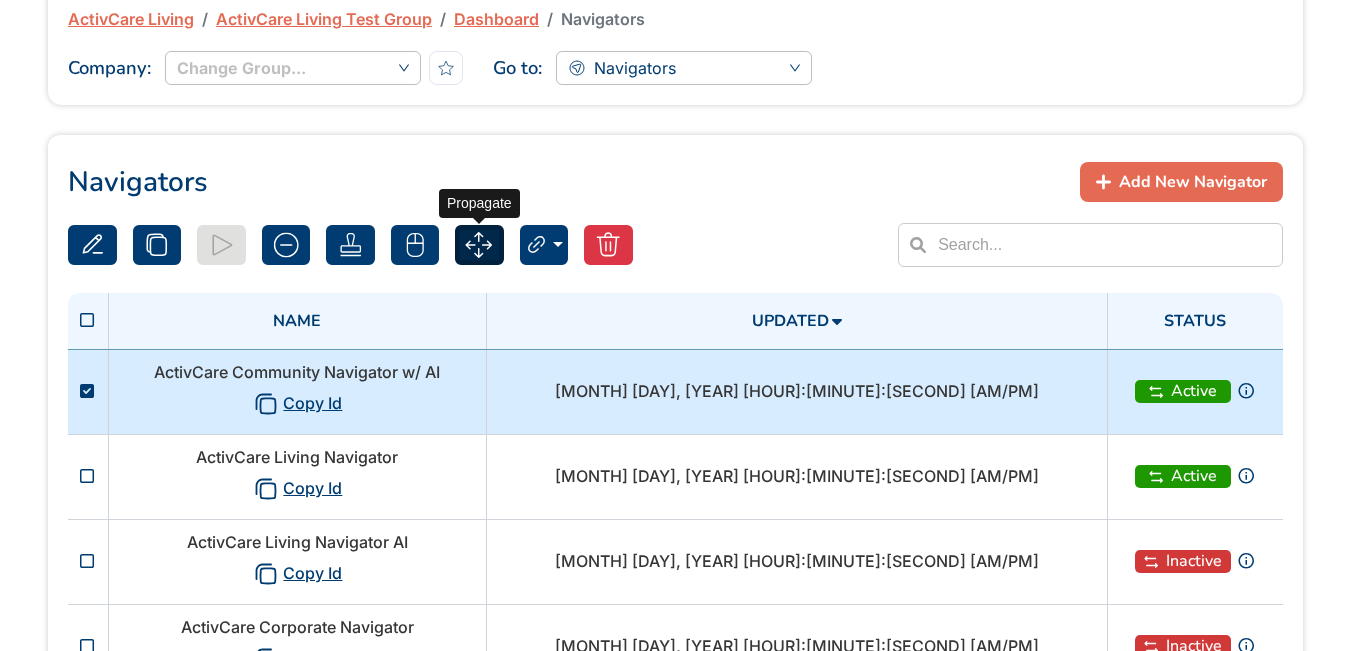 click 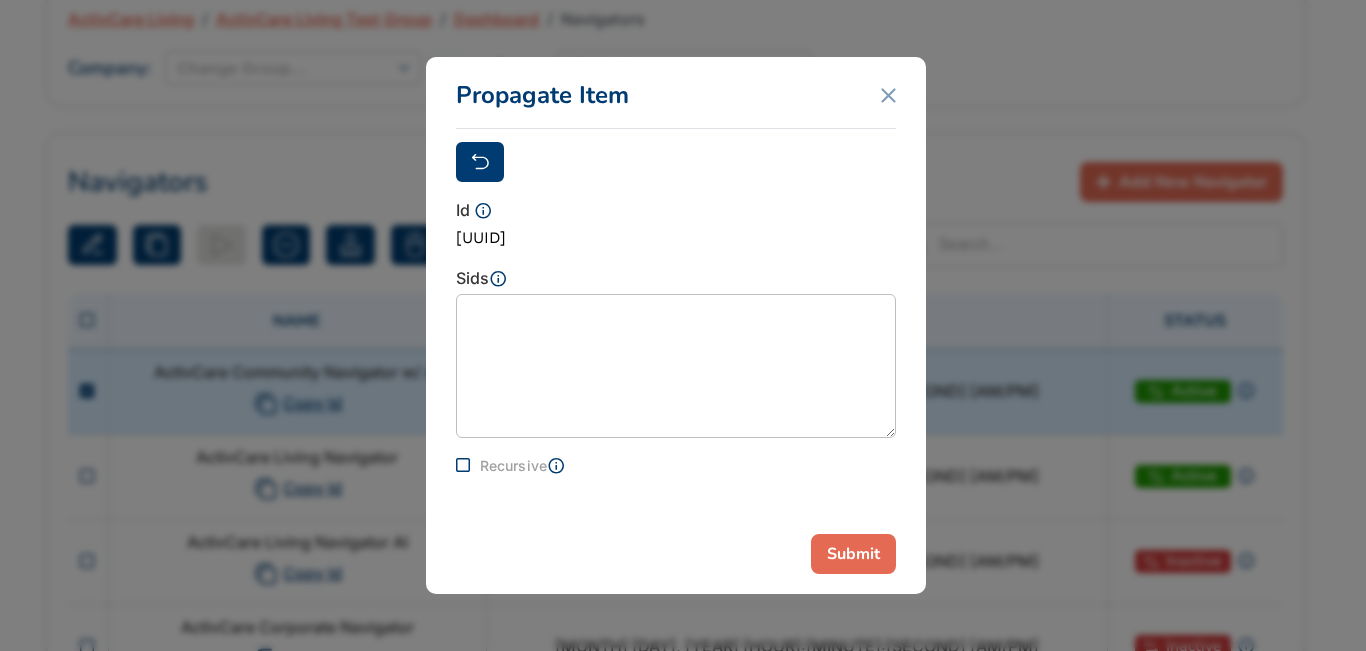drag, startPoint x: 457, startPoint y: 238, endPoint x: 789, endPoint y: 235, distance: 332.01355 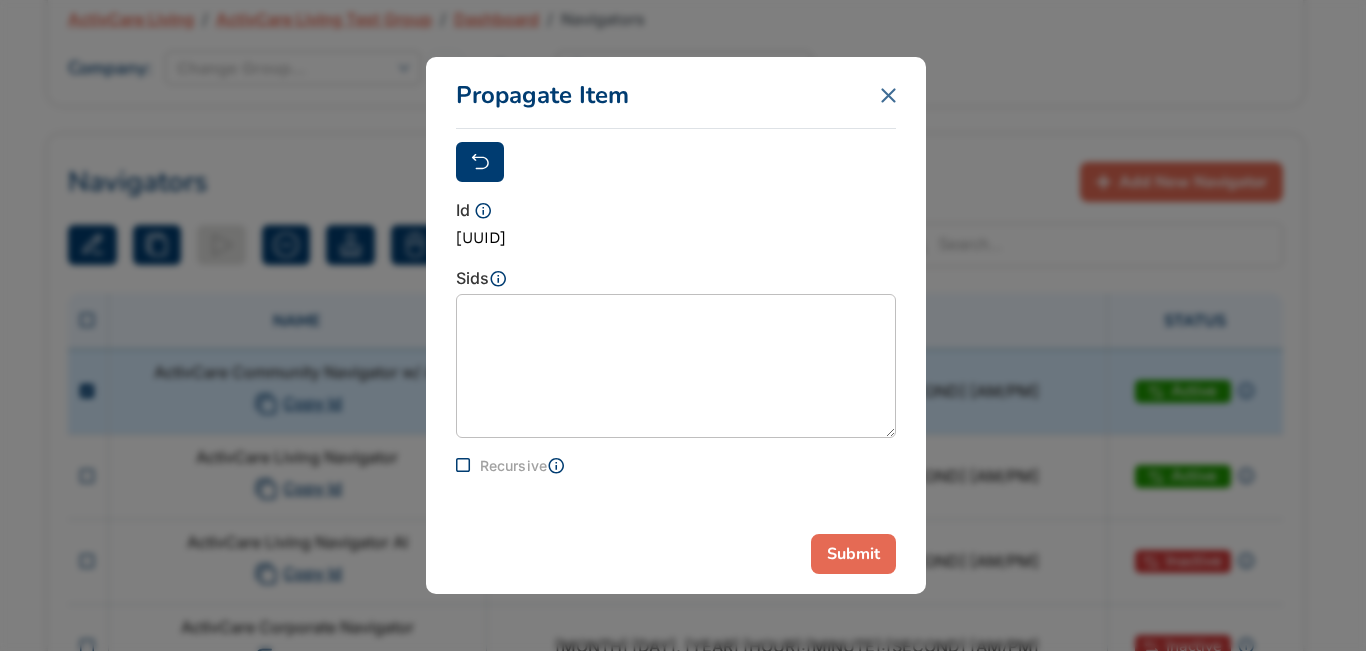 click 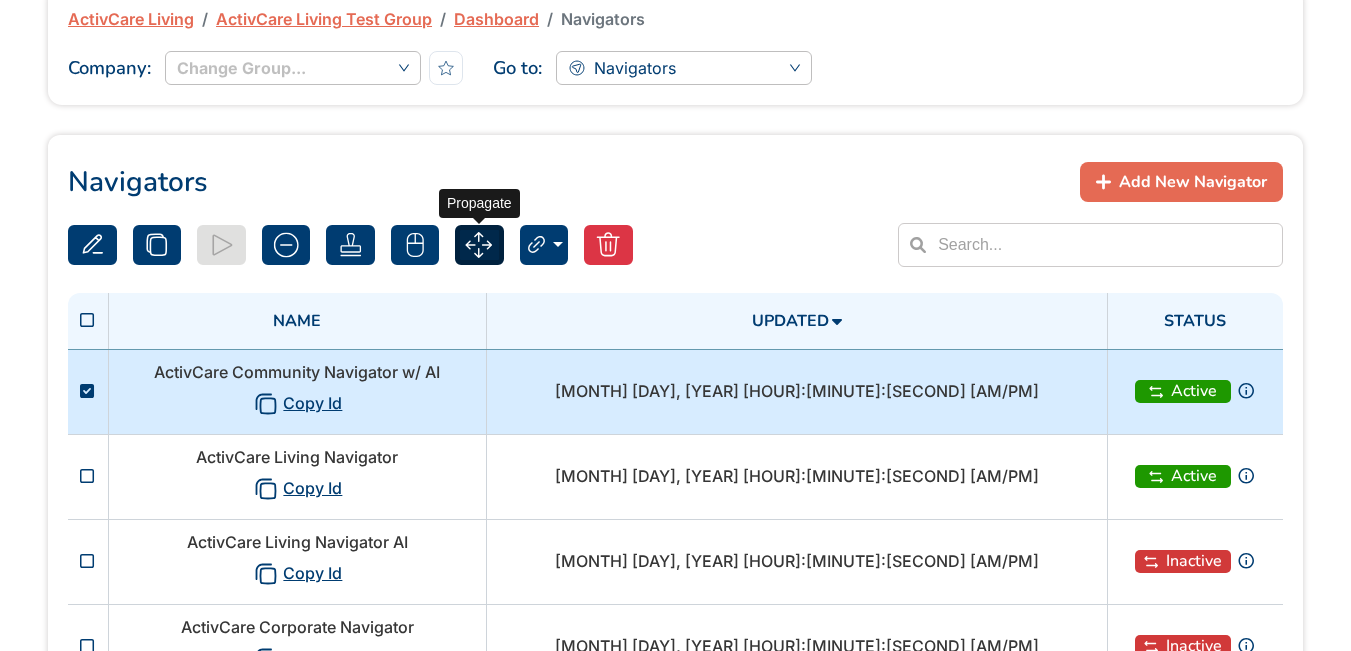 click 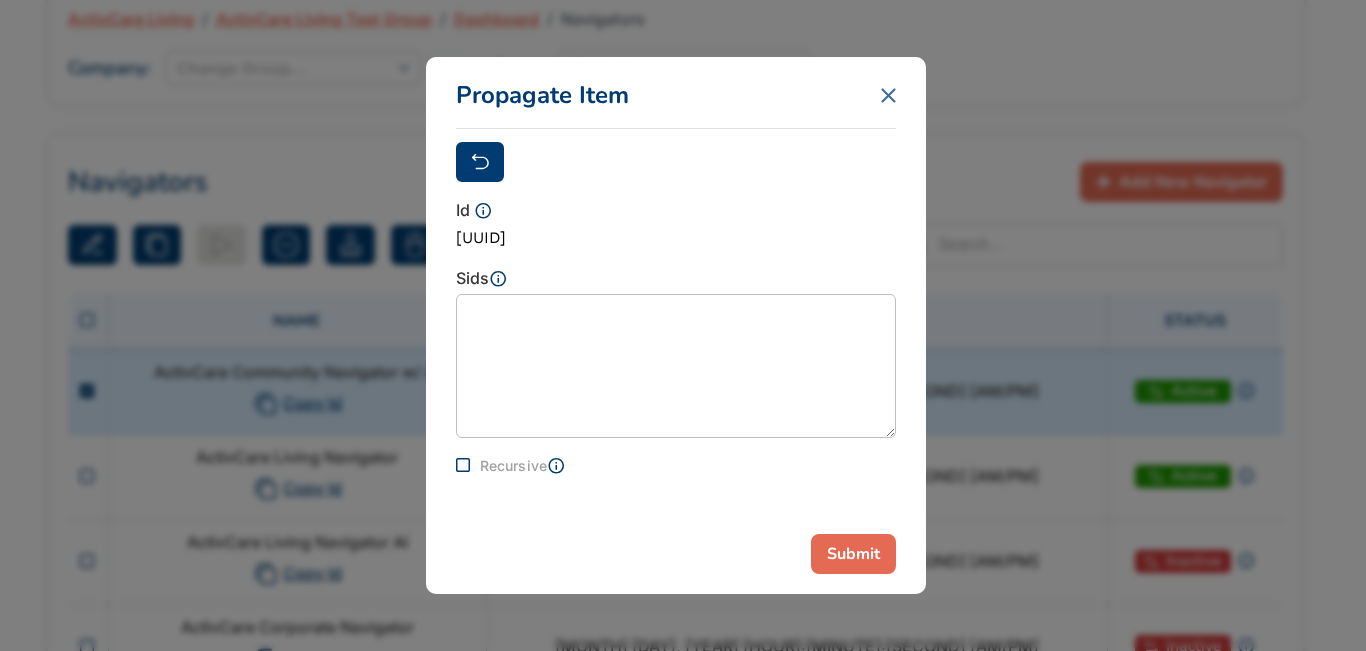 click 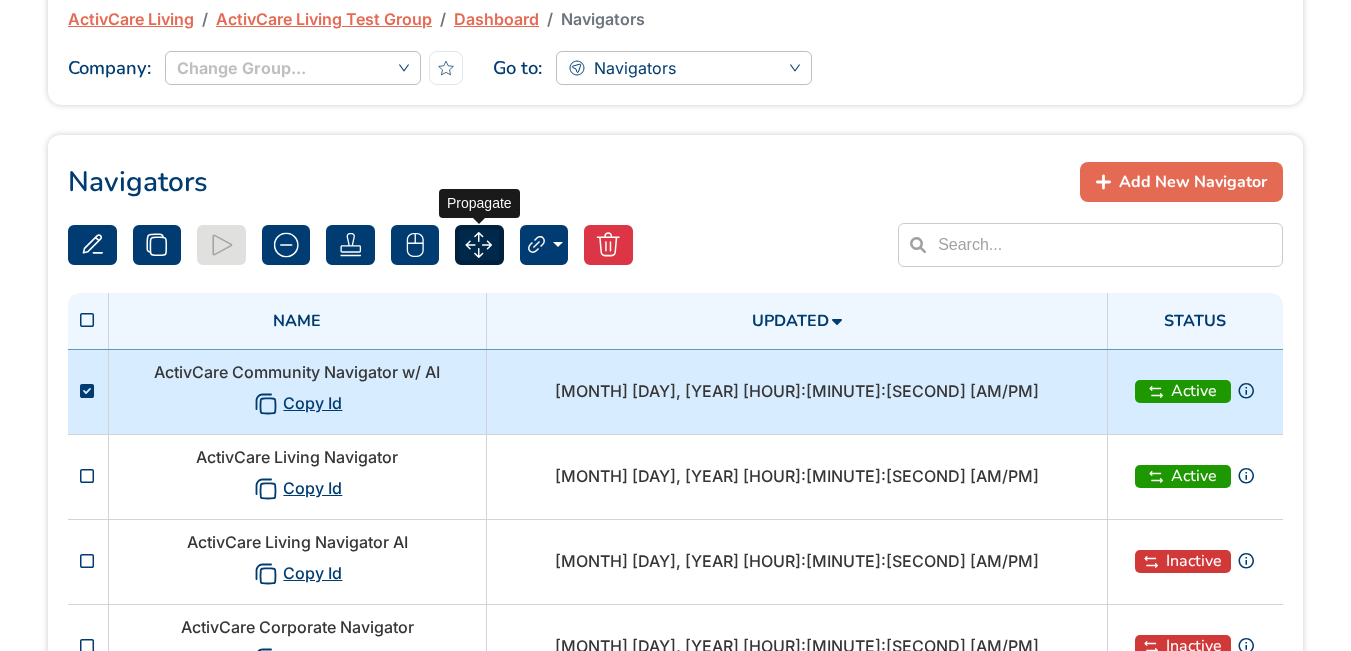 click at bounding box center (479, 245) 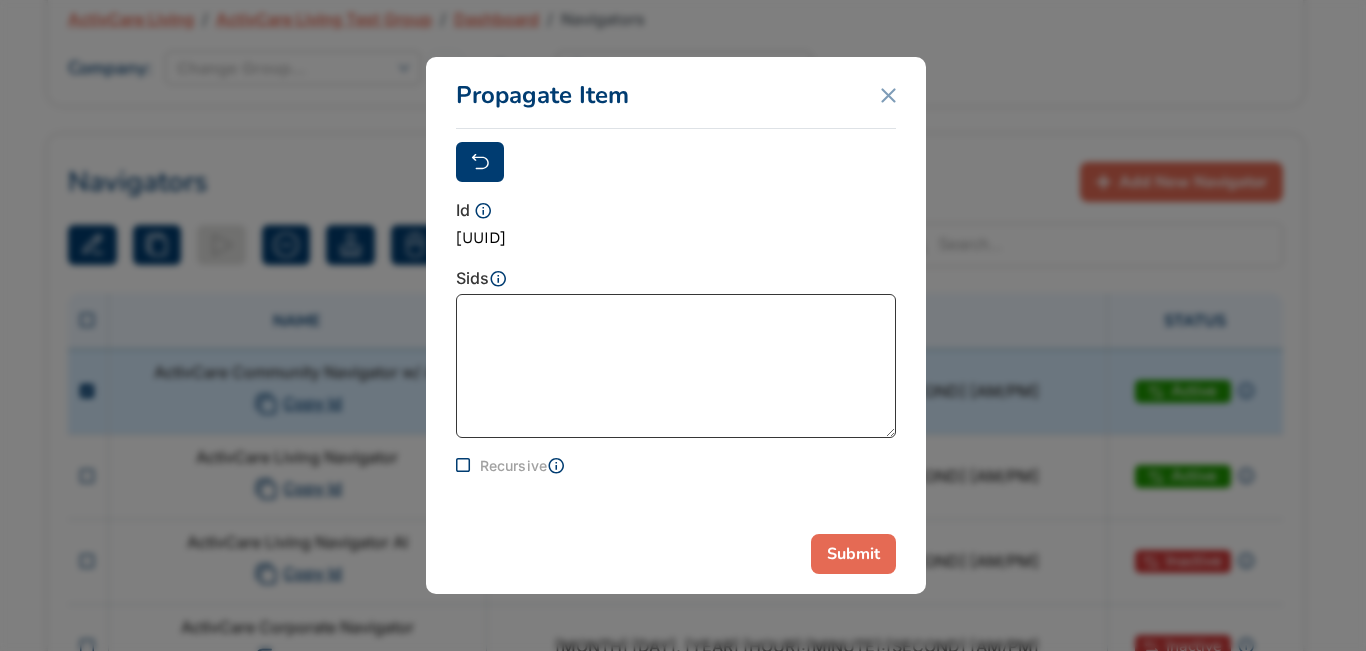 click at bounding box center (676, 366) 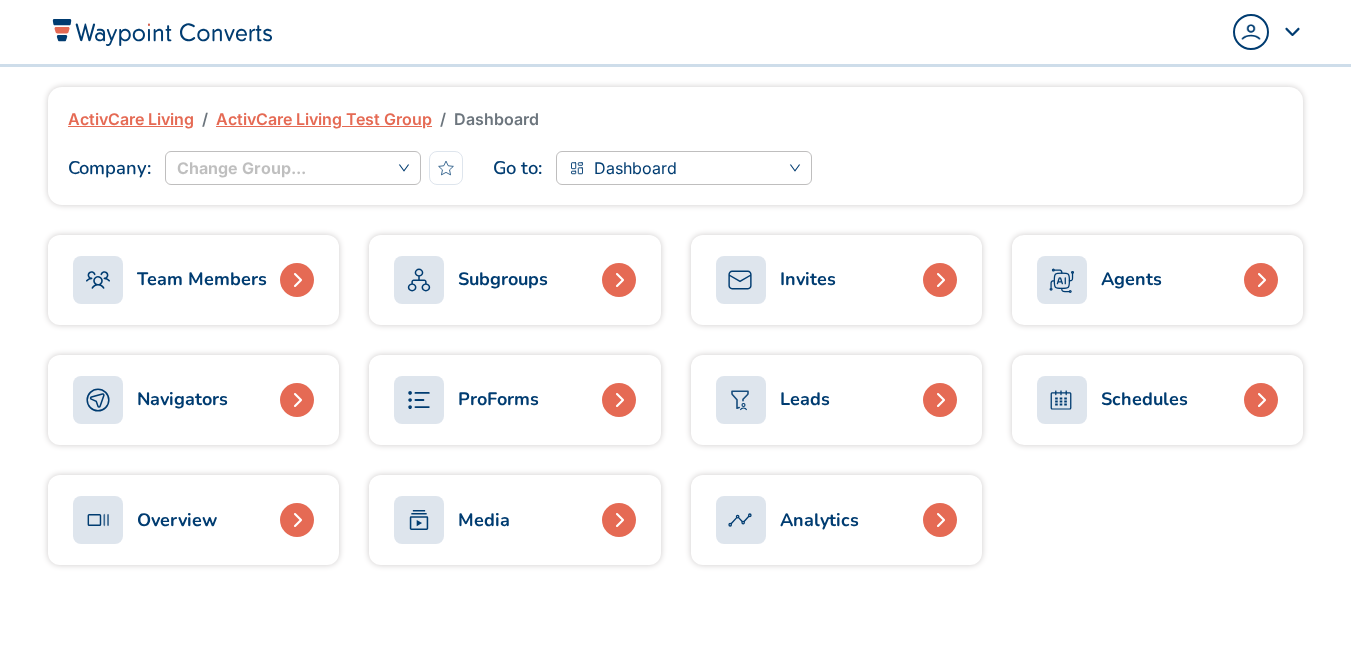 scroll, scrollTop: 0, scrollLeft: 0, axis: both 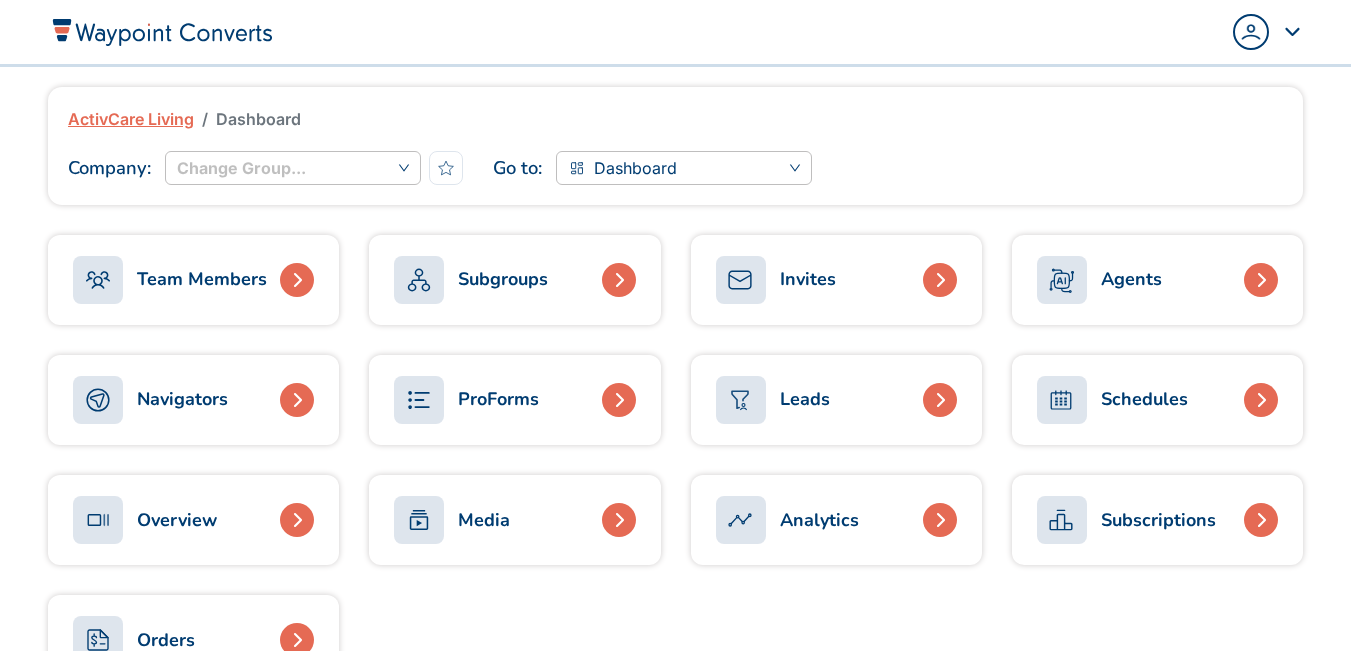 click on "Subgroups" at bounding box center (503, 279) 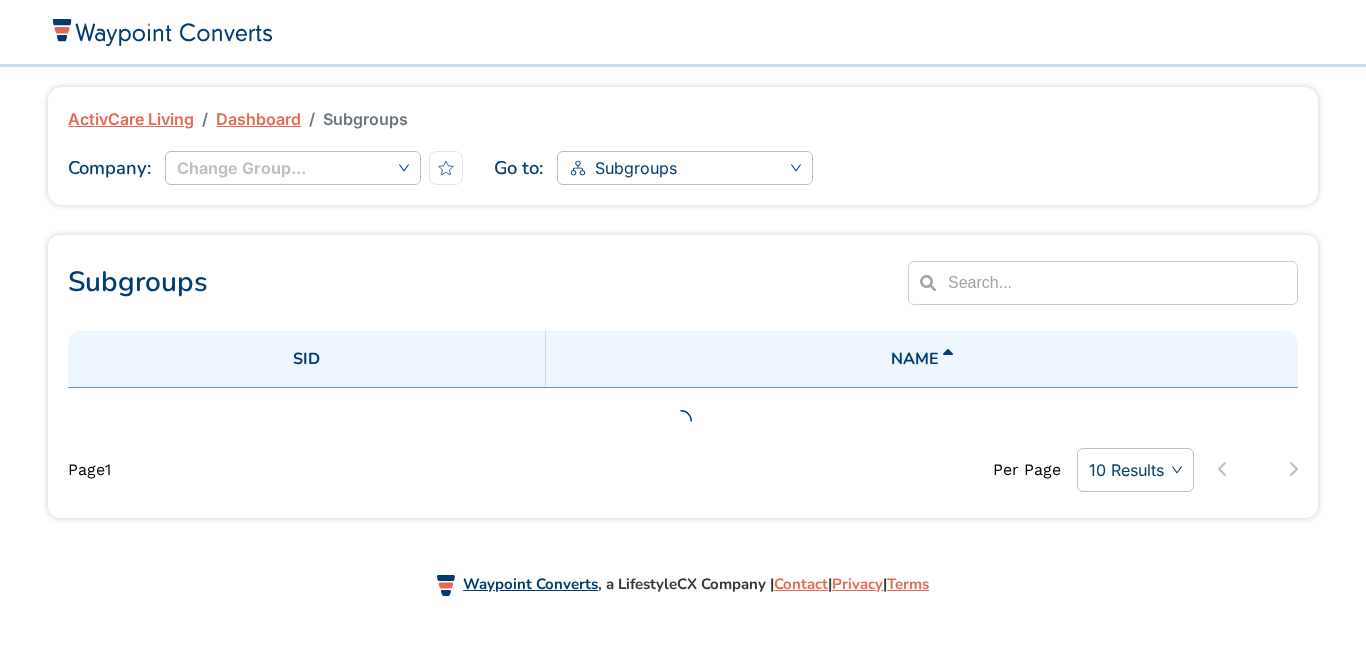 scroll, scrollTop: 0, scrollLeft: 0, axis: both 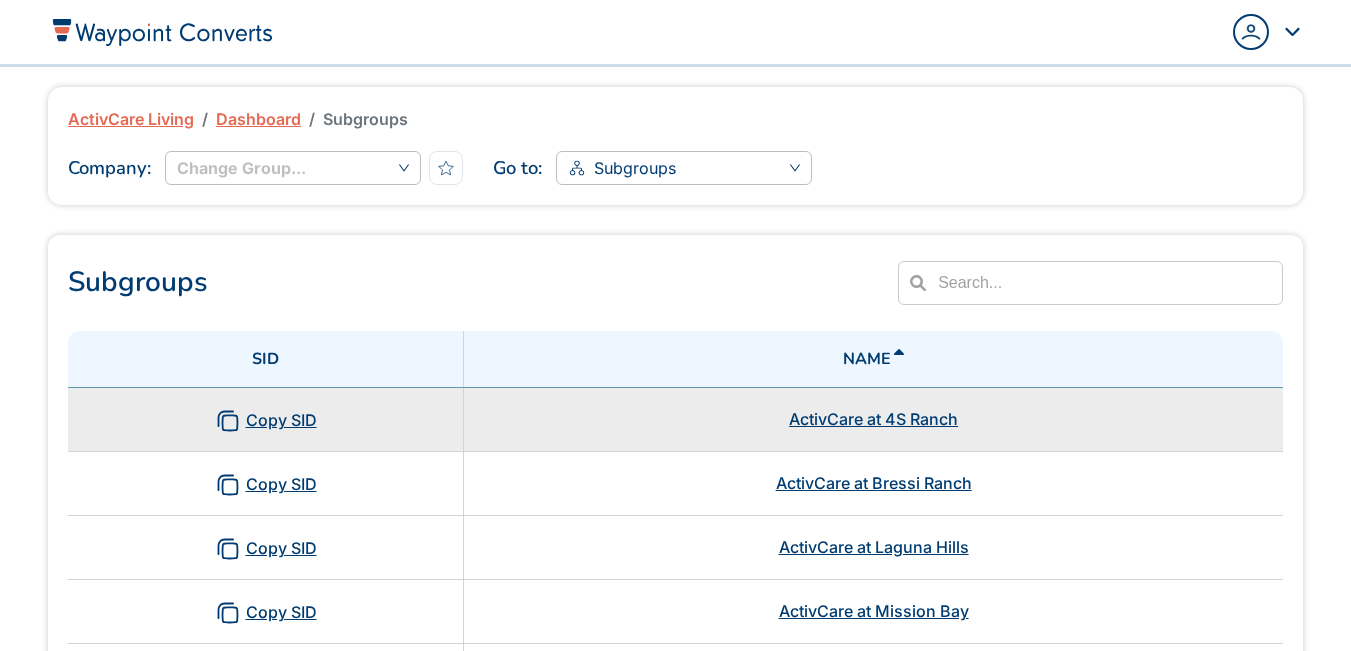 click on "ActivCare at 4S Ranch" at bounding box center [873, 419] 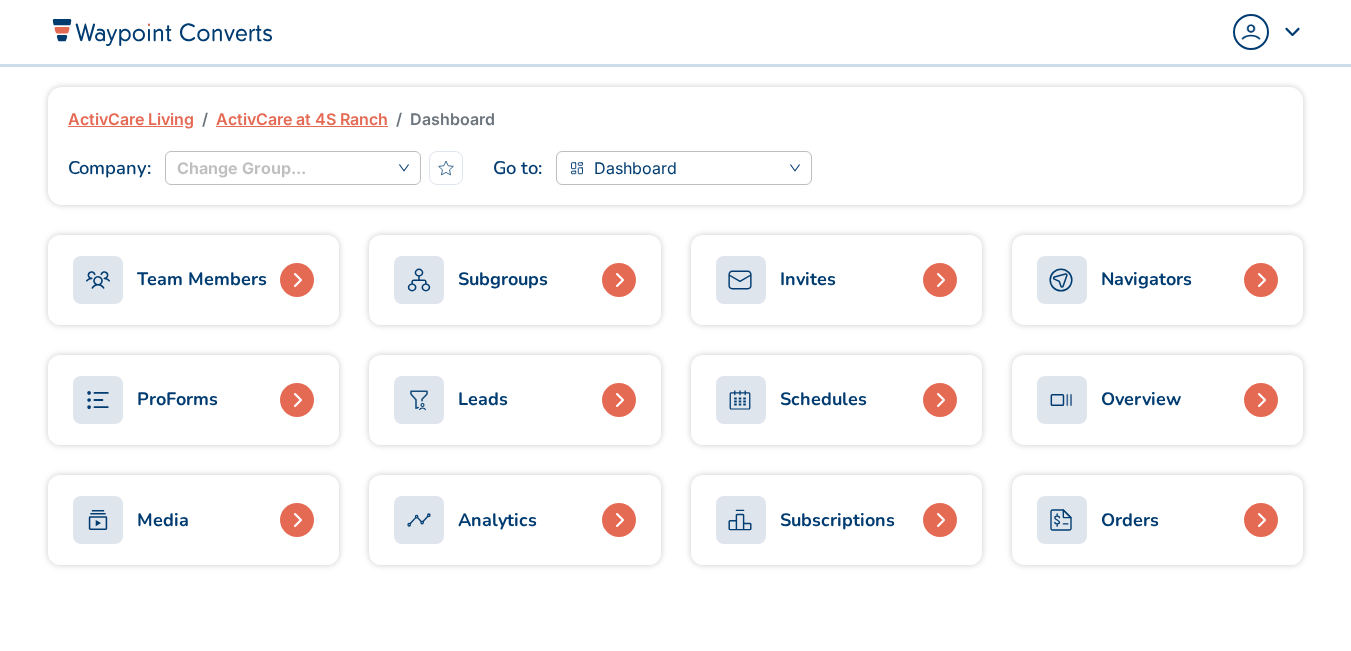 scroll, scrollTop: 0, scrollLeft: 0, axis: both 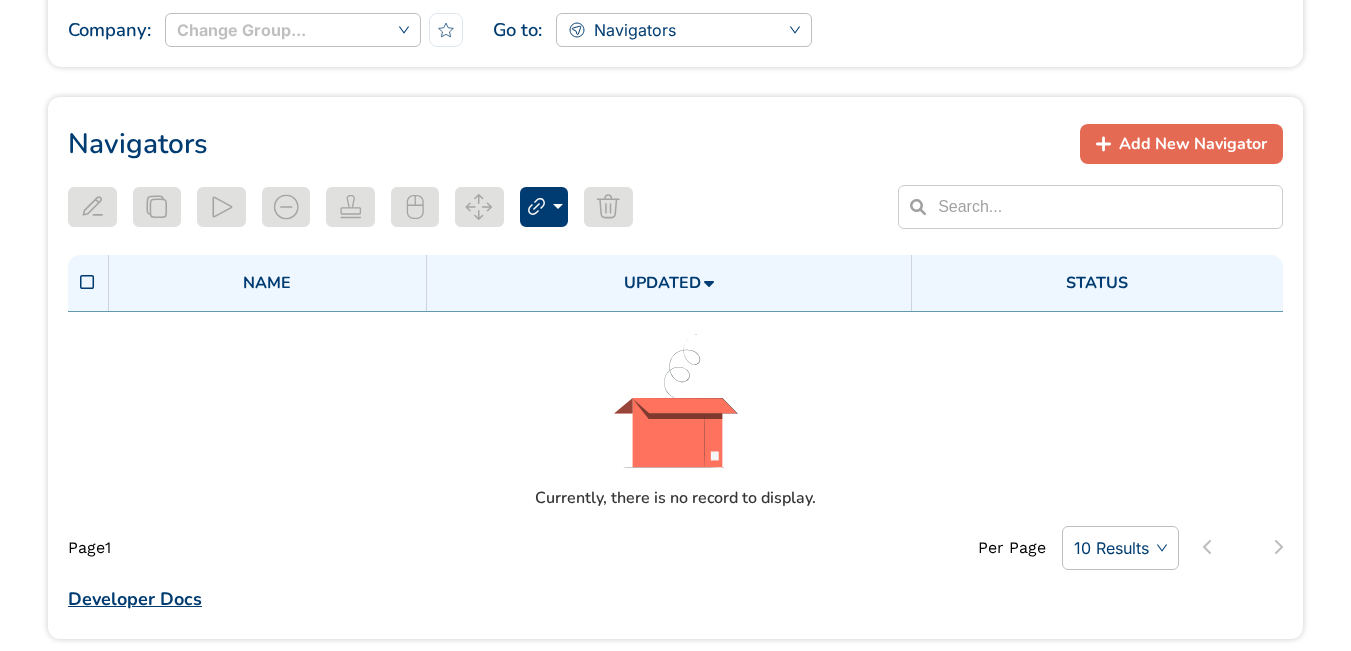 click on "Add New Navigator" at bounding box center [1193, 144] 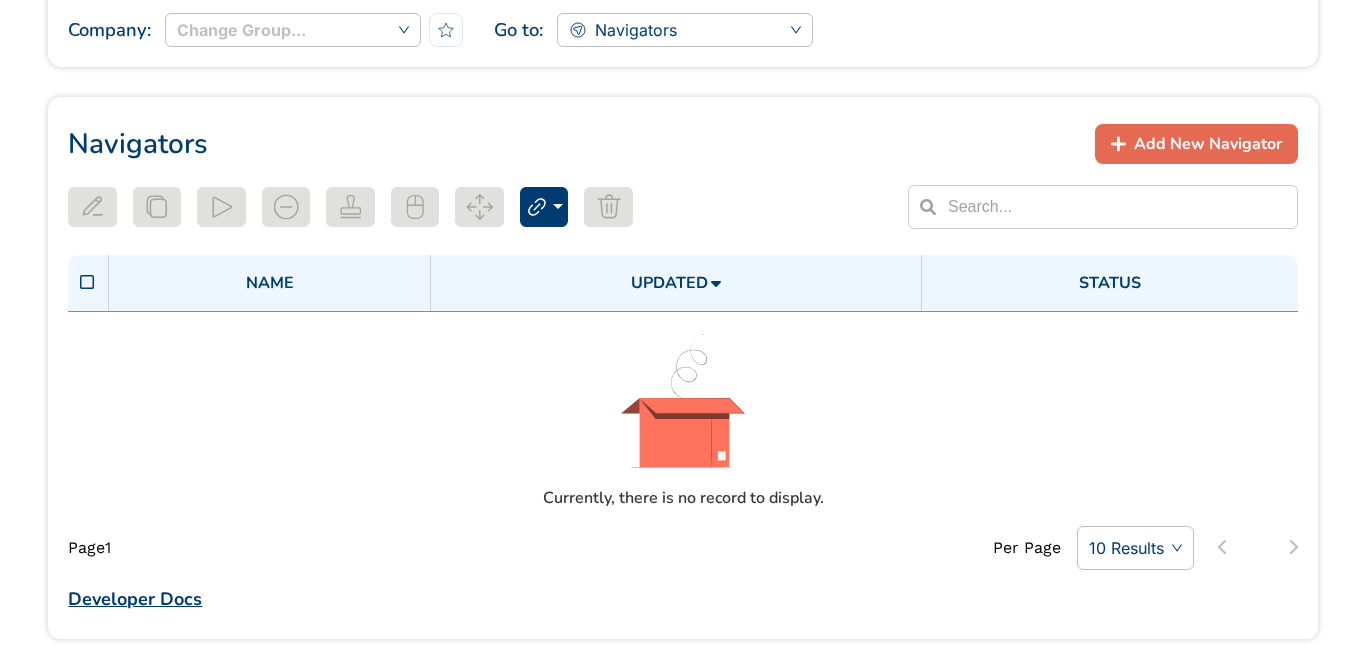 type on "New Navigator" 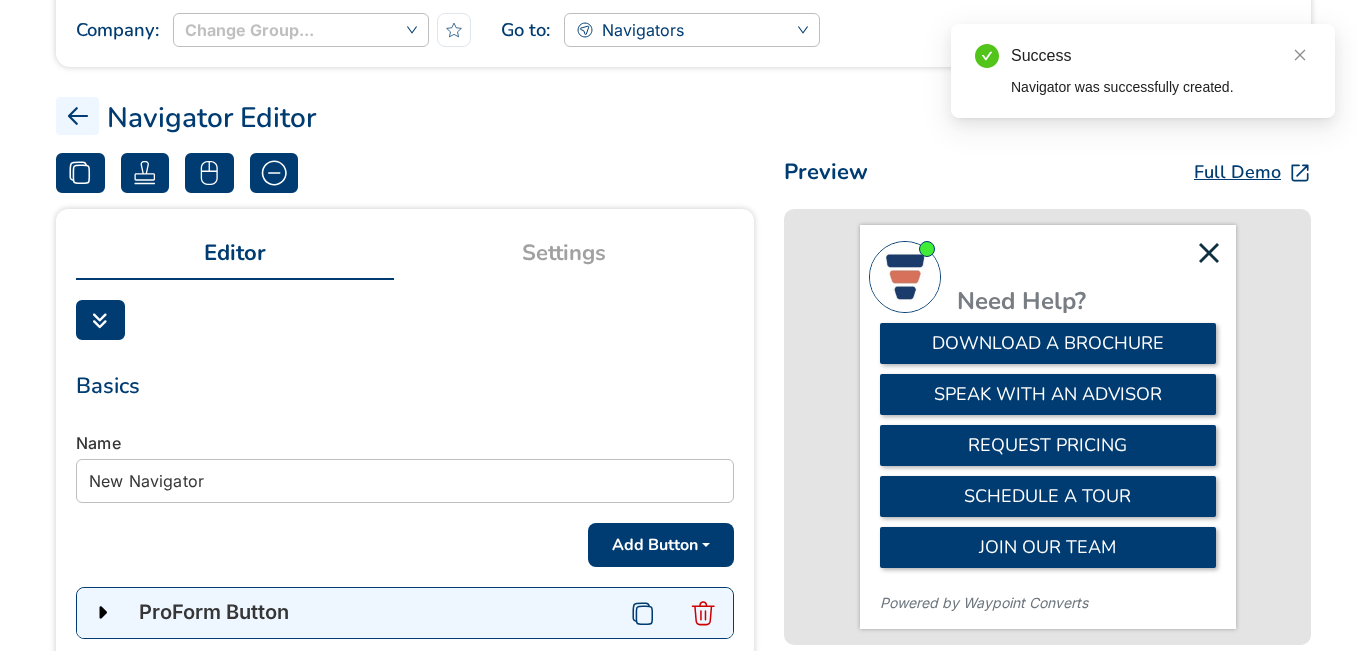 scroll, scrollTop: 100, scrollLeft: 0, axis: vertical 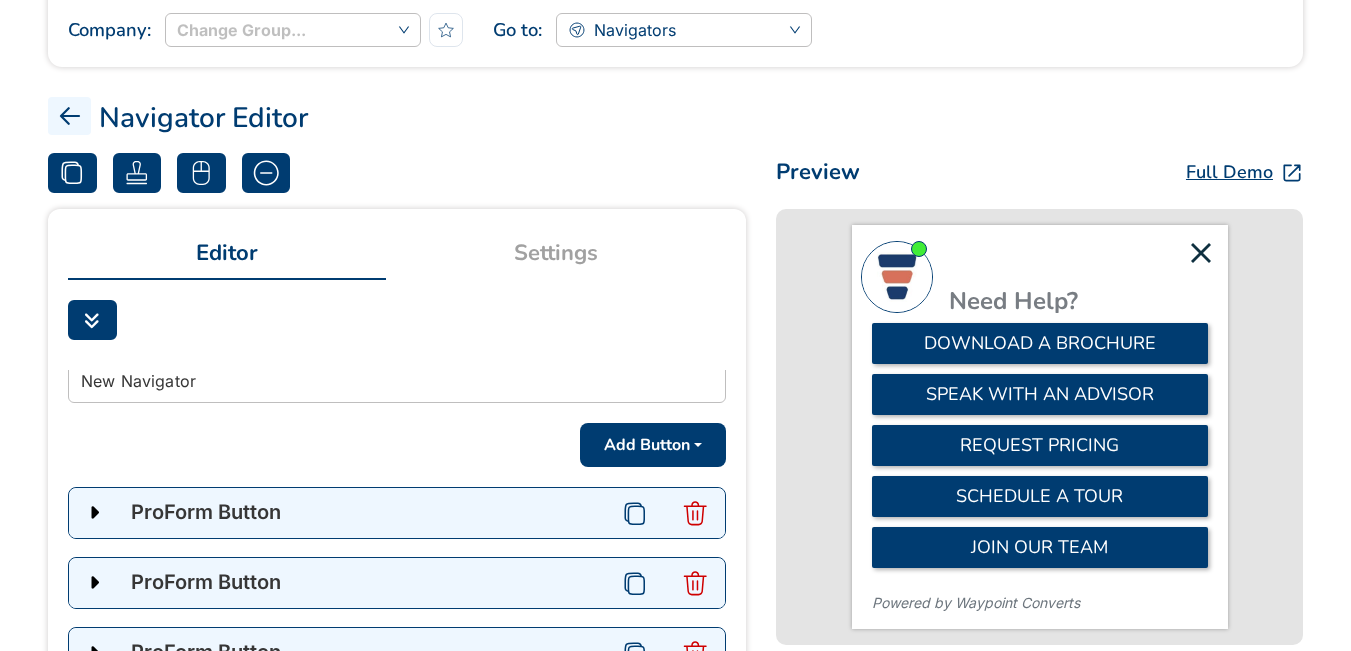 click at bounding box center [69, 116] 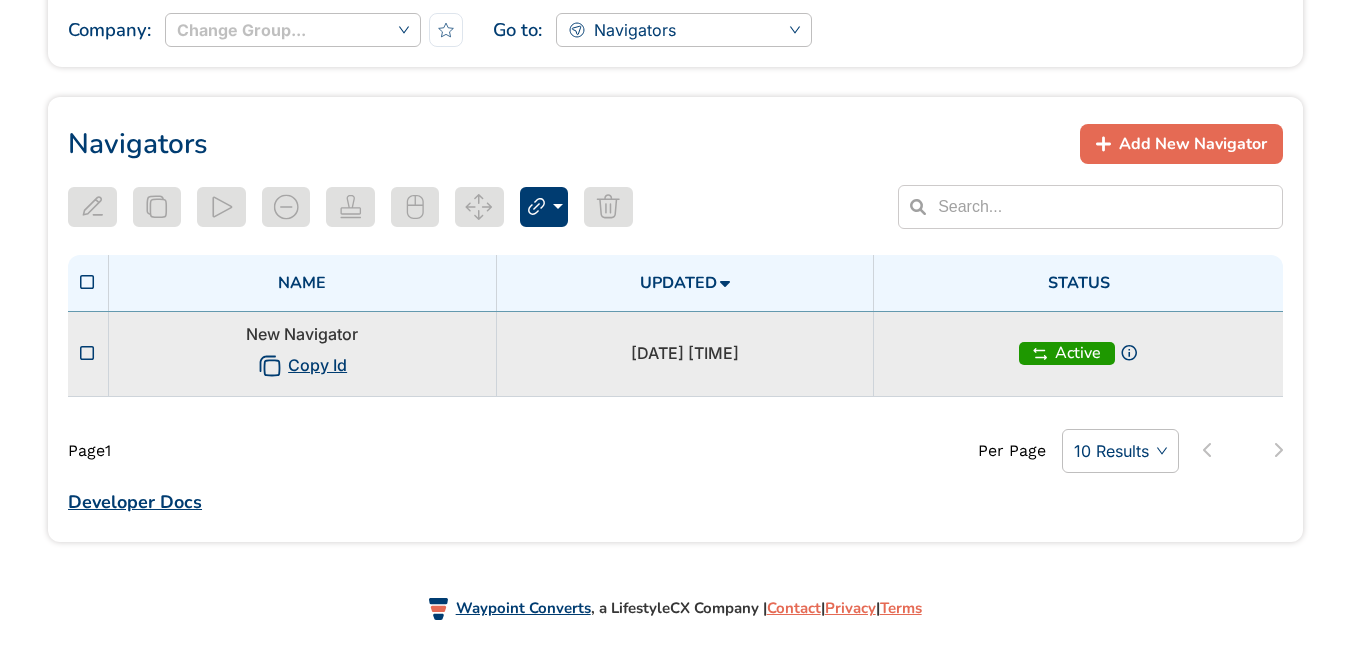 click on "Aug 1, 2025 03:36:28 PM" at bounding box center [684, 353] 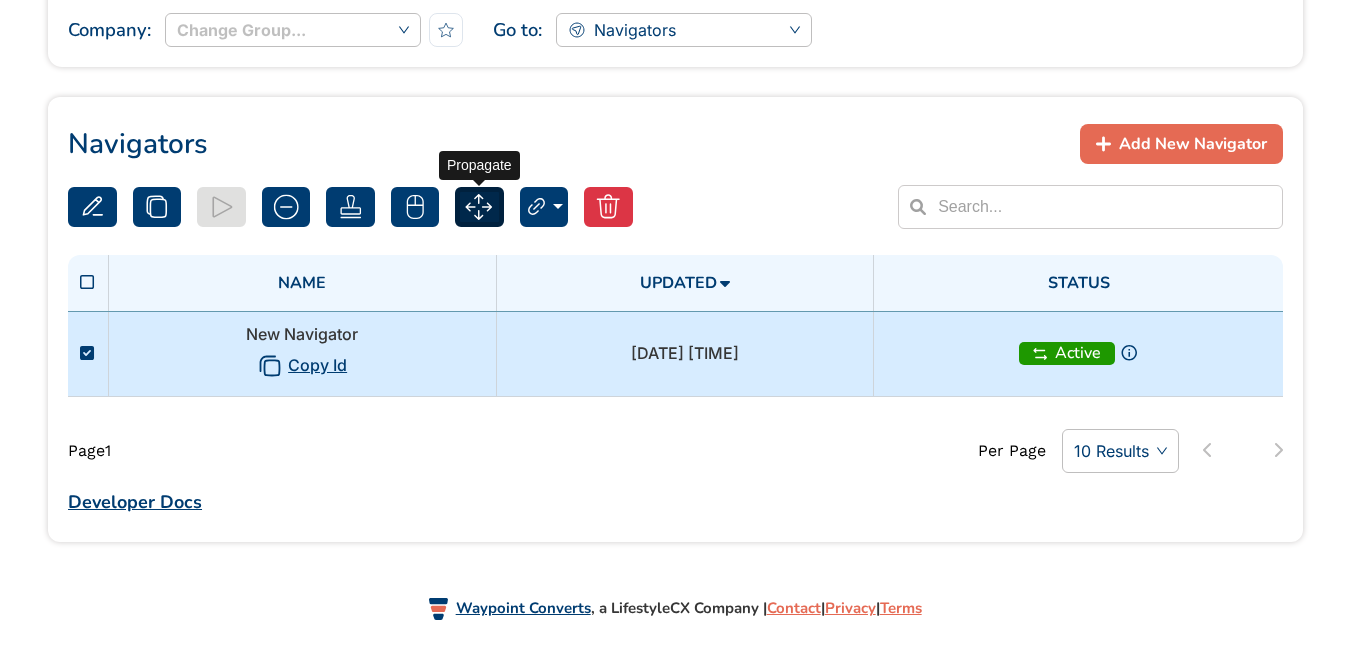 click 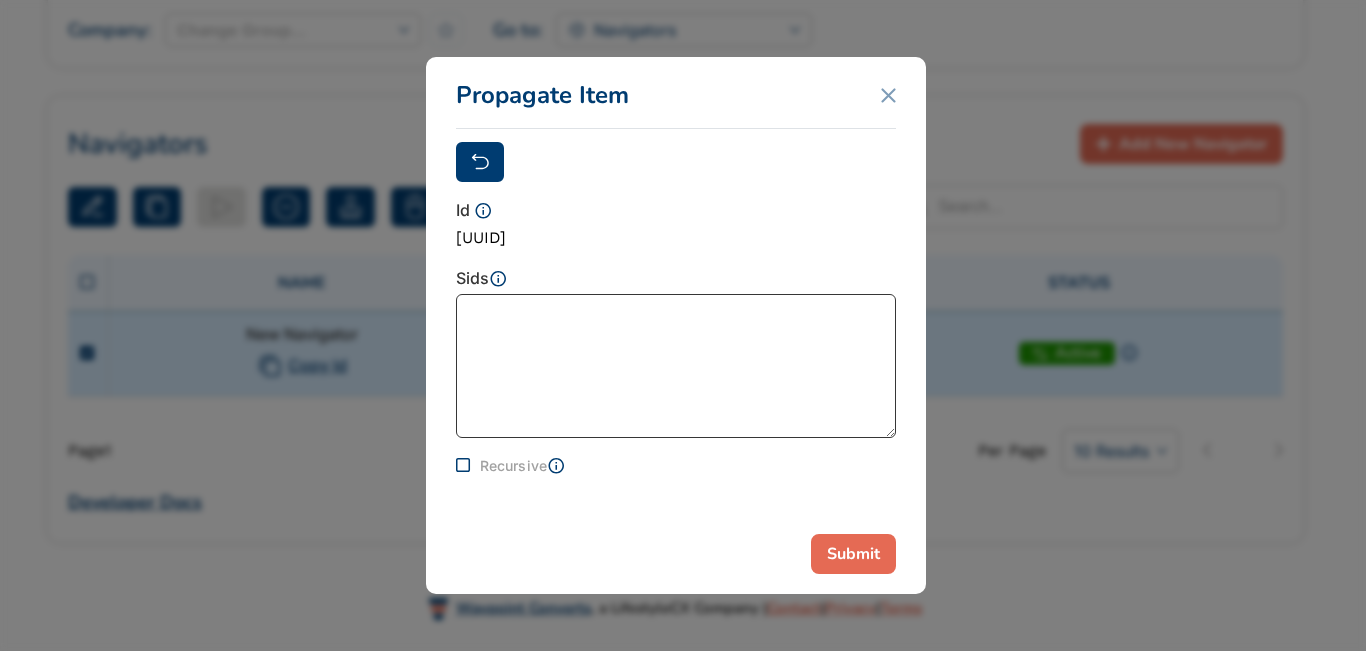 click at bounding box center [676, 366] 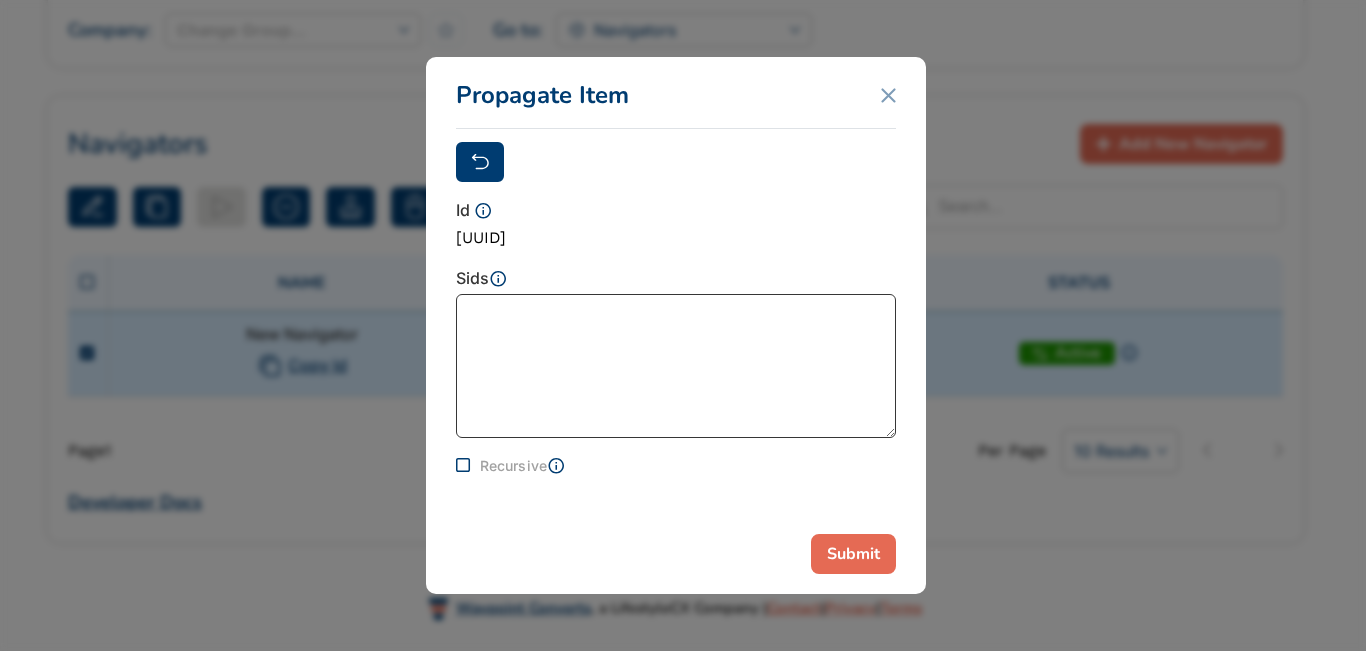 paste on "a5027eca-bb1b-4fd5-b0ba-fc9c0648ed59" 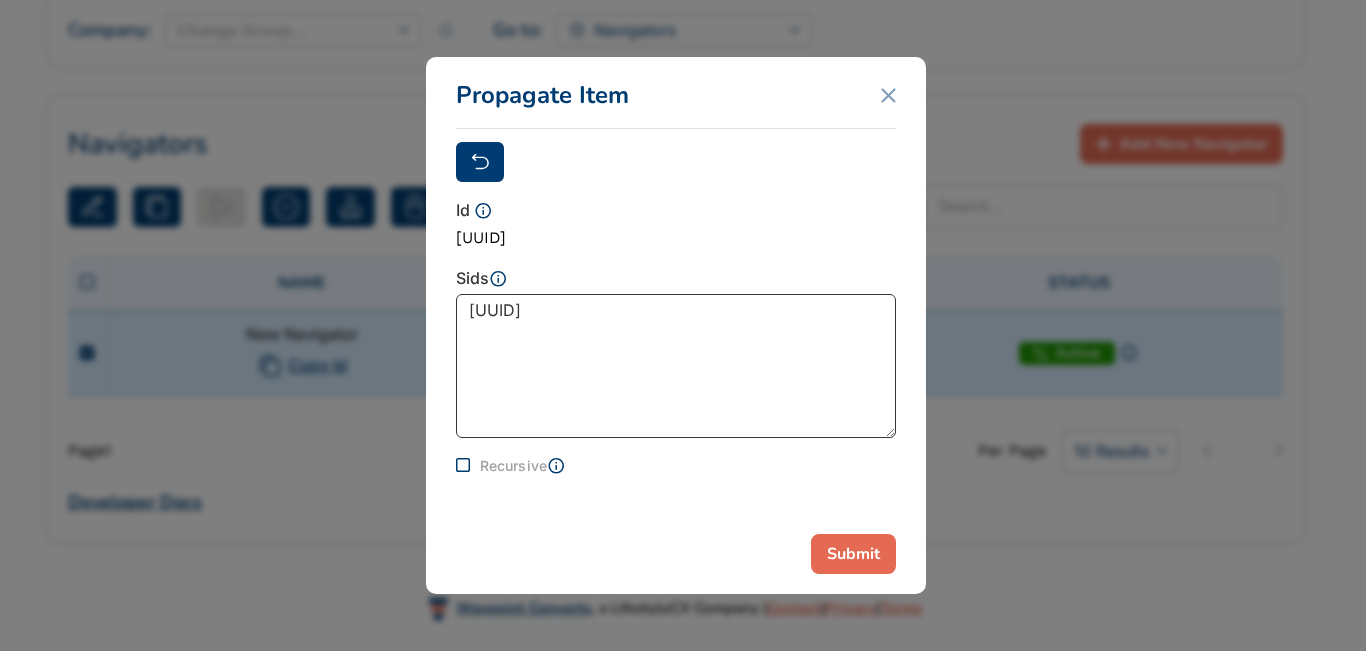 type on "a5027eca-bb1b-4fd5-b0ba-fc9c0648ed59" 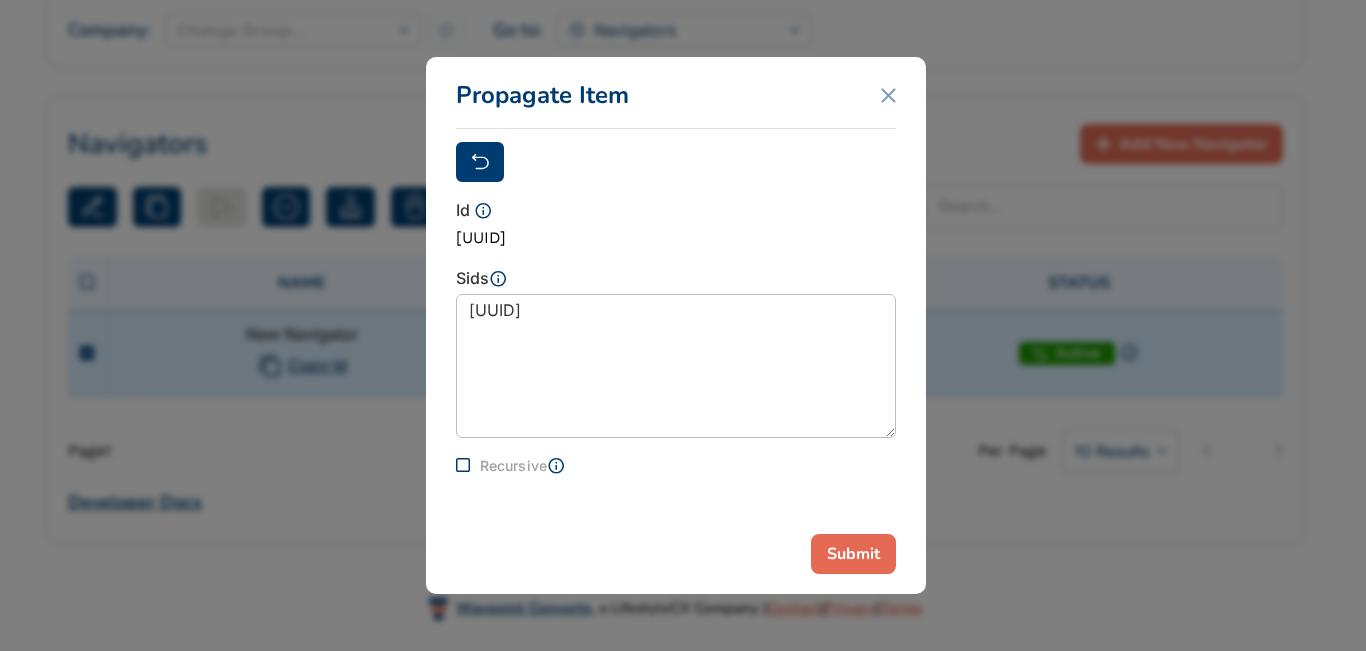 click on "Submit" at bounding box center [853, 554] 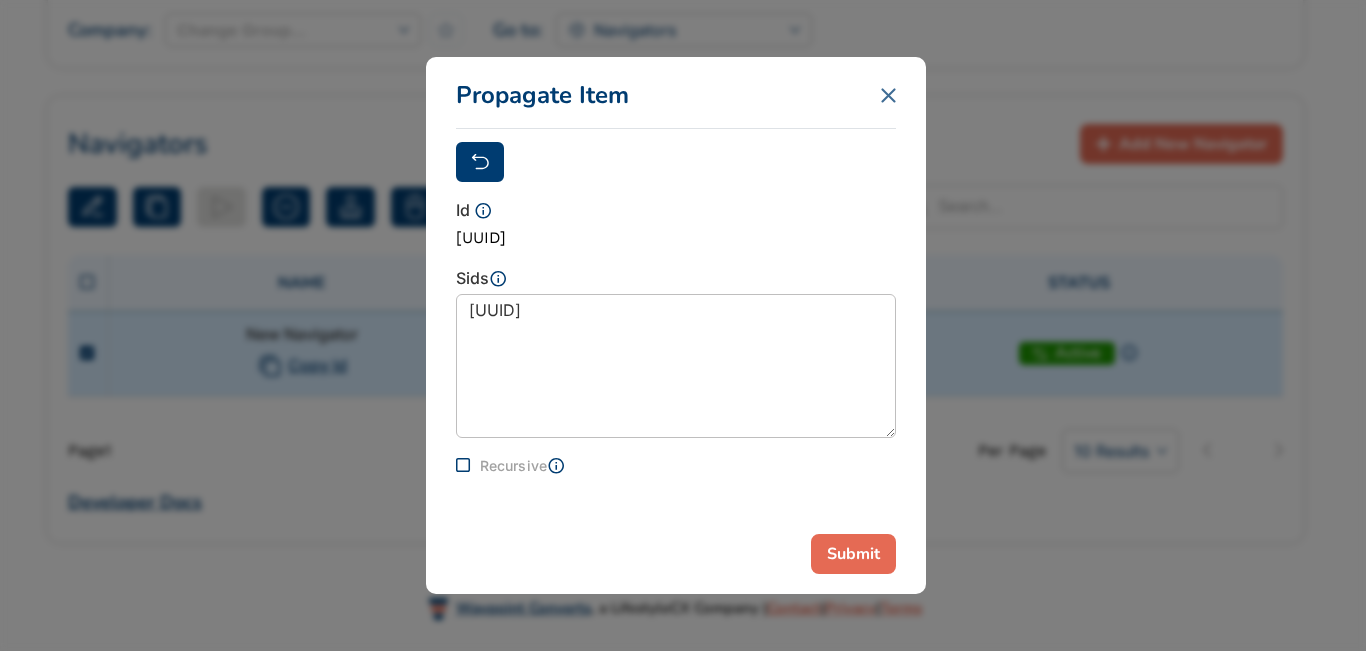 click 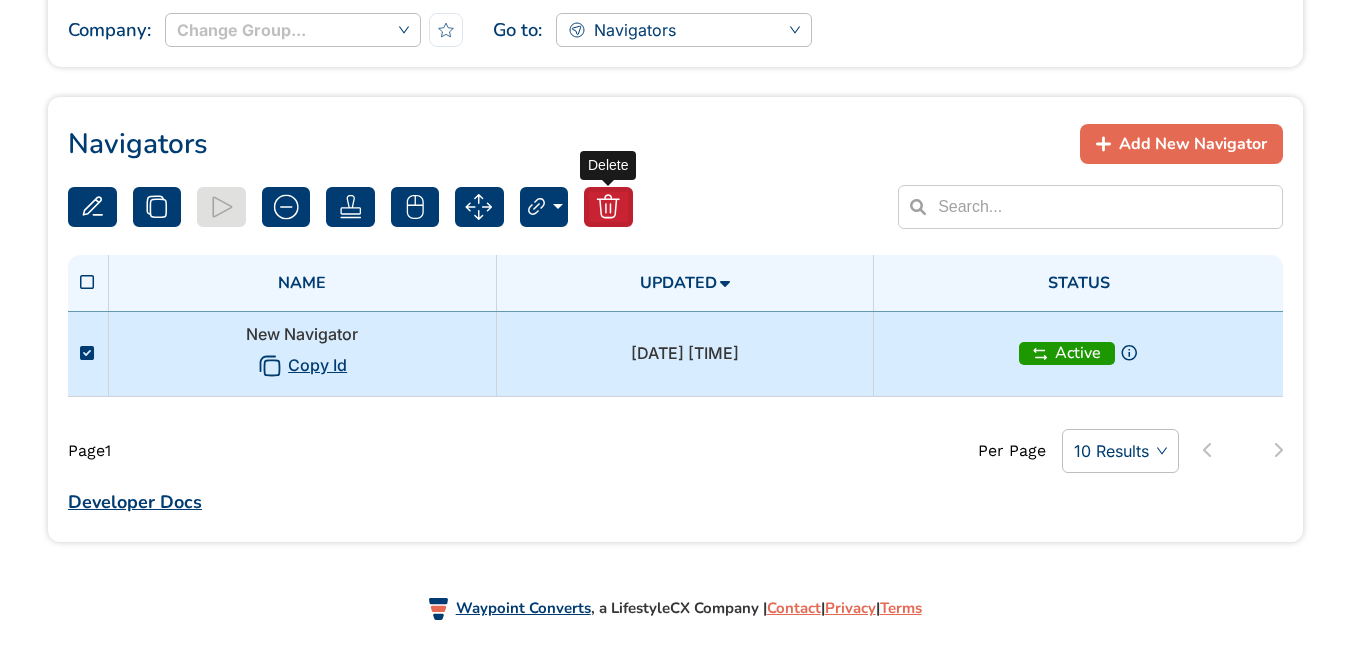 click 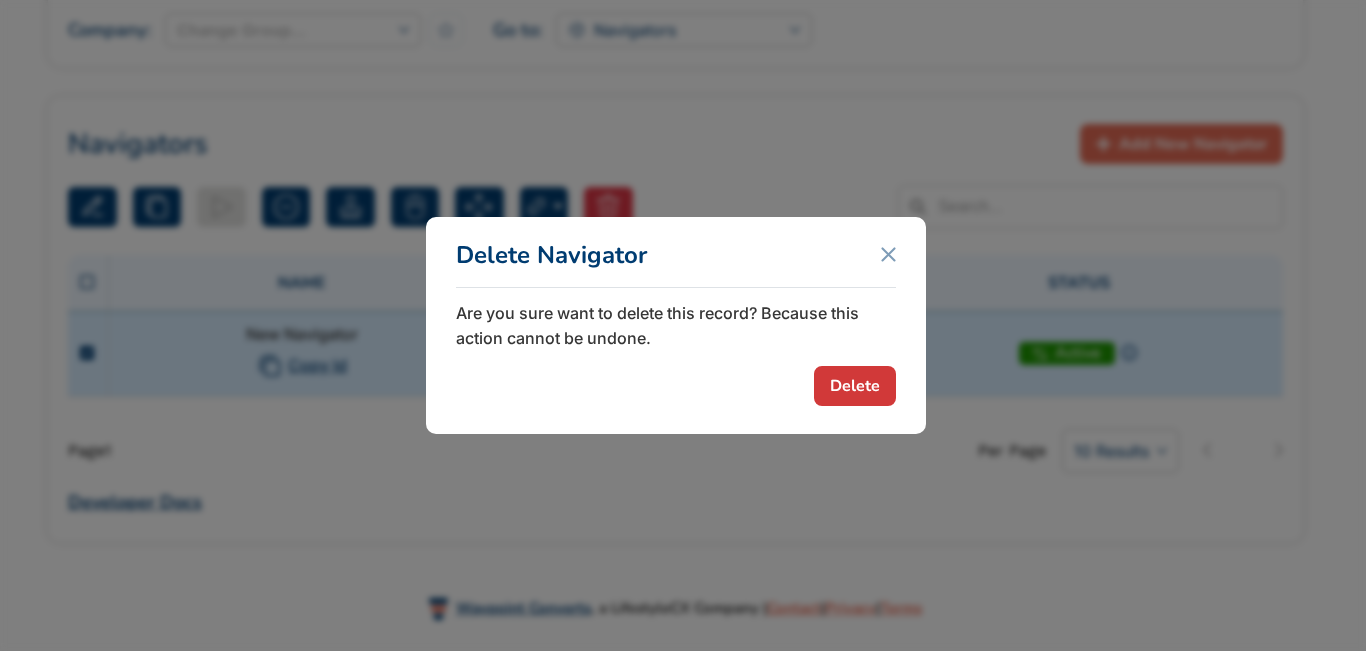 click on "Delete" at bounding box center [855, 386] 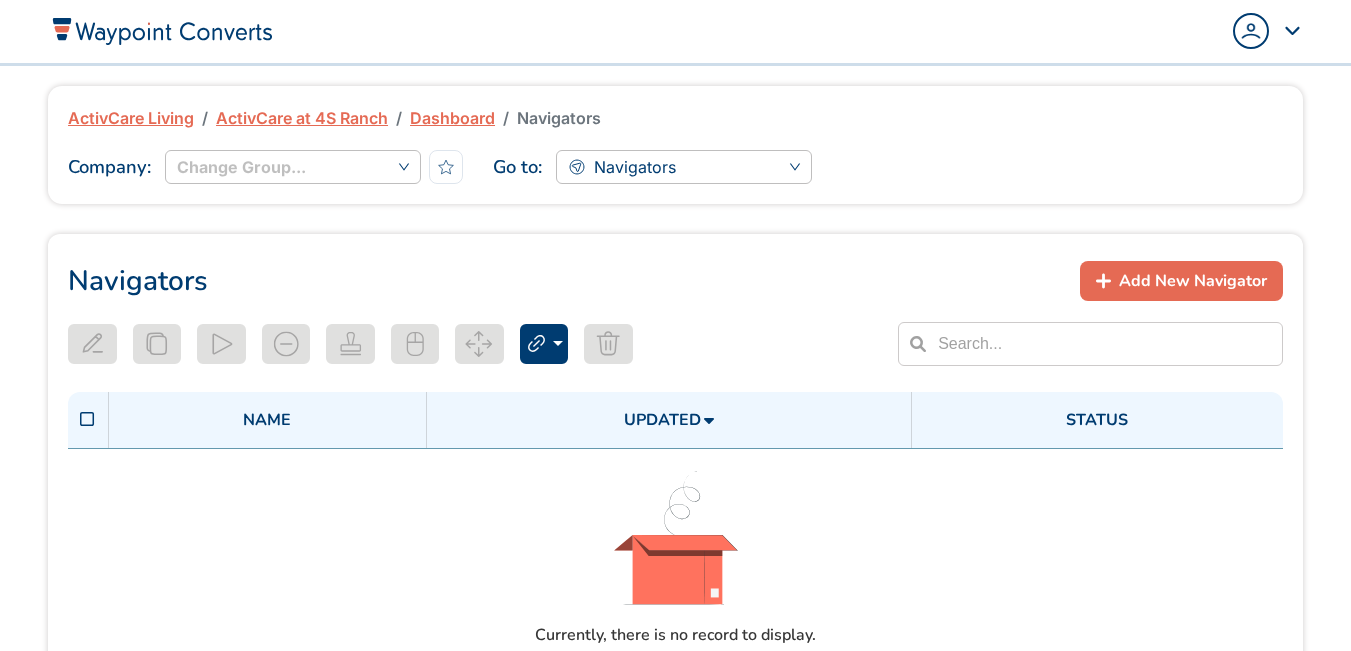 scroll, scrollTop: 0, scrollLeft: 0, axis: both 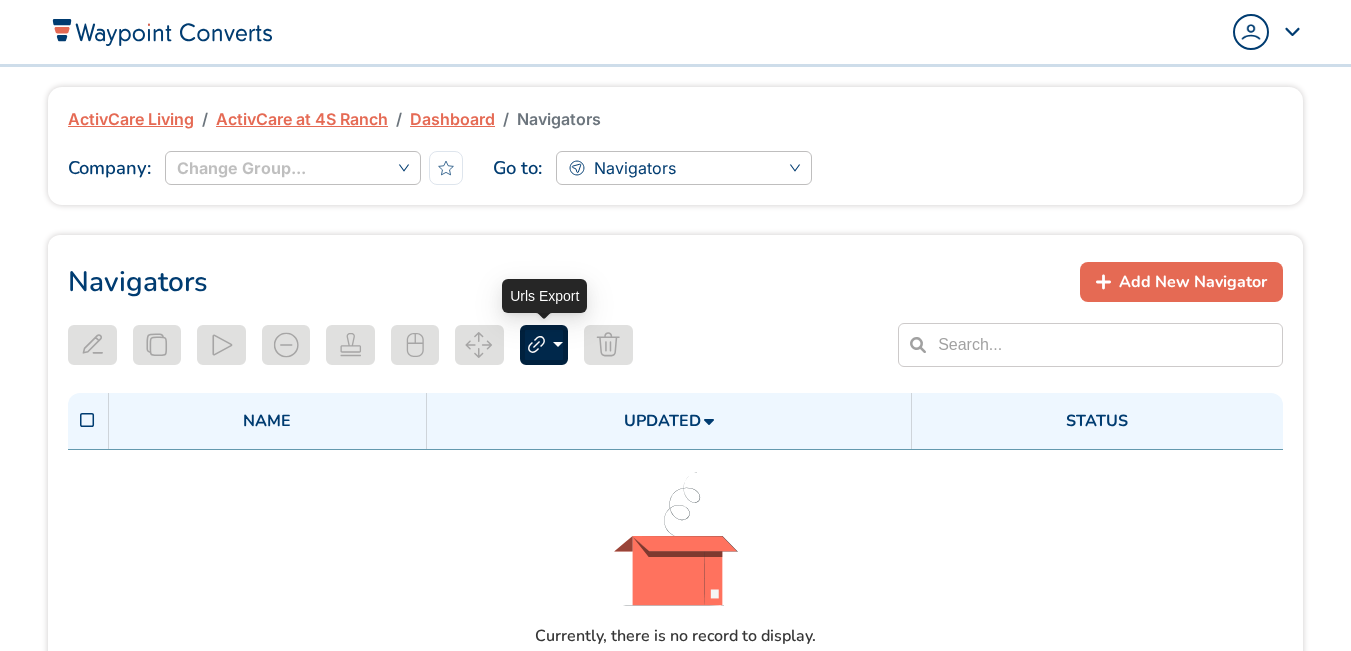 click 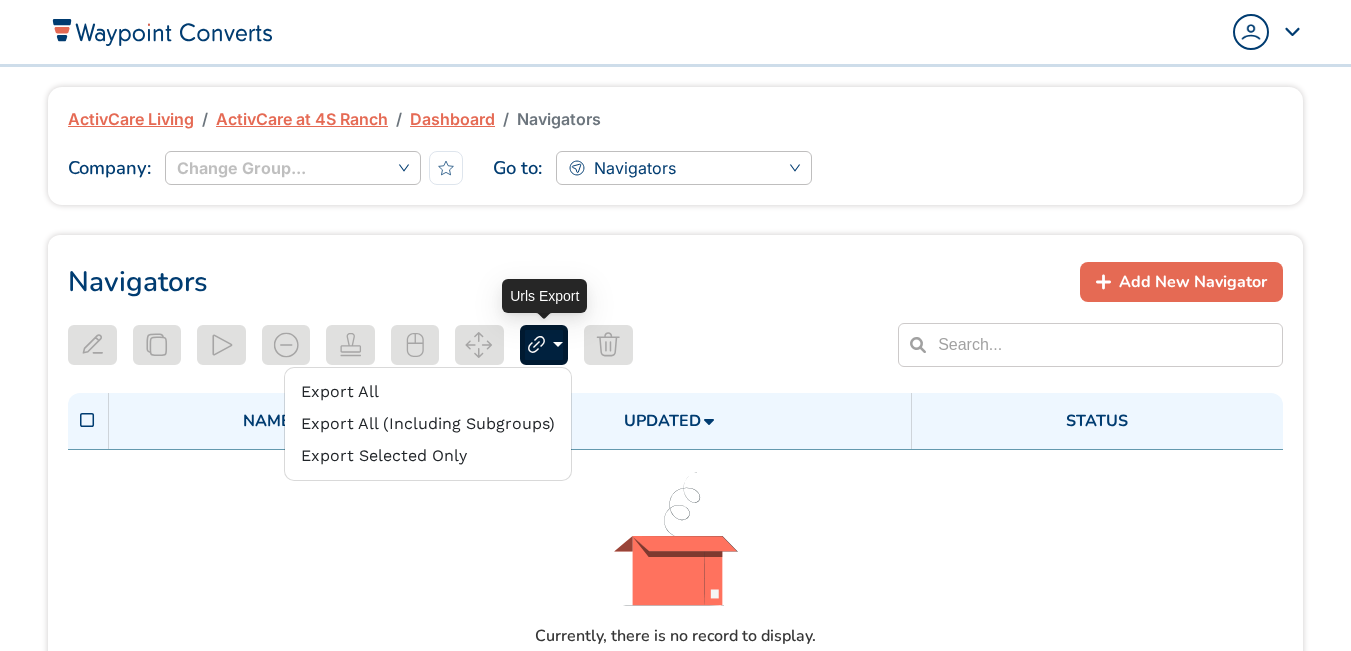 click 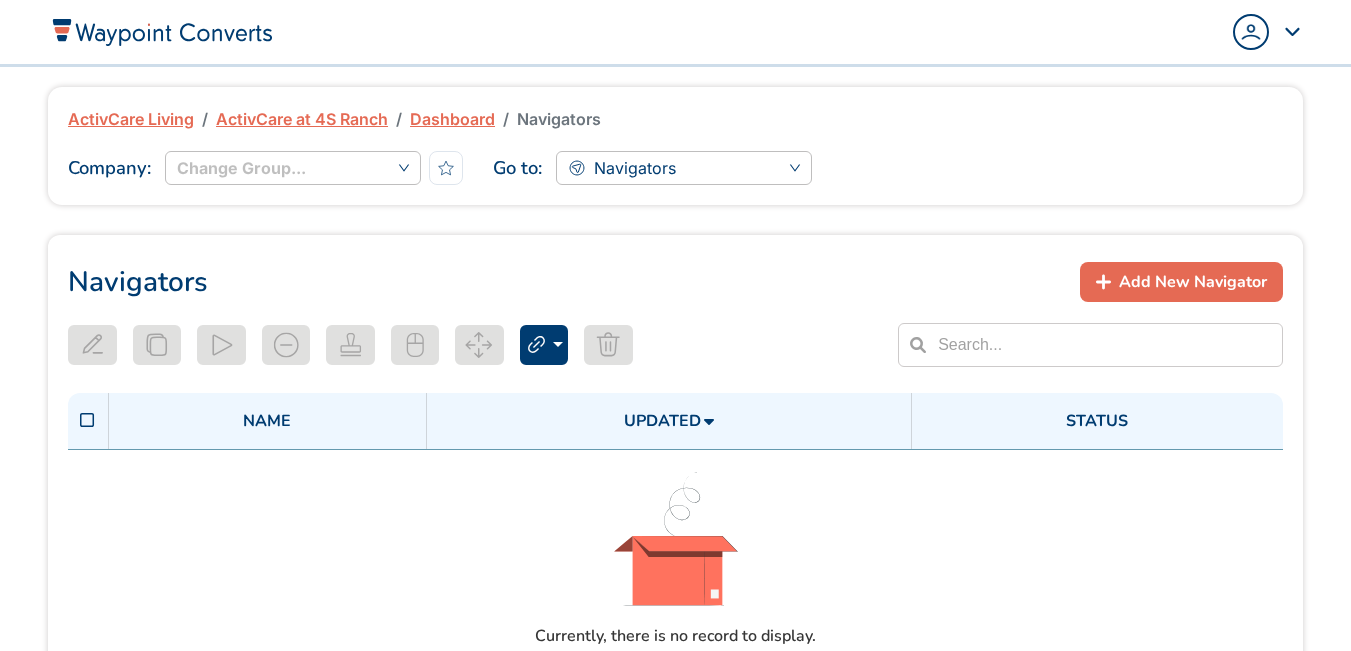click on "Dashboard" at bounding box center (452, 119) 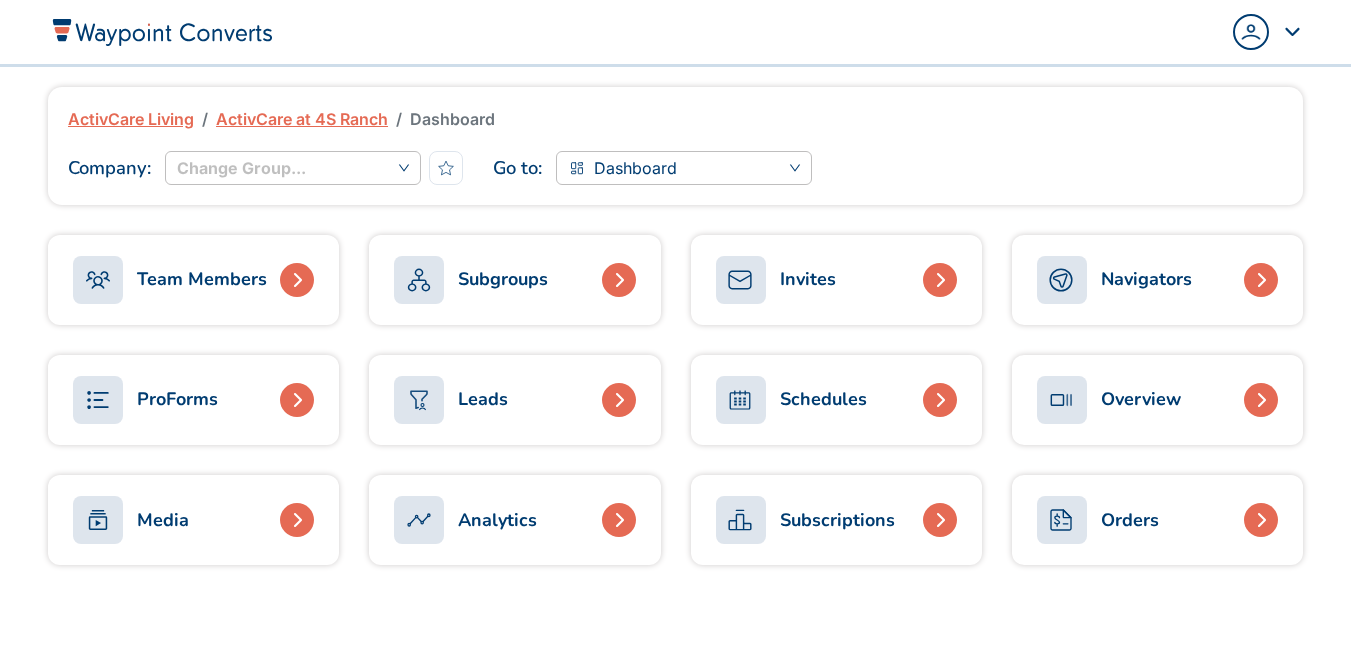scroll, scrollTop: 0, scrollLeft: 0, axis: both 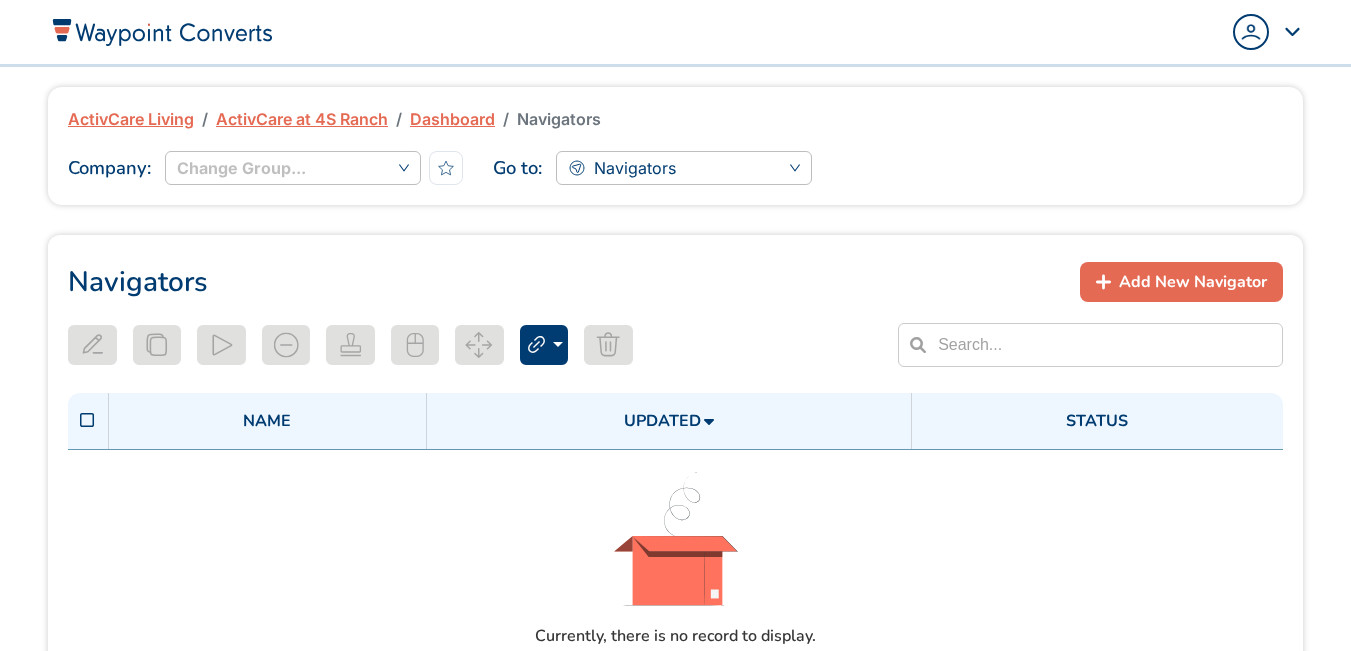 click on "Export All Export All (Including Subgroups) Export Selected Only" at bounding box center [468, 345] 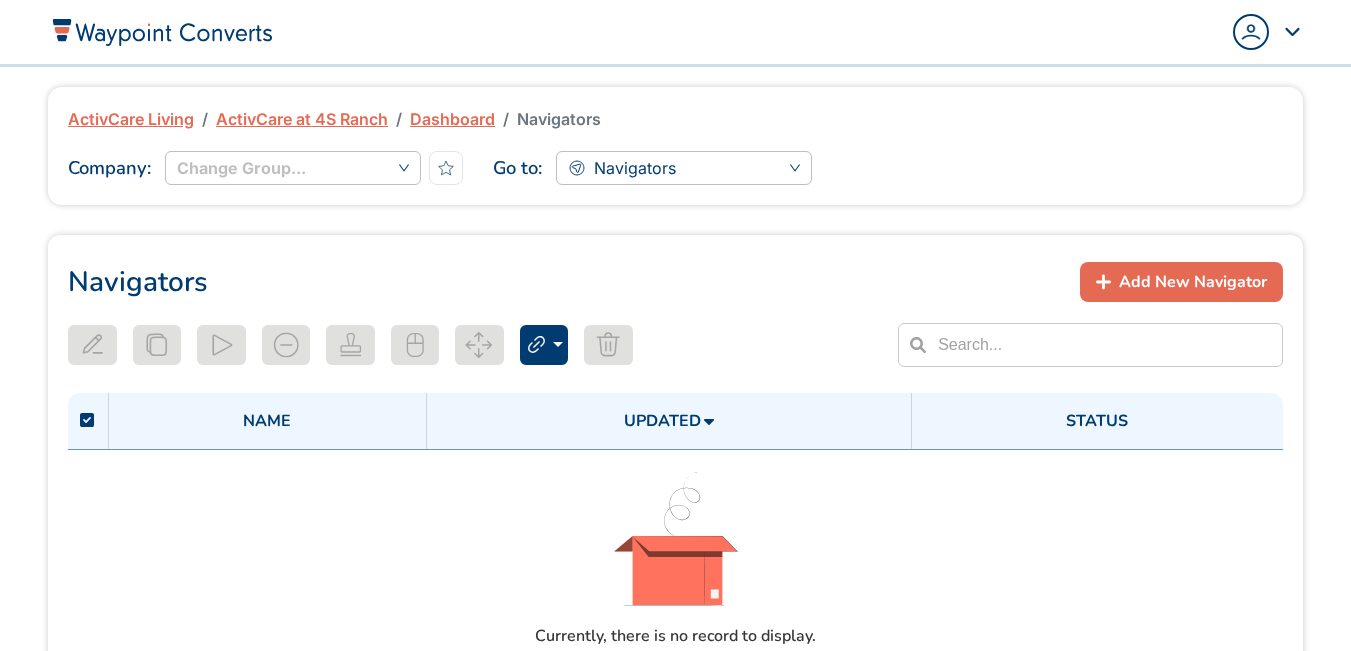click at bounding box center [87, 420] 